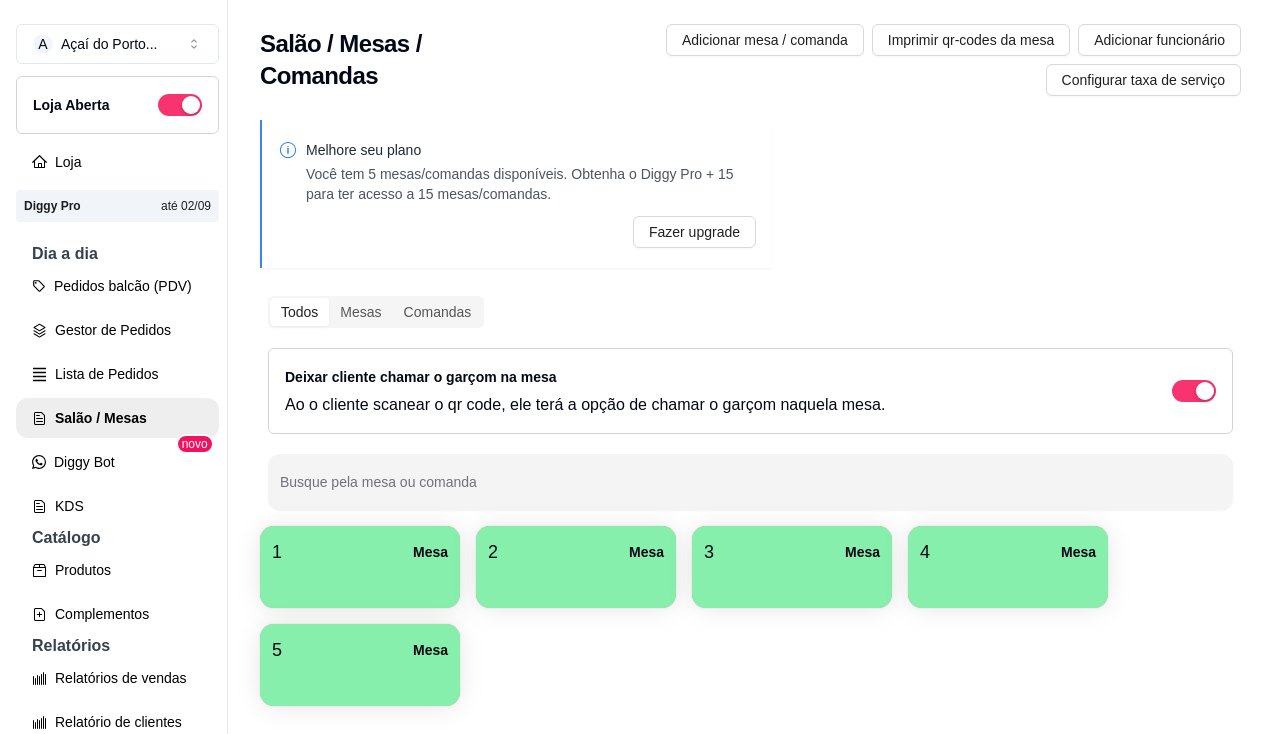 scroll, scrollTop: 0, scrollLeft: 0, axis: both 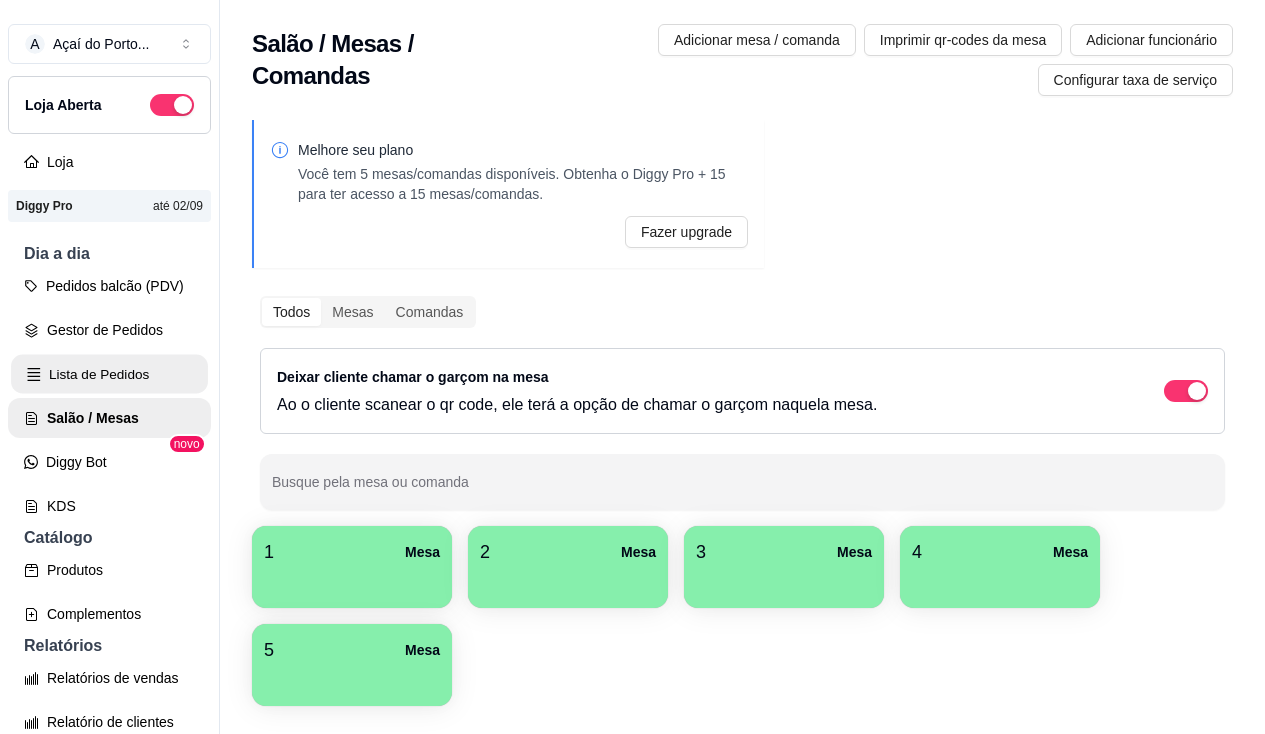 click on "Lista de Pedidos" at bounding box center (109, 374) 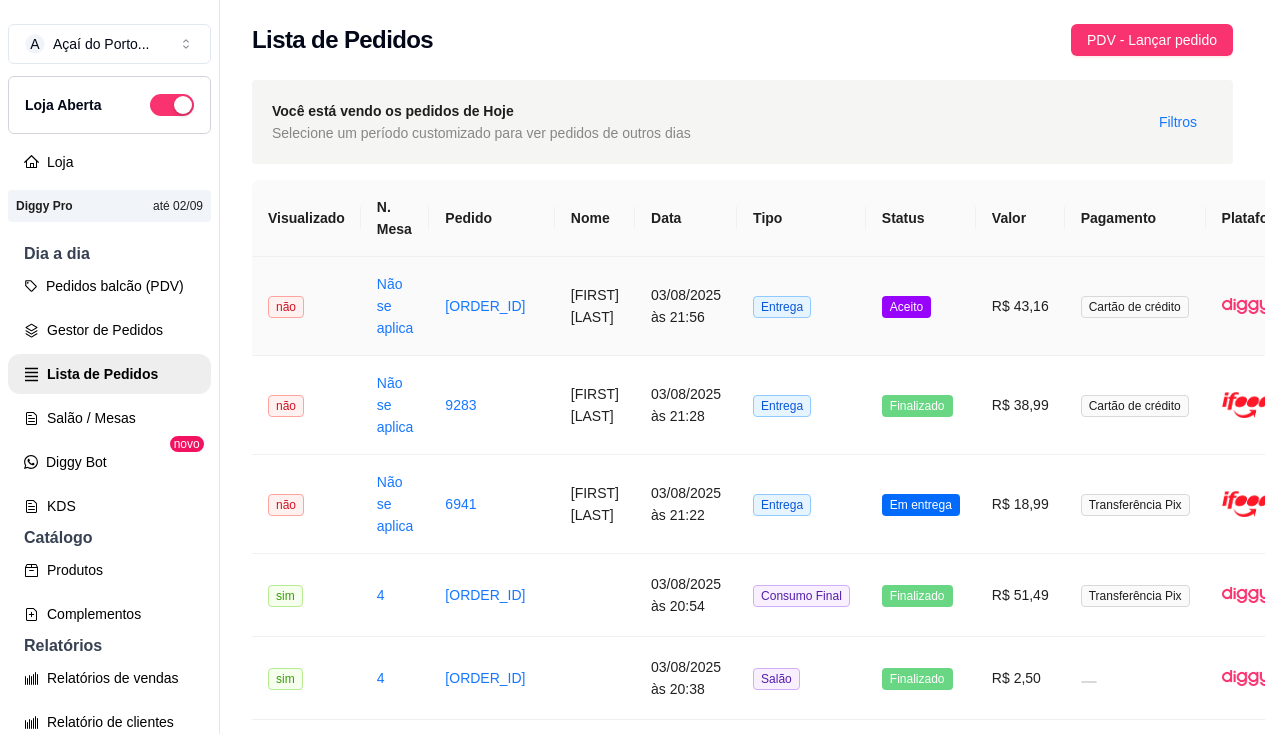 click on "[ORDER_ID]" at bounding box center [491, 306] 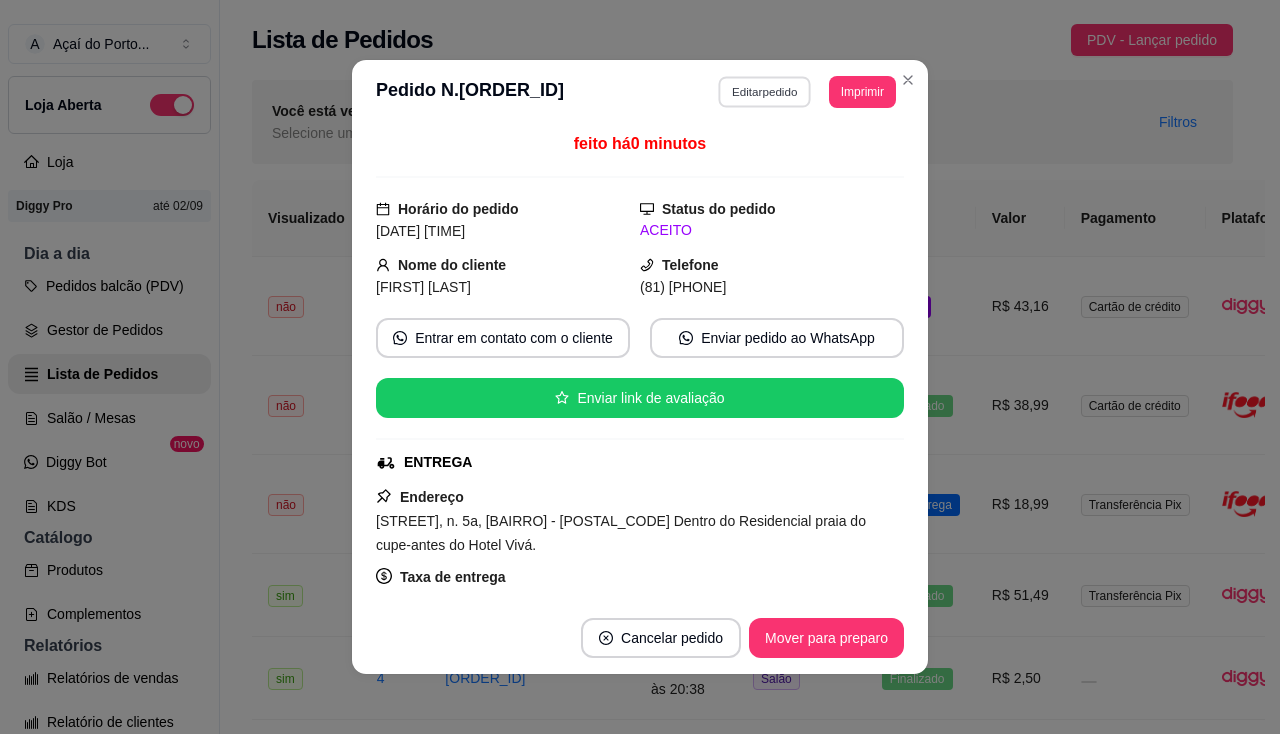 click on "Editar  pedido" at bounding box center [765, 91] 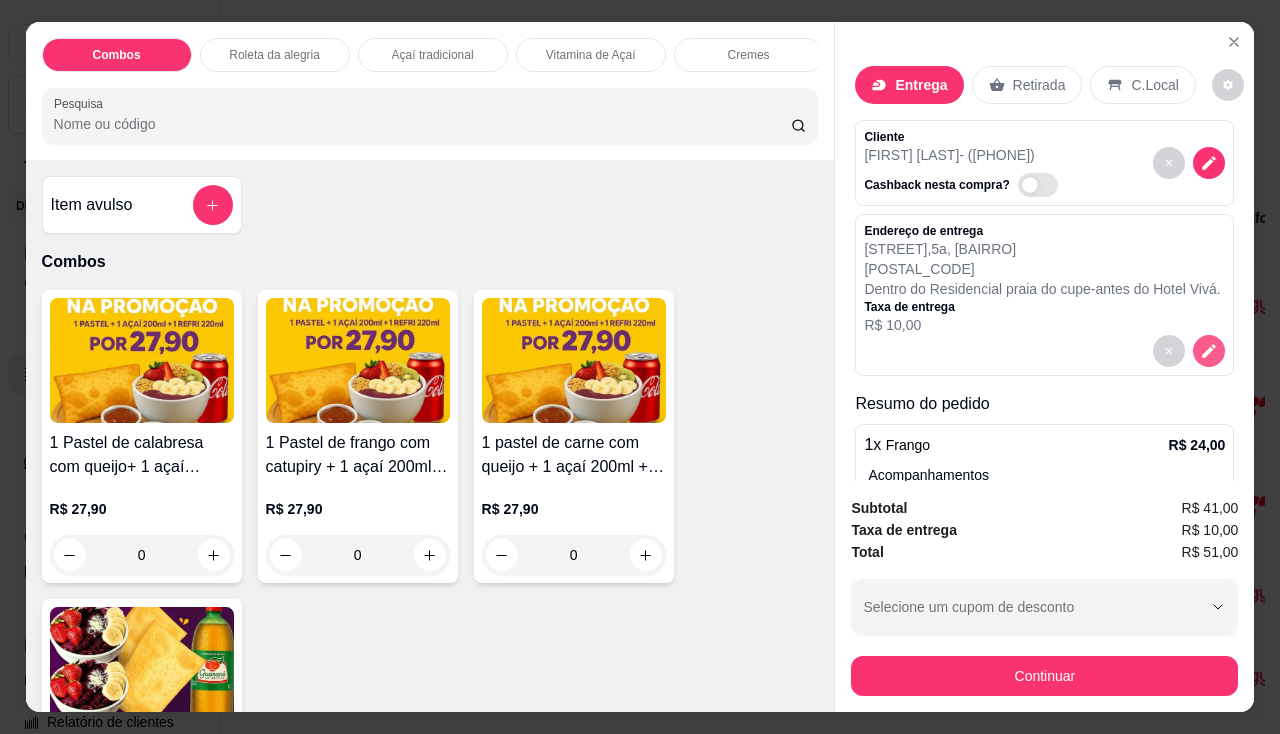 click 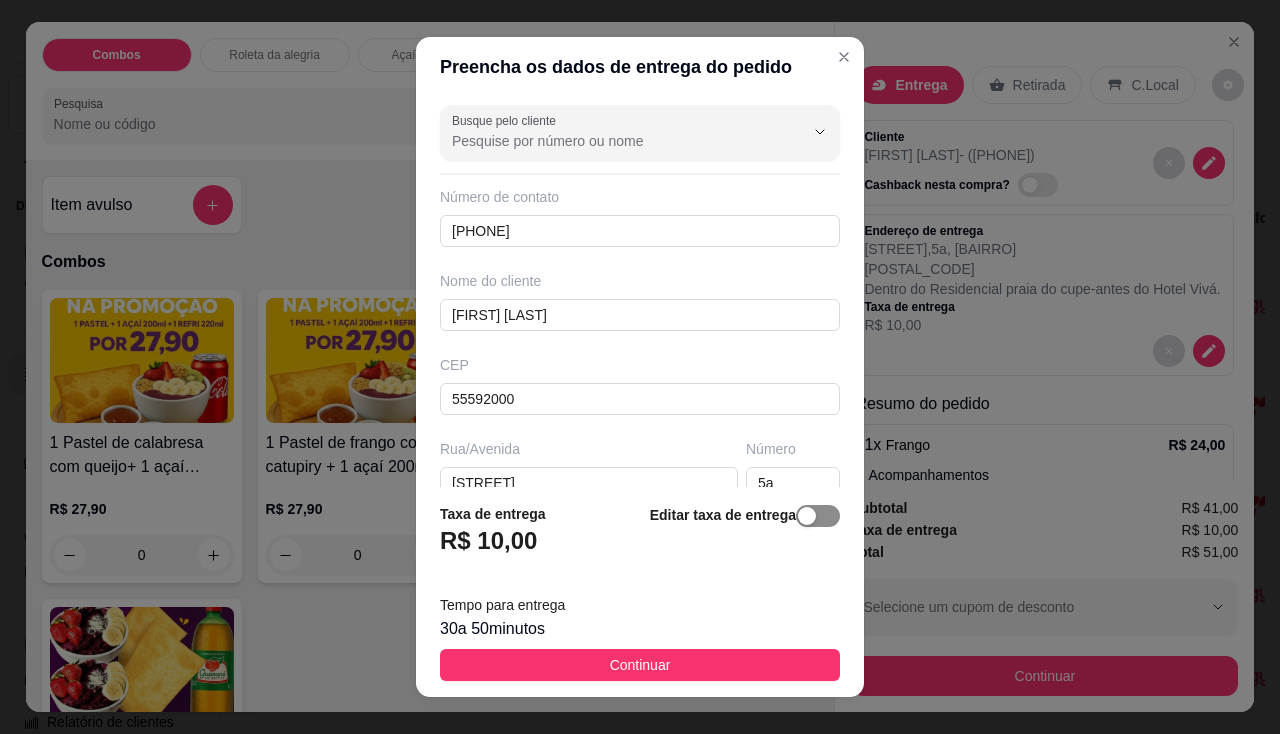 click at bounding box center [818, 516] 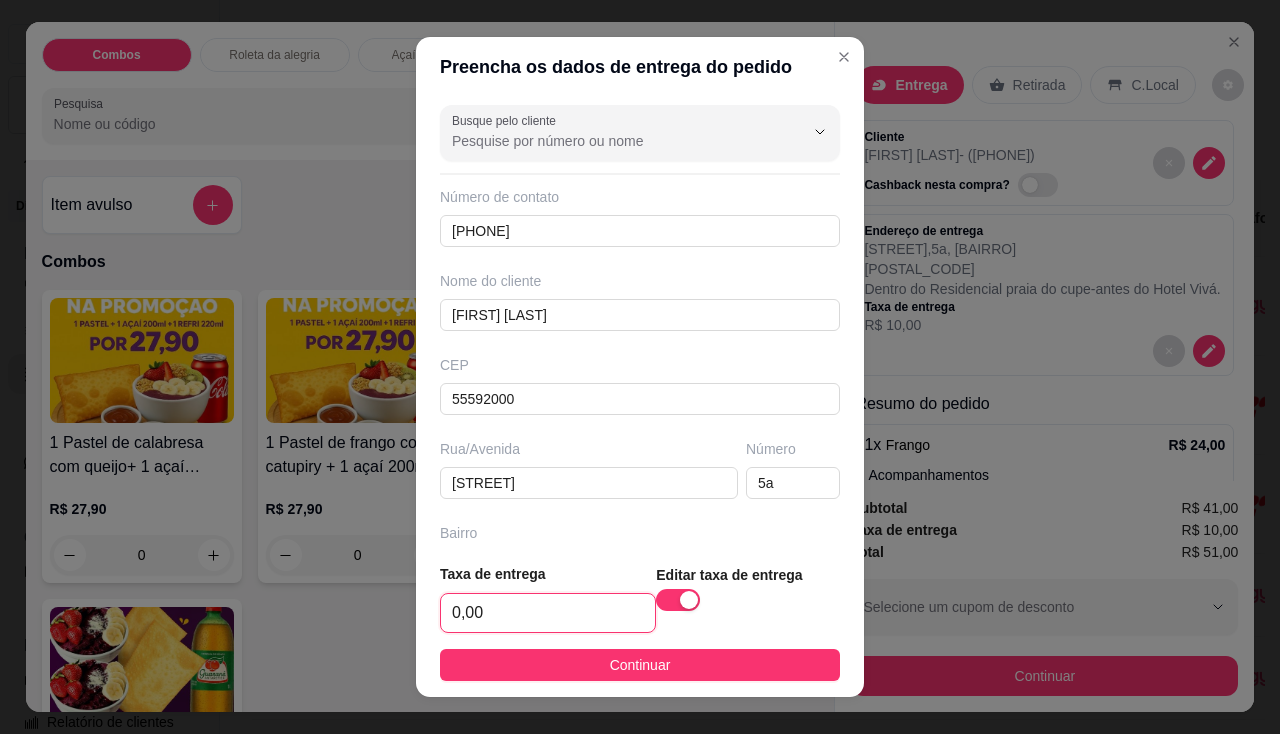 click on "0,00" at bounding box center (548, 613) 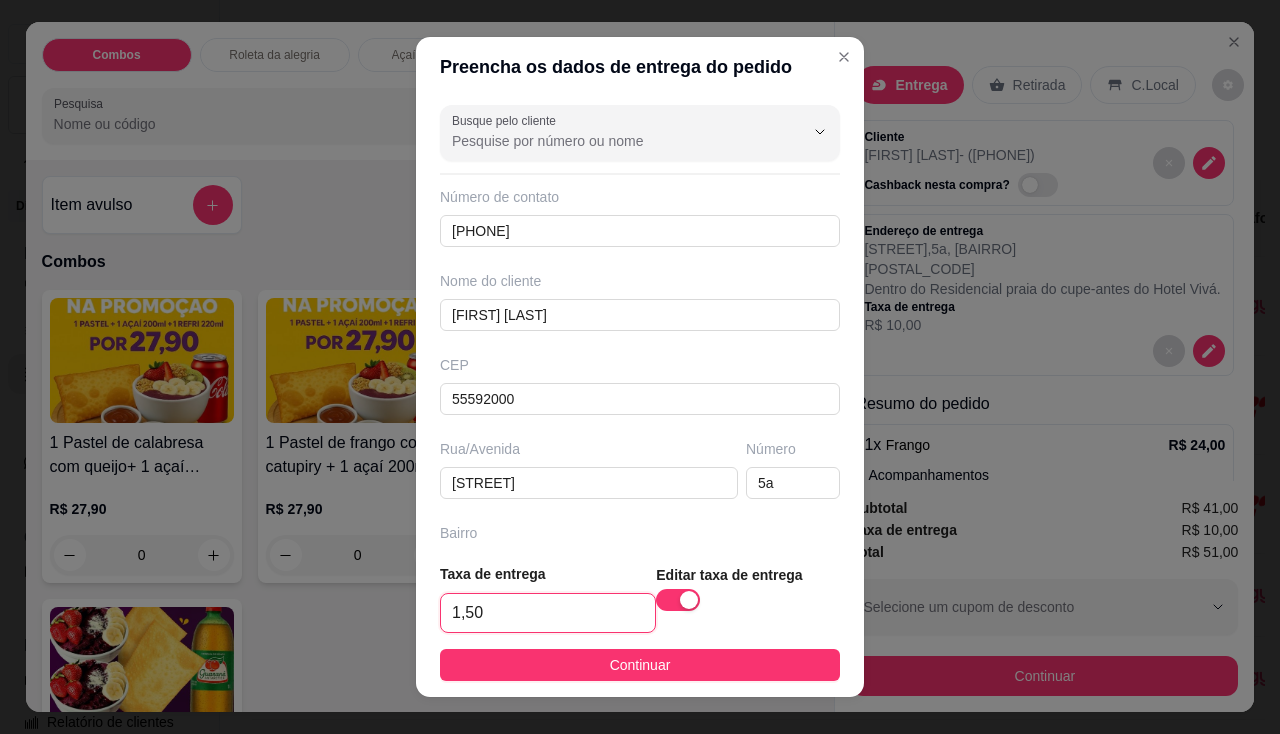 type on "15,00" 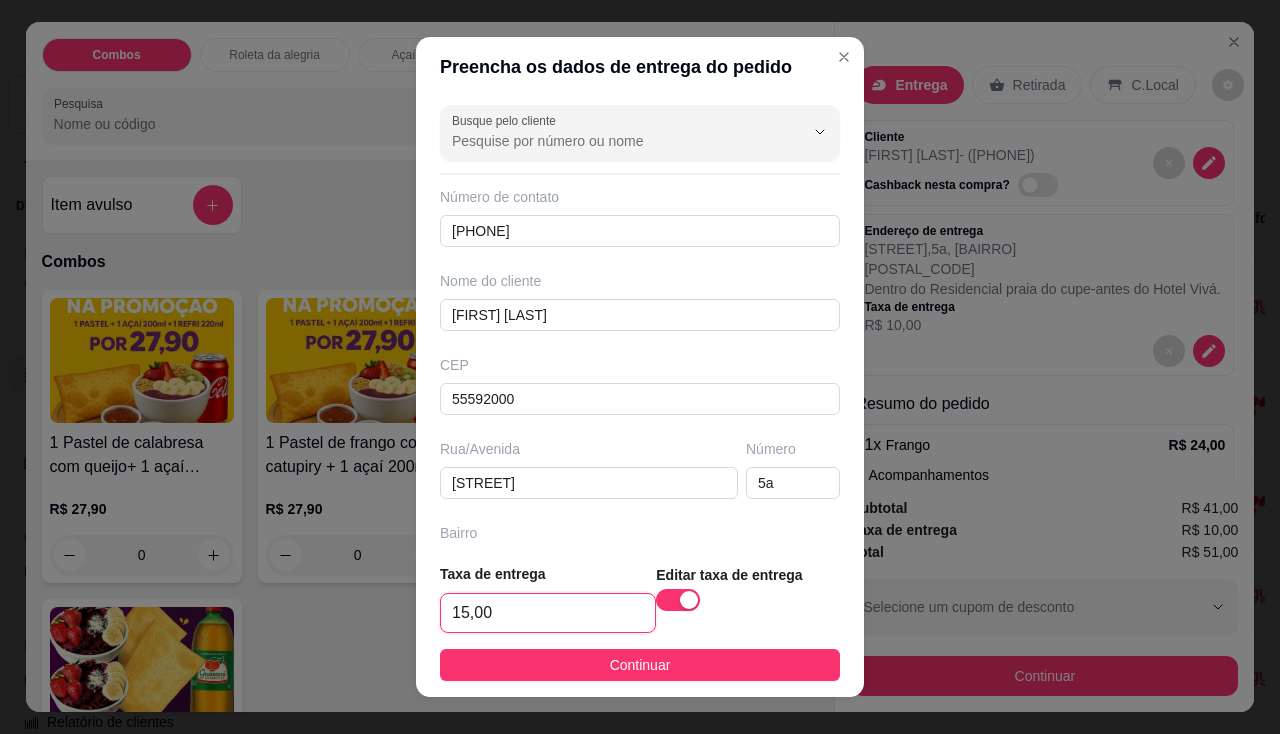 scroll, scrollTop: 27, scrollLeft: 0, axis: vertical 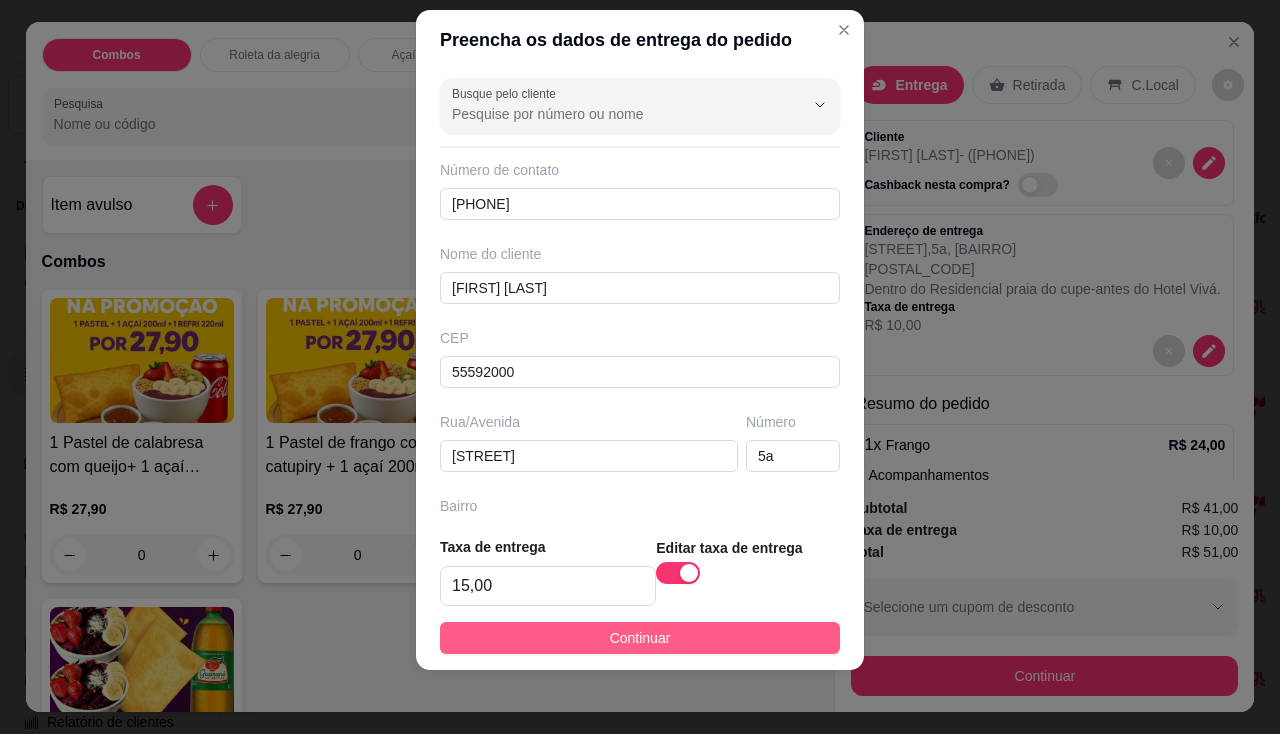 click on "Continuar" at bounding box center [640, 638] 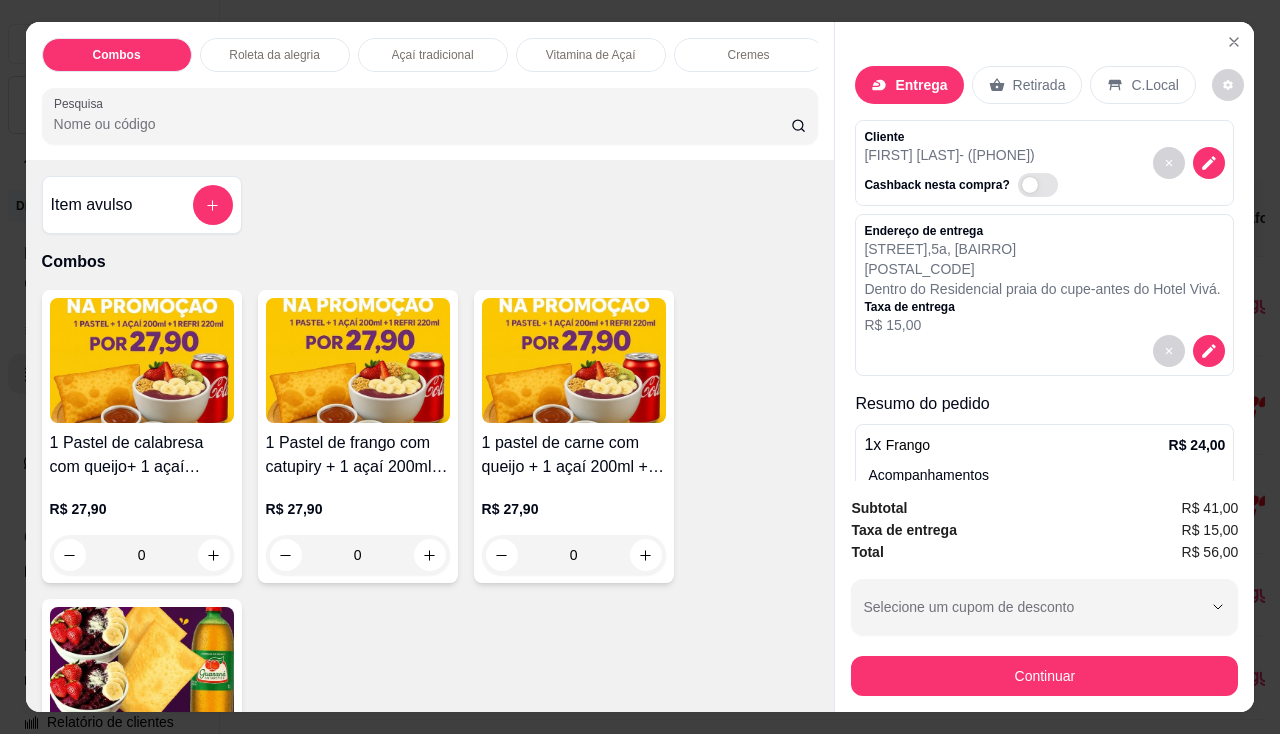 click on "Continuar" at bounding box center (1044, 673) 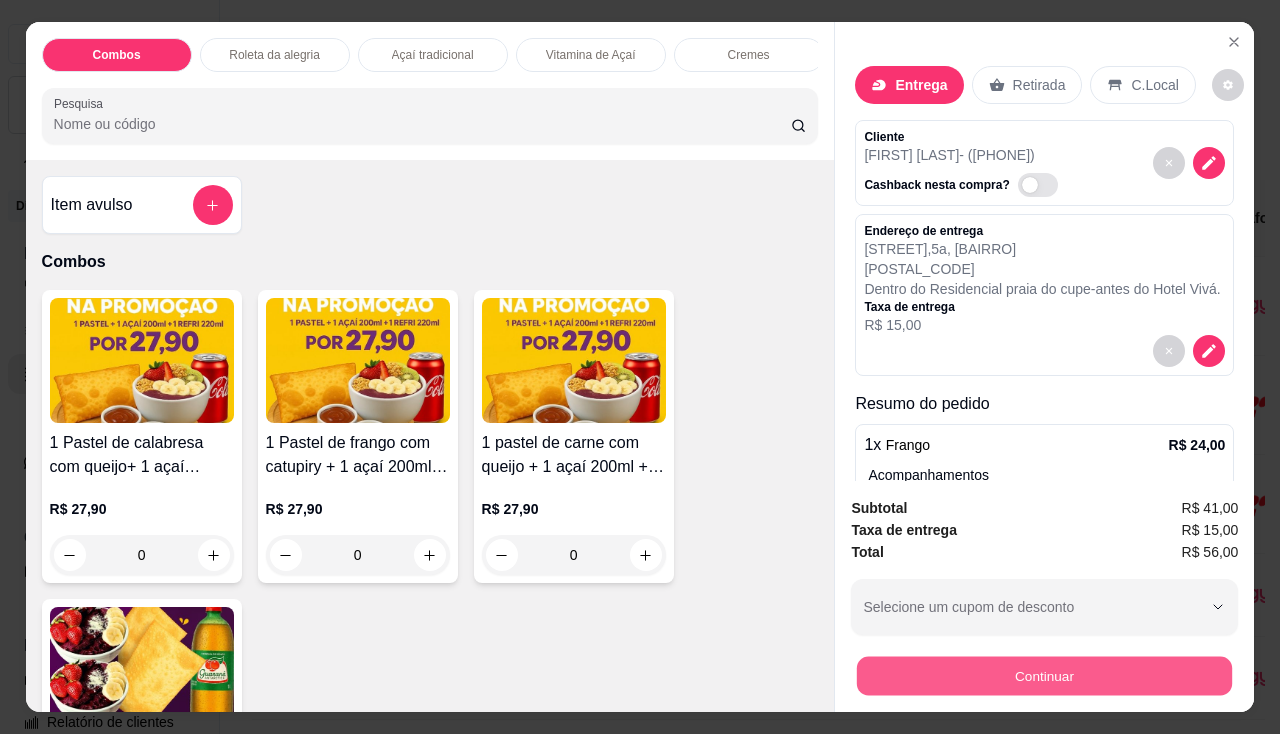 click on "Continuar" at bounding box center (1044, 676) 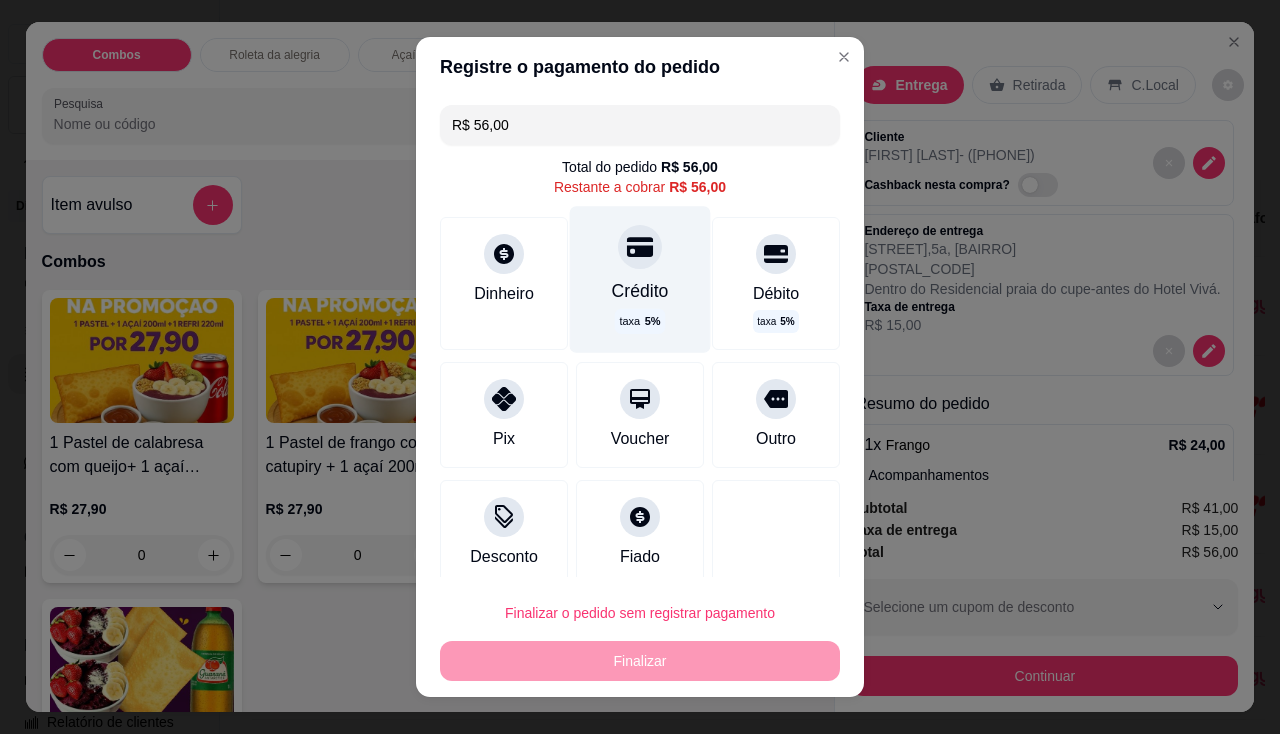click on "Crédito" at bounding box center (640, 291) 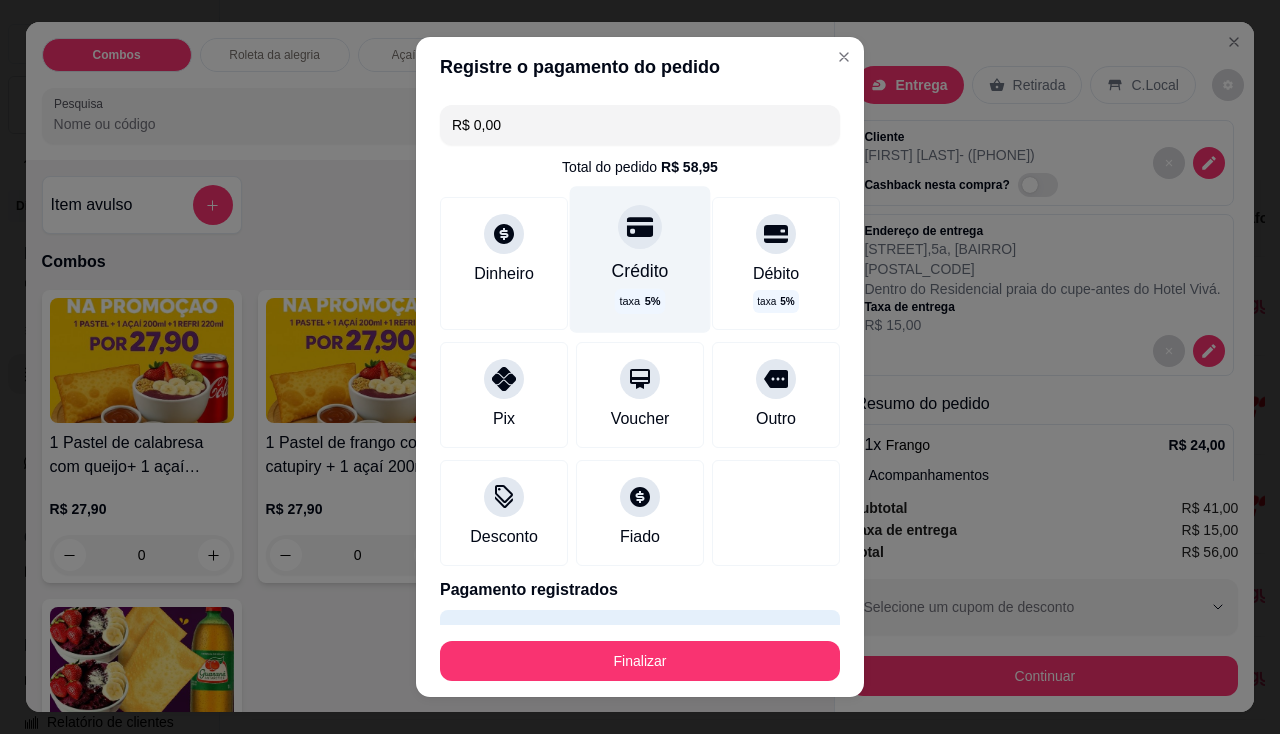 type on "R$ 0,00" 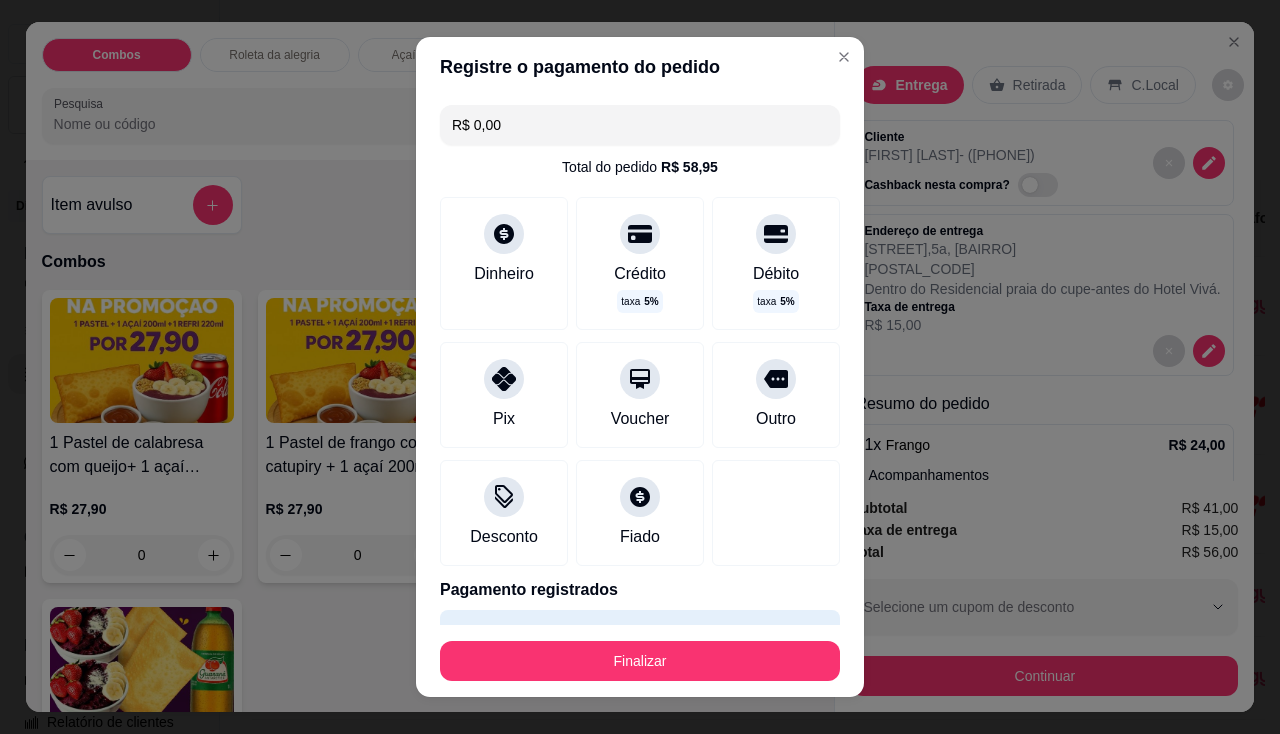 click on "Finalizar" at bounding box center (640, 661) 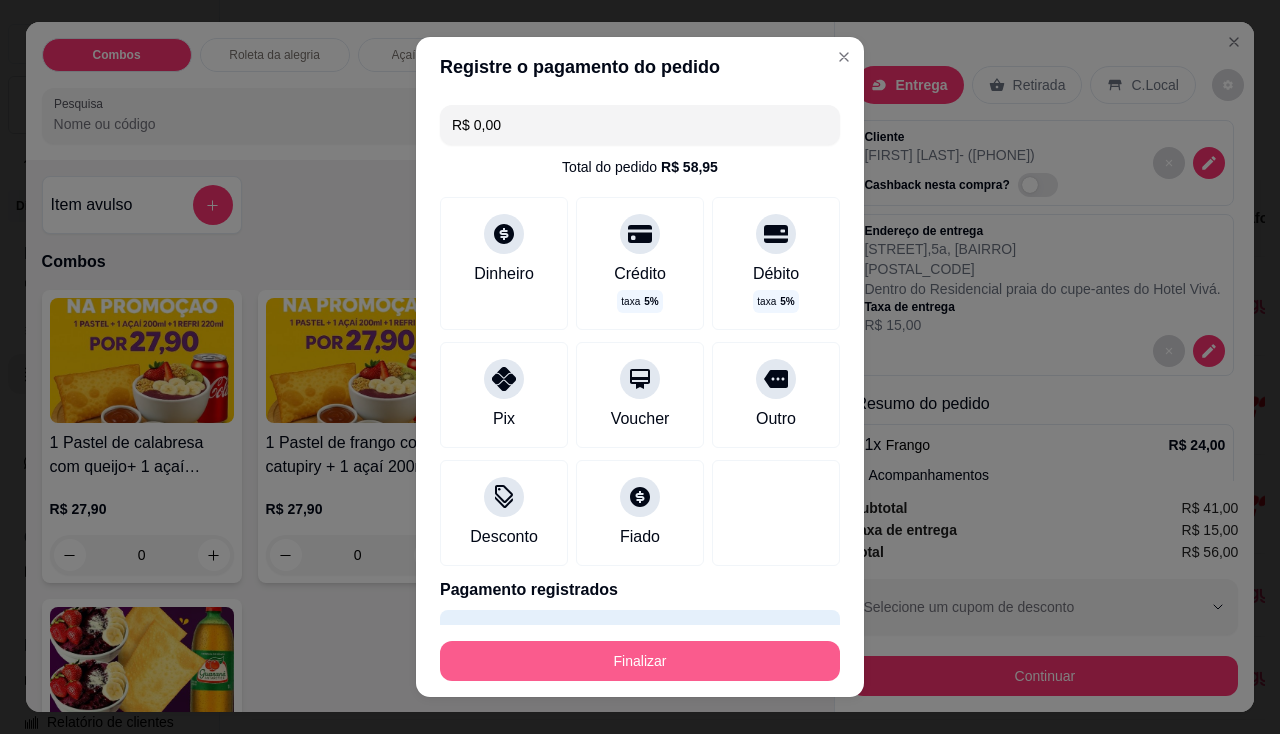 click on "Finalizar" at bounding box center [640, 661] 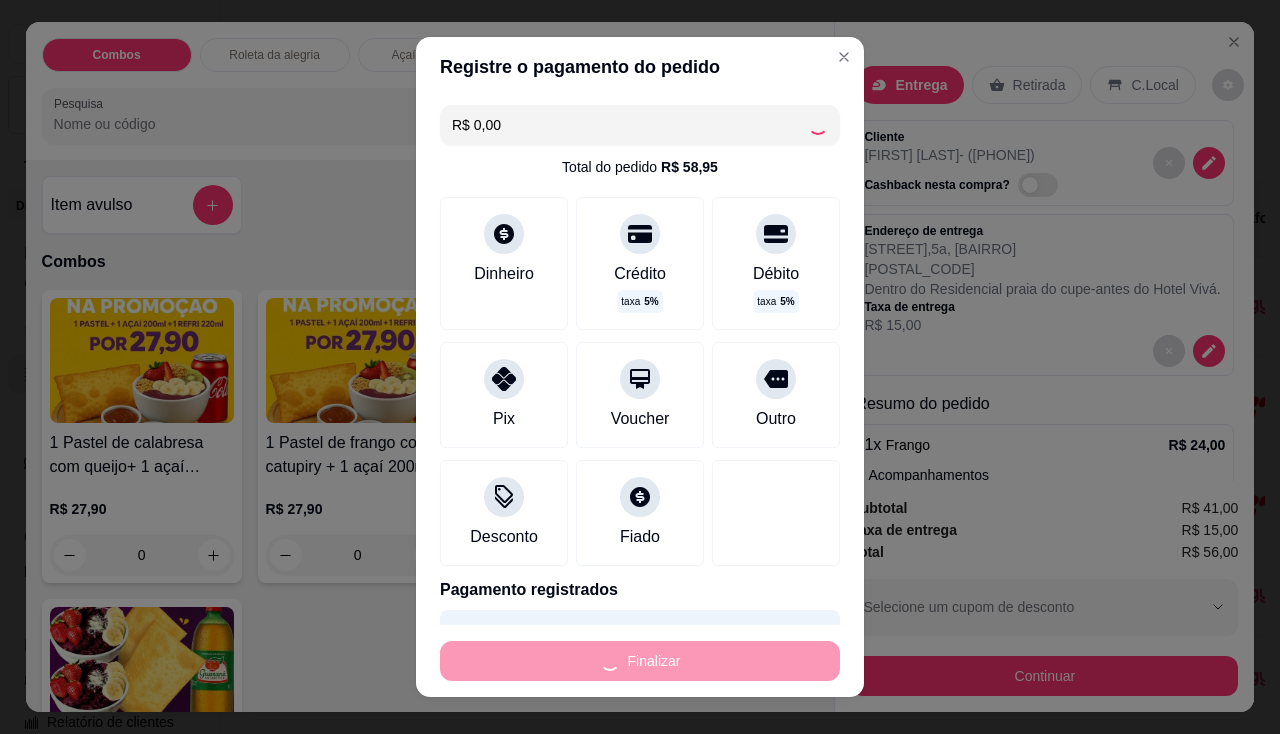 type on "0" 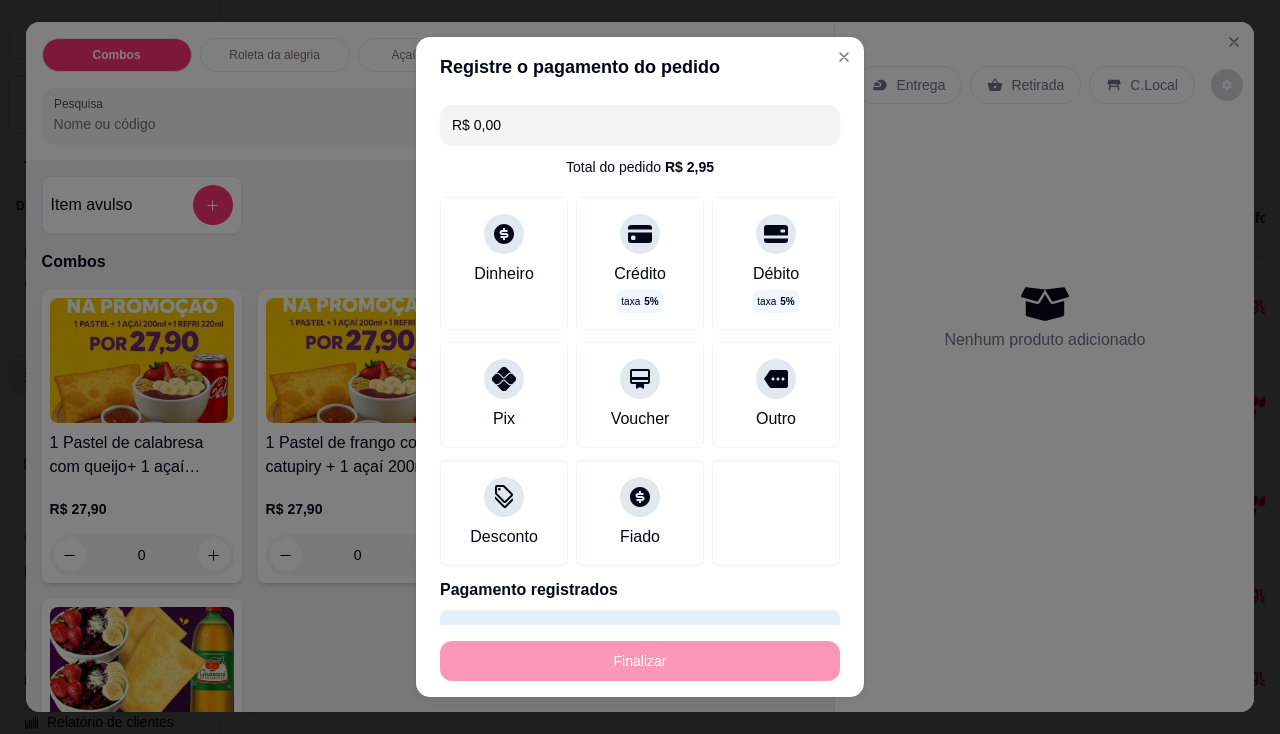 type on "-R$ 56,00" 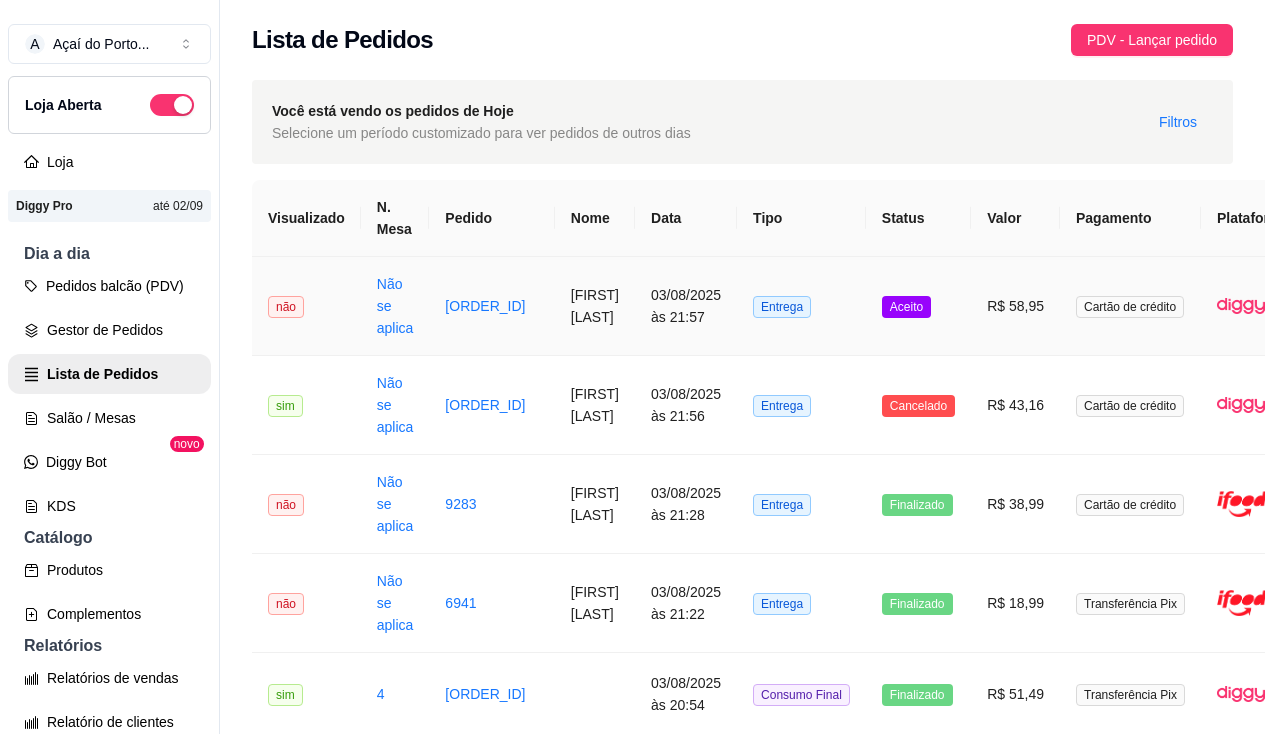 click on "[ORDER_ID]" at bounding box center [491, 306] 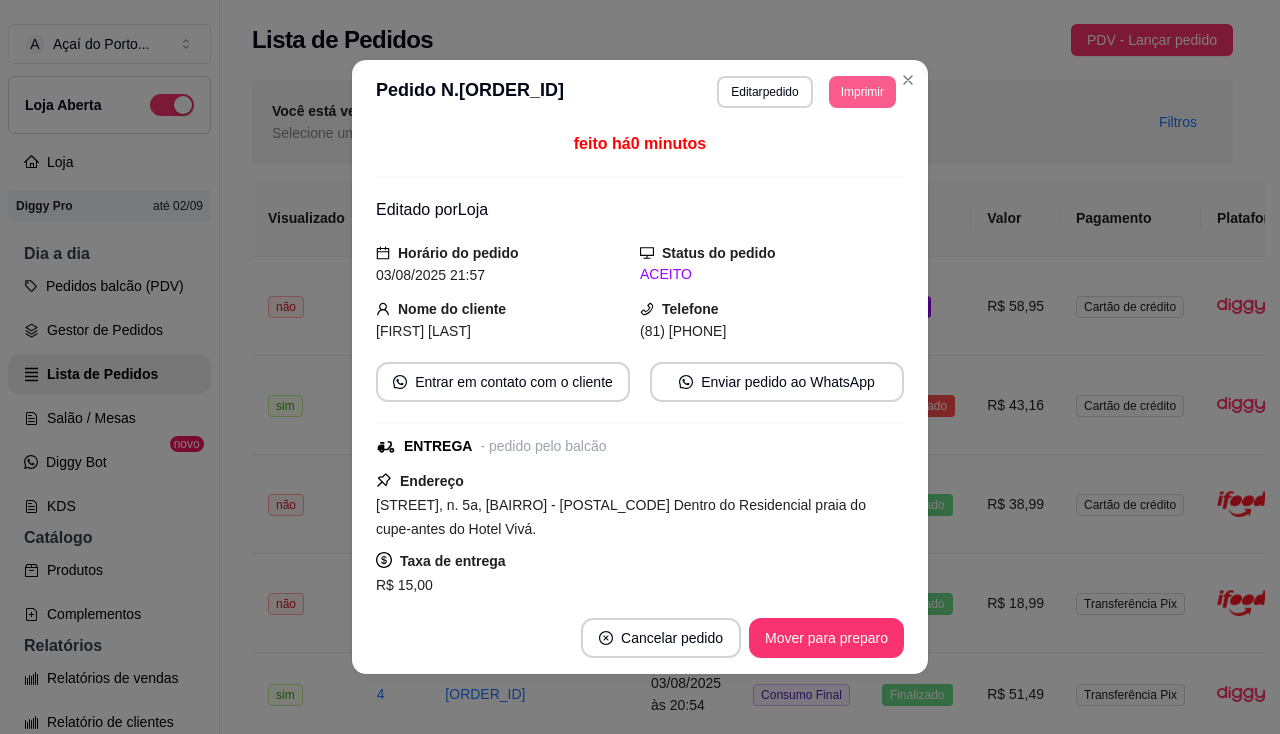 click on "Imprimir" at bounding box center [862, 92] 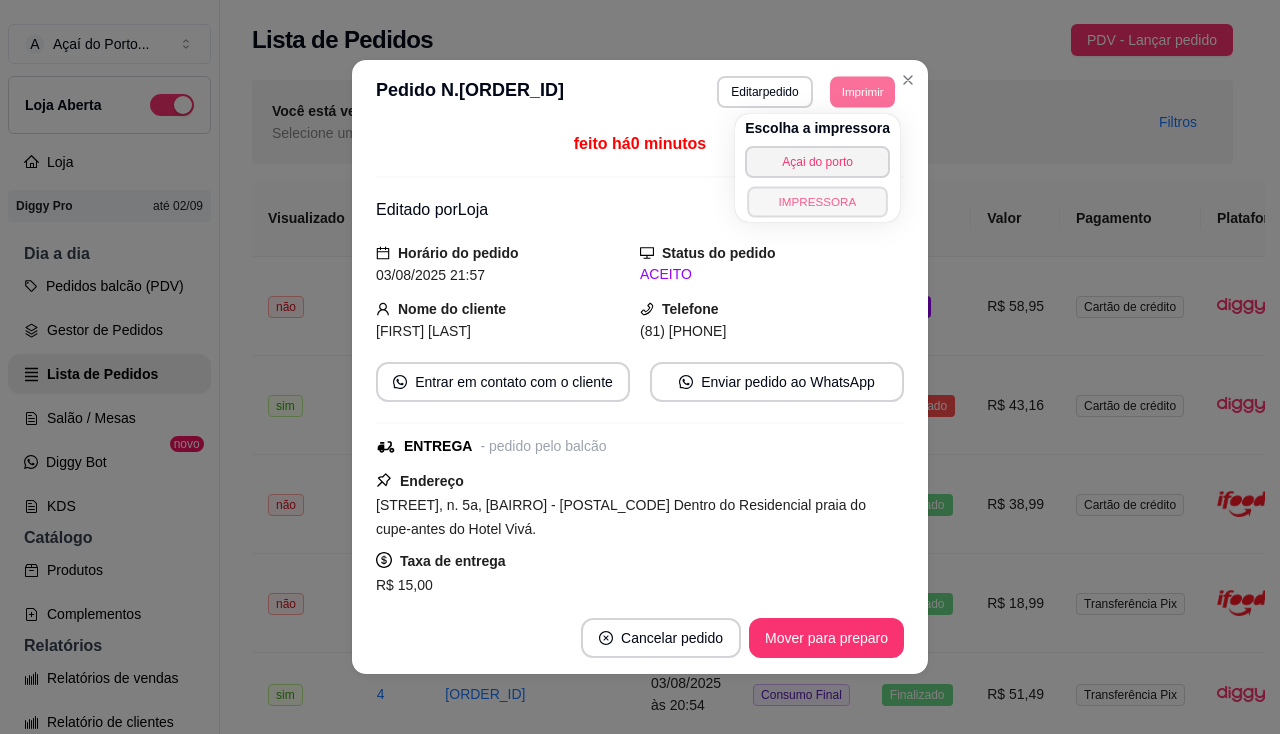 click on "IMPRESSORA" at bounding box center [817, 201] 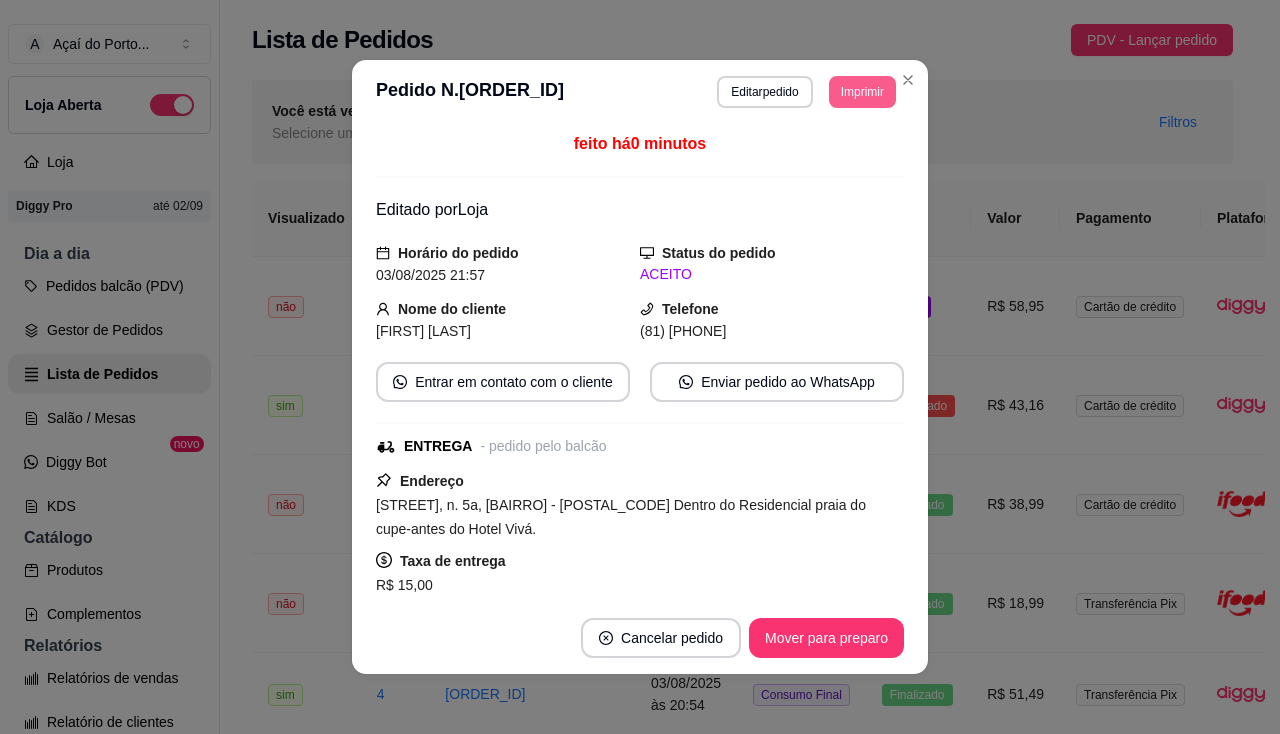 click on "Imprimir" at bounding box center (862, 92) 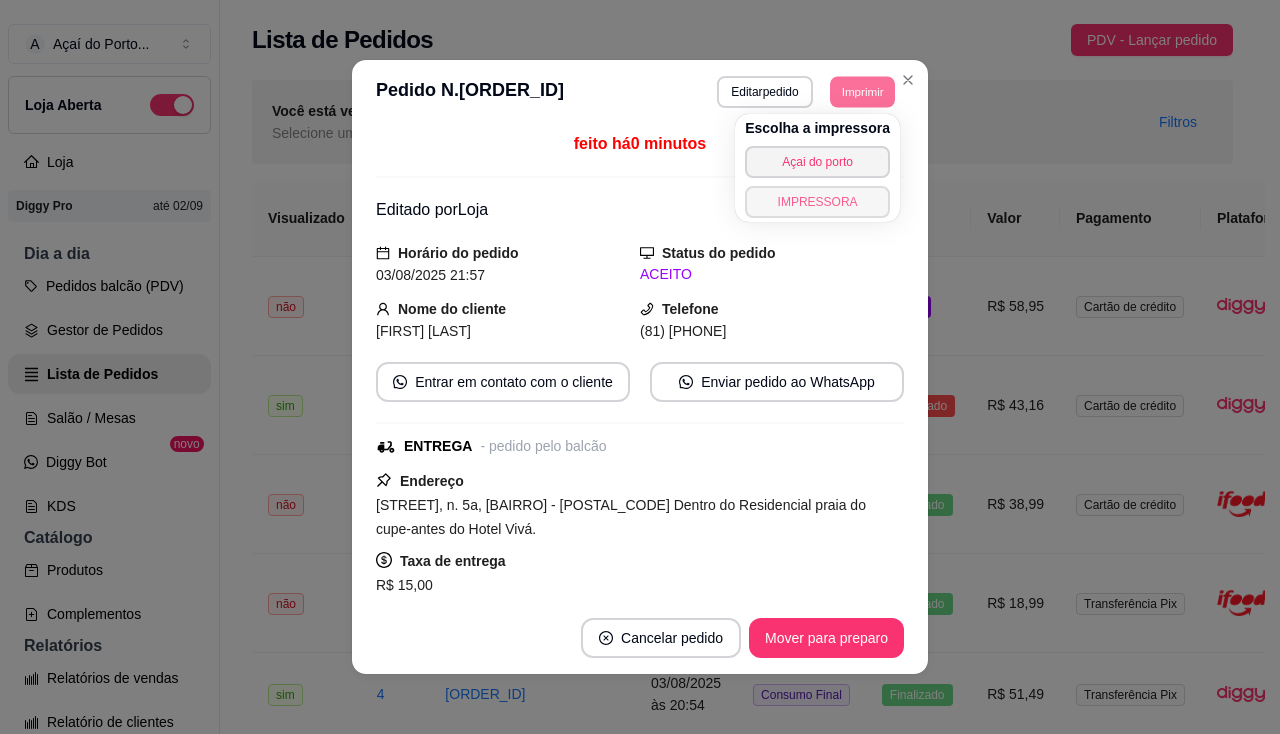 click on "IMPRESSORA" at bounding box center [817, 202] 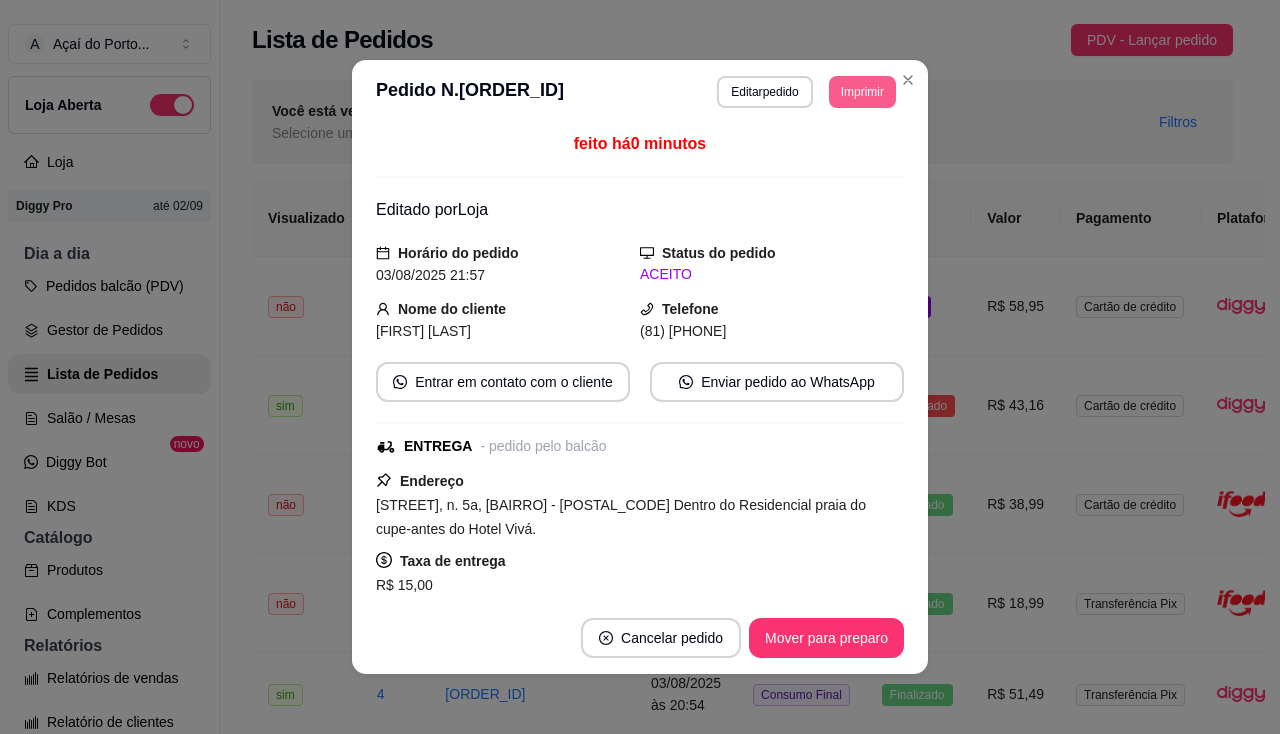 click on "Imprimir" at bounding box center (862, 92) 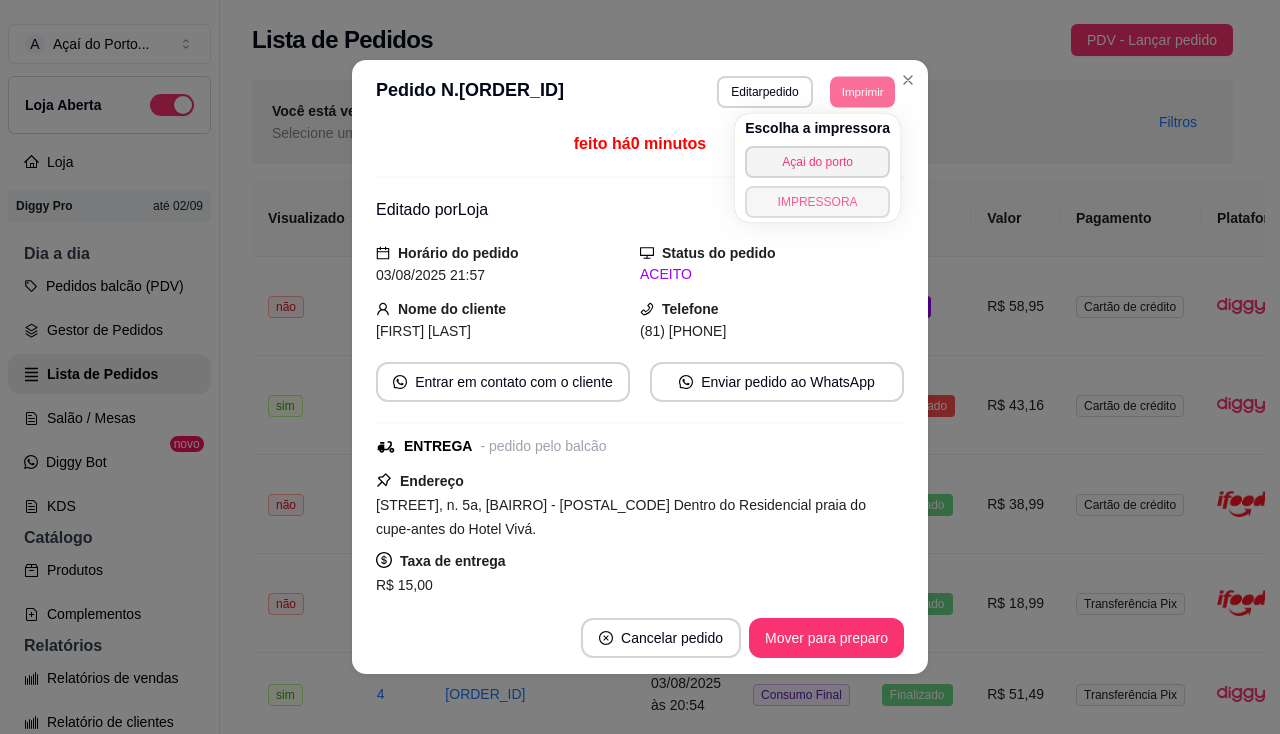 click on "IMPRESSORA" at bounding box center (817, 202) 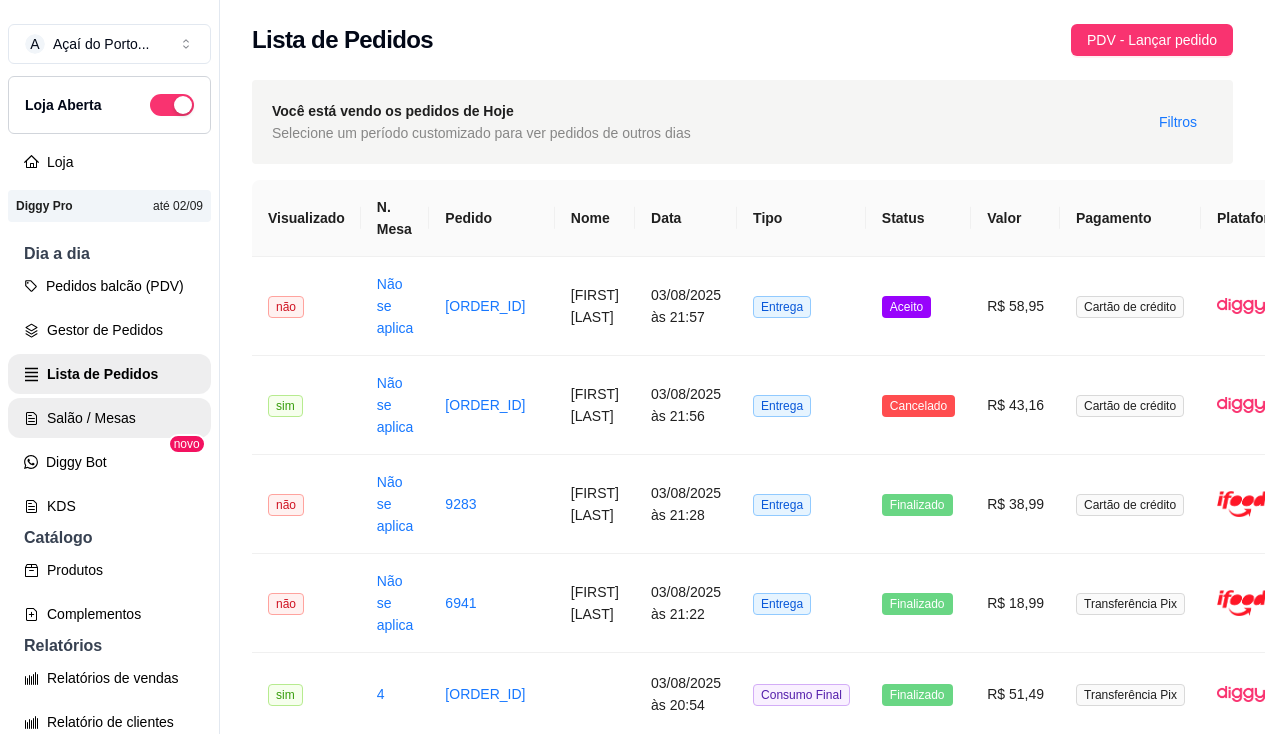 click on "Salão / Mesas" at bounding box center [109, 418] 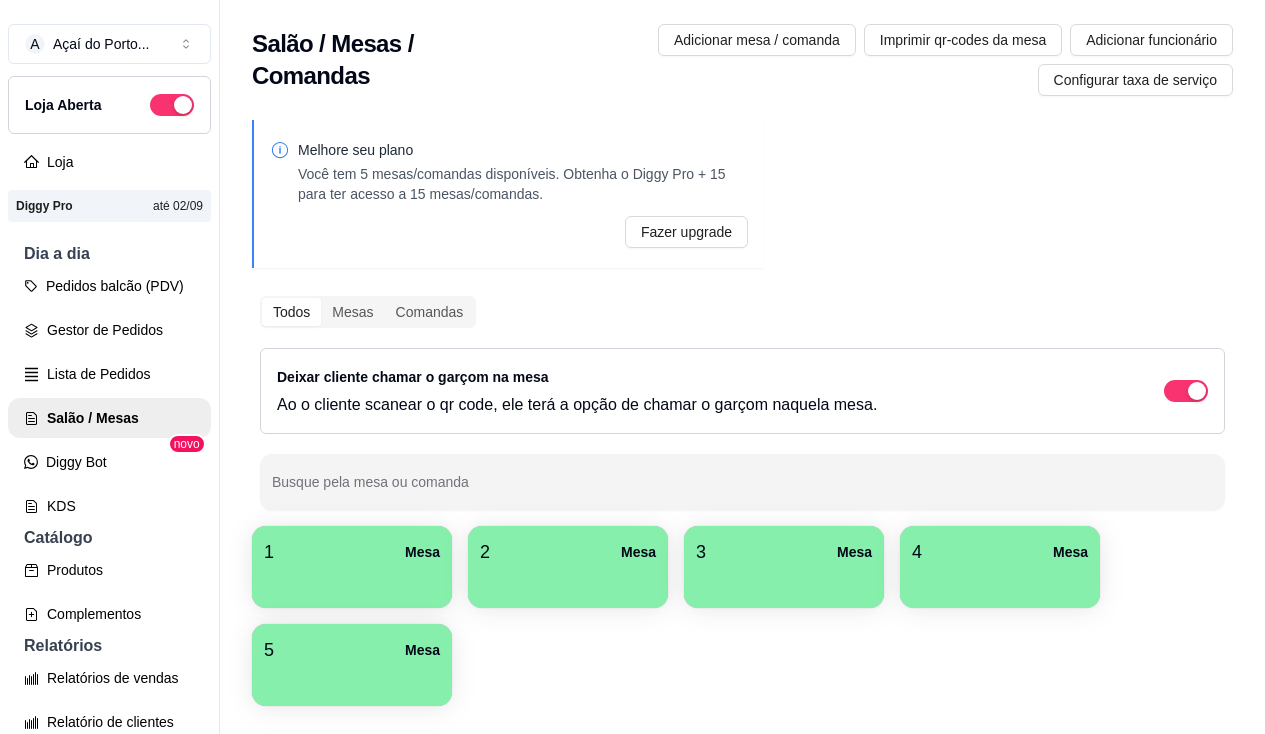 click on "1 Mesa" at bounding box center (352, 567) 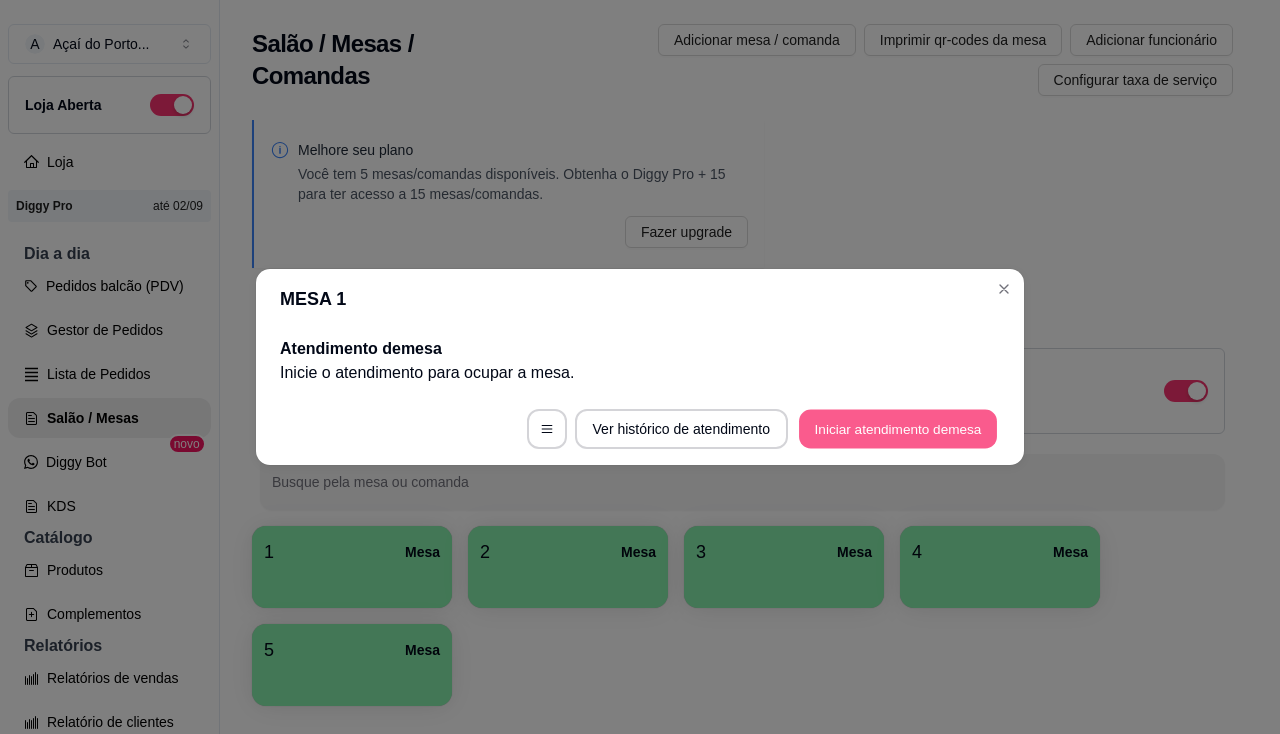 click on "Iniciar atendimento de  mesa" at bounding box center [898, 429] 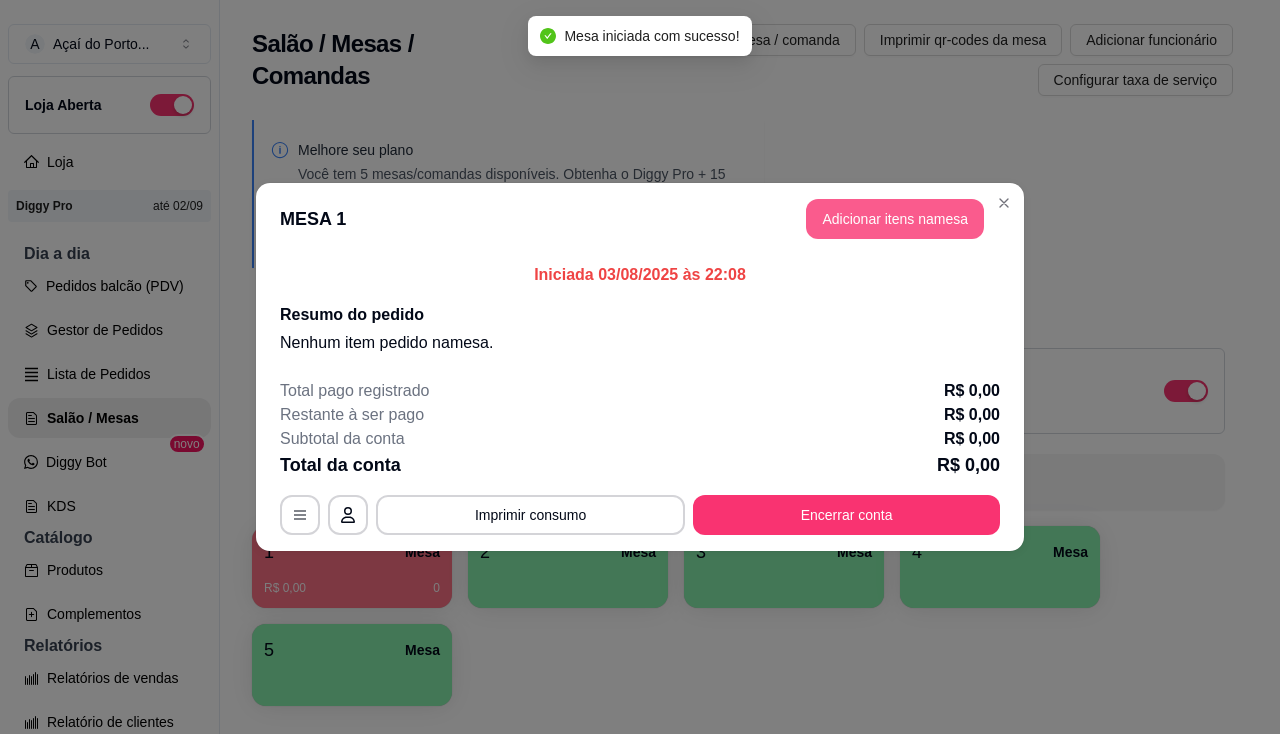 click on "Adicionar itens na  mesa" at bounding box center (895, 219) 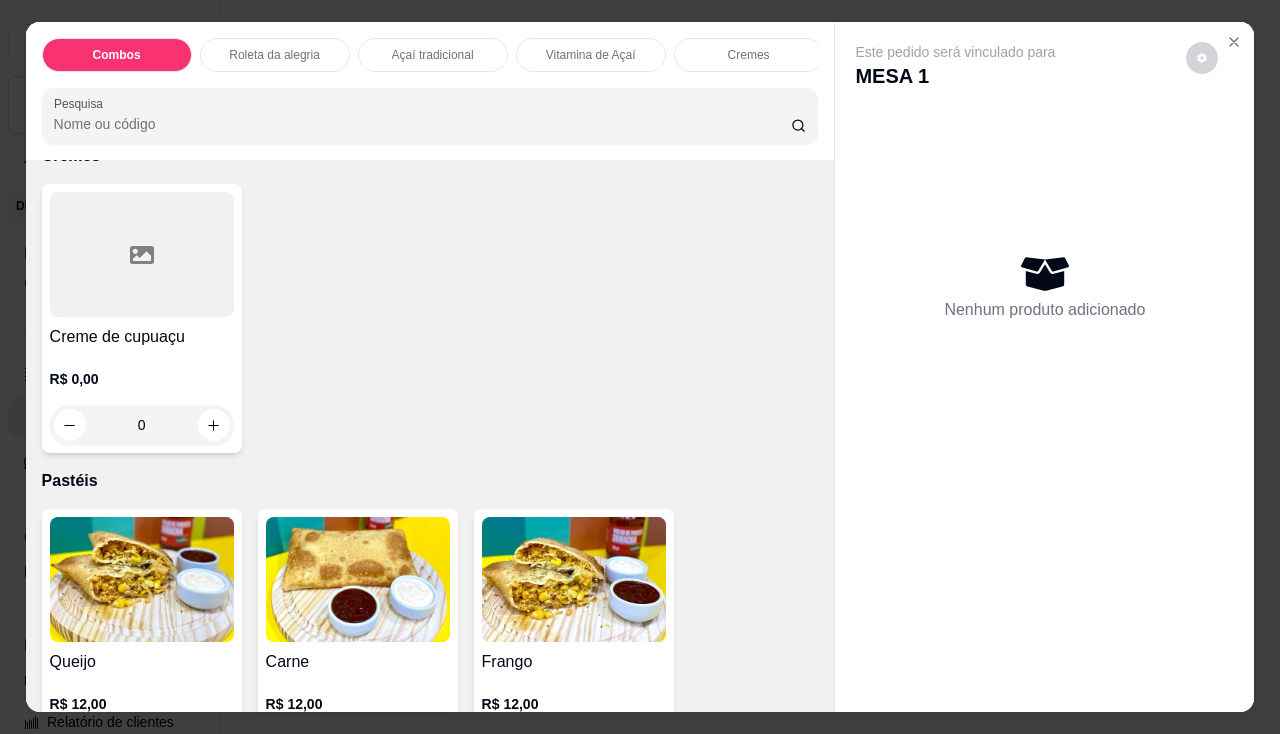 scroll, scrollTop: 2100, scrollLeft: 0, axis: vertical 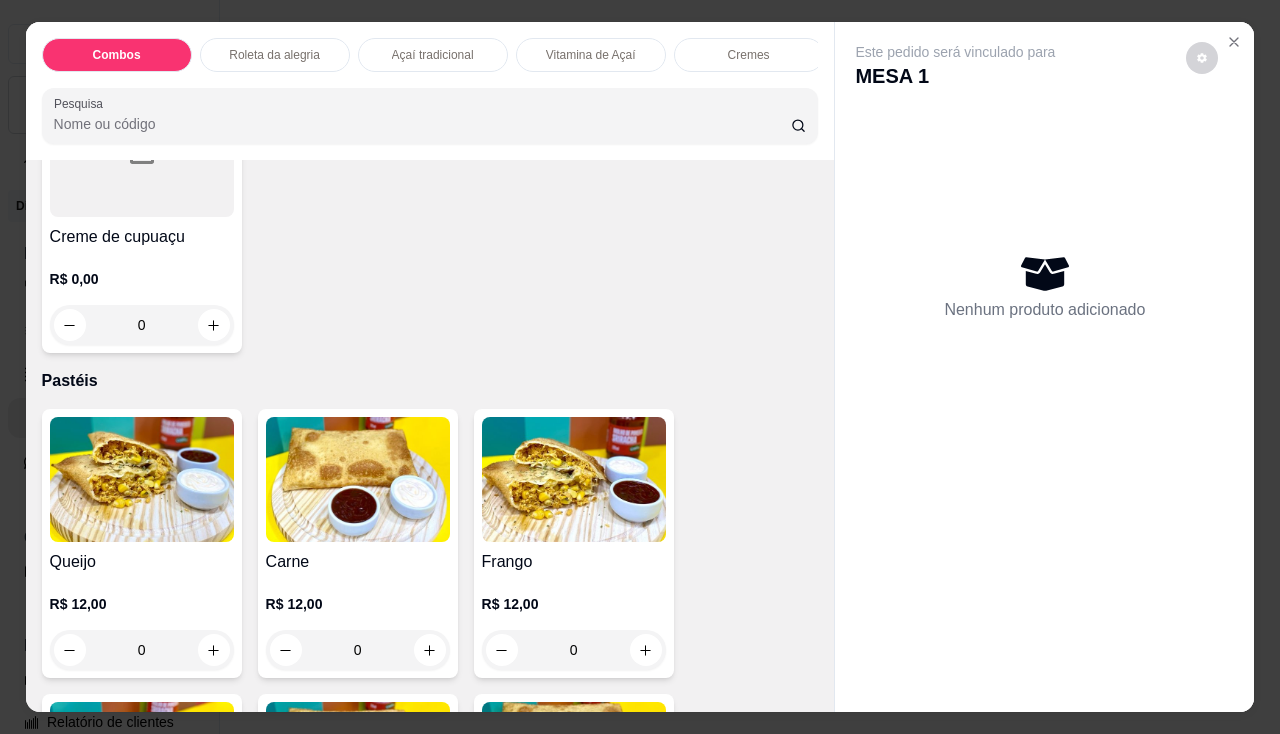 click at bounding box center [142, 479] 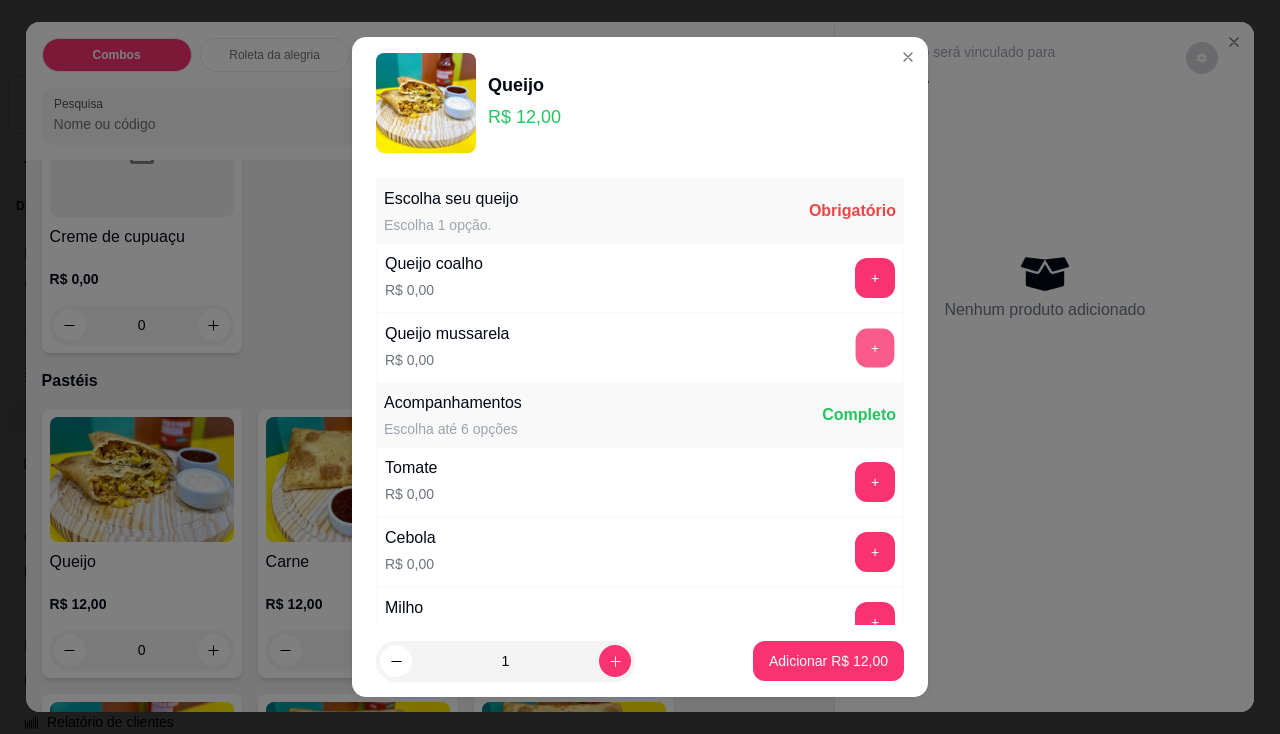 click on "+" at bounding box center (875, 347) 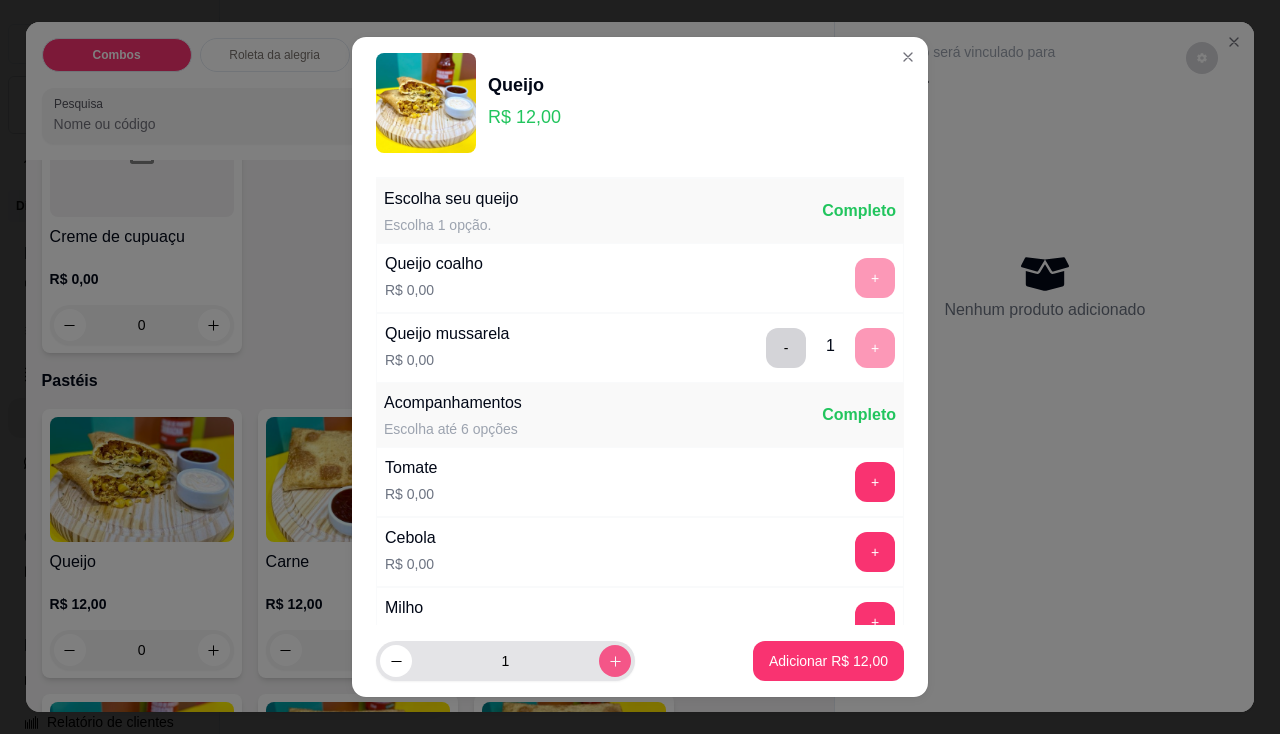 click at bounding box center [615, 661] 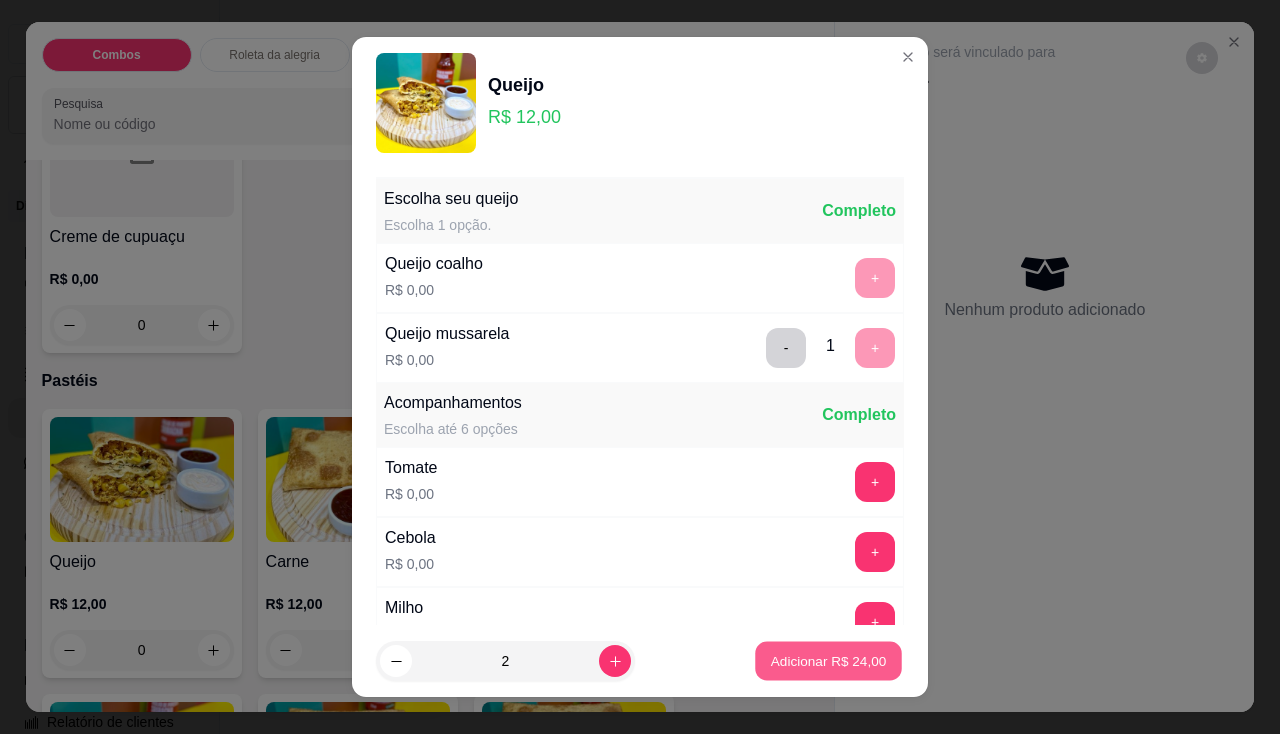 click on "Adicionar   R$ 24,00" at bounding box center (828, 661) 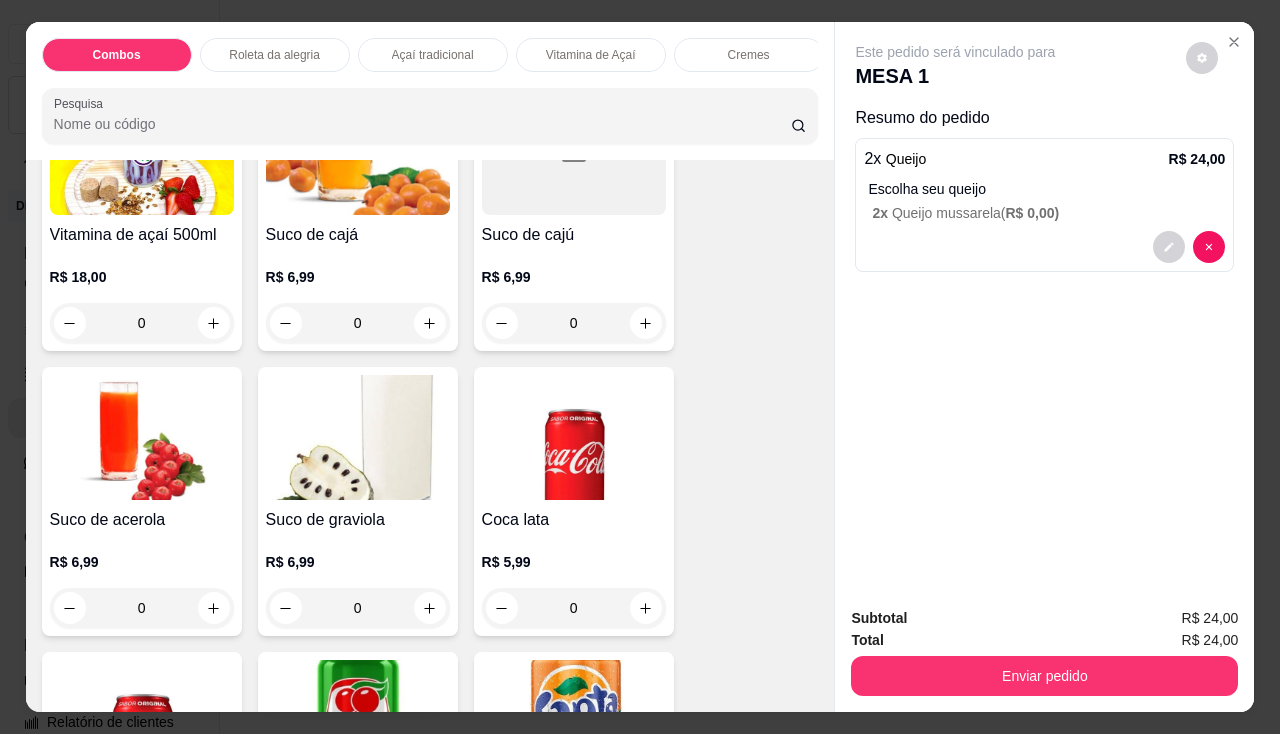 scroll, scrollTop: 5700, scrollLeft: 0, axis: vertical 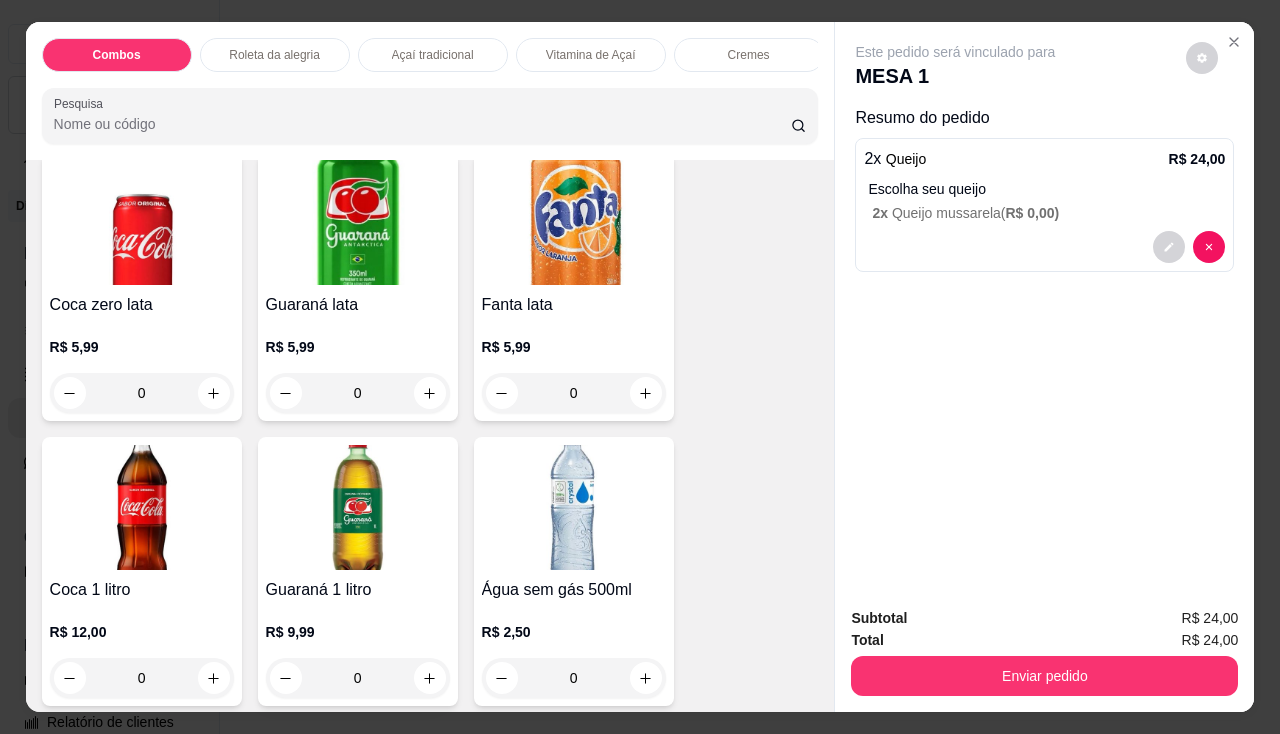 click at bounding box center [358, 507] 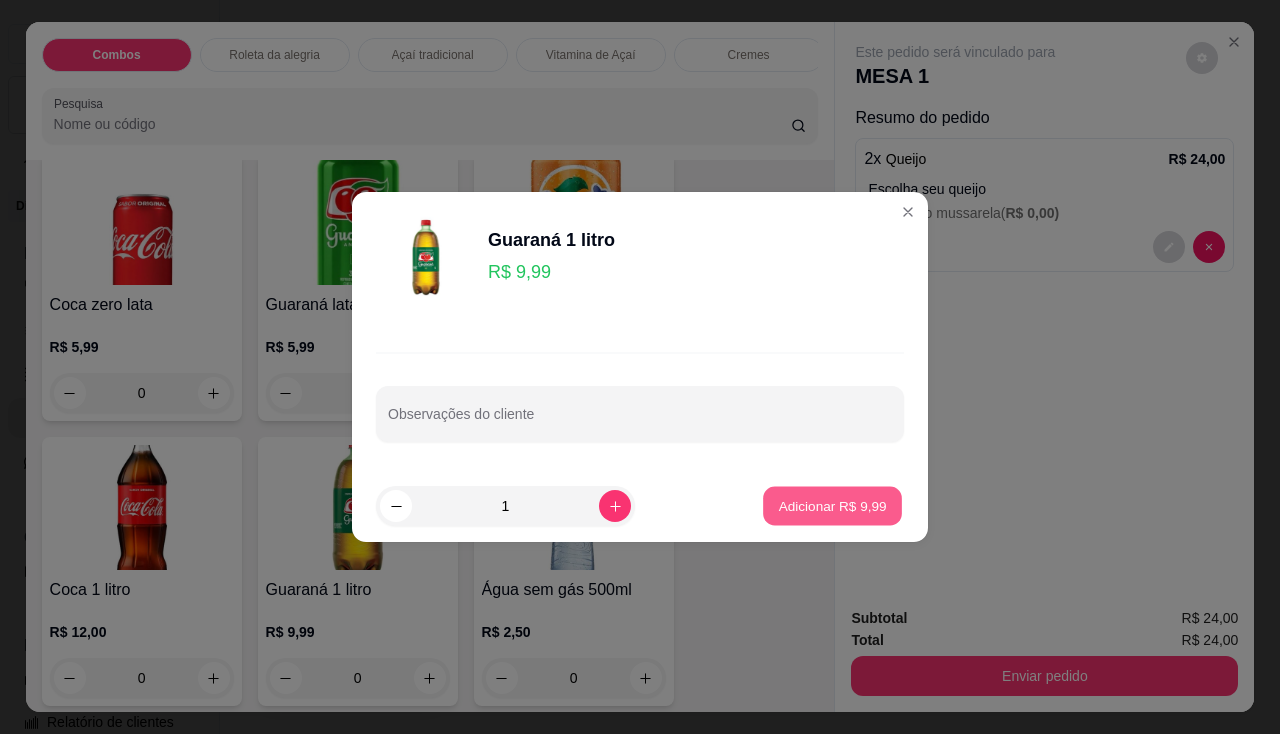 click on "Adicionar   R$ 9,99" at bounding box center (832, 505) 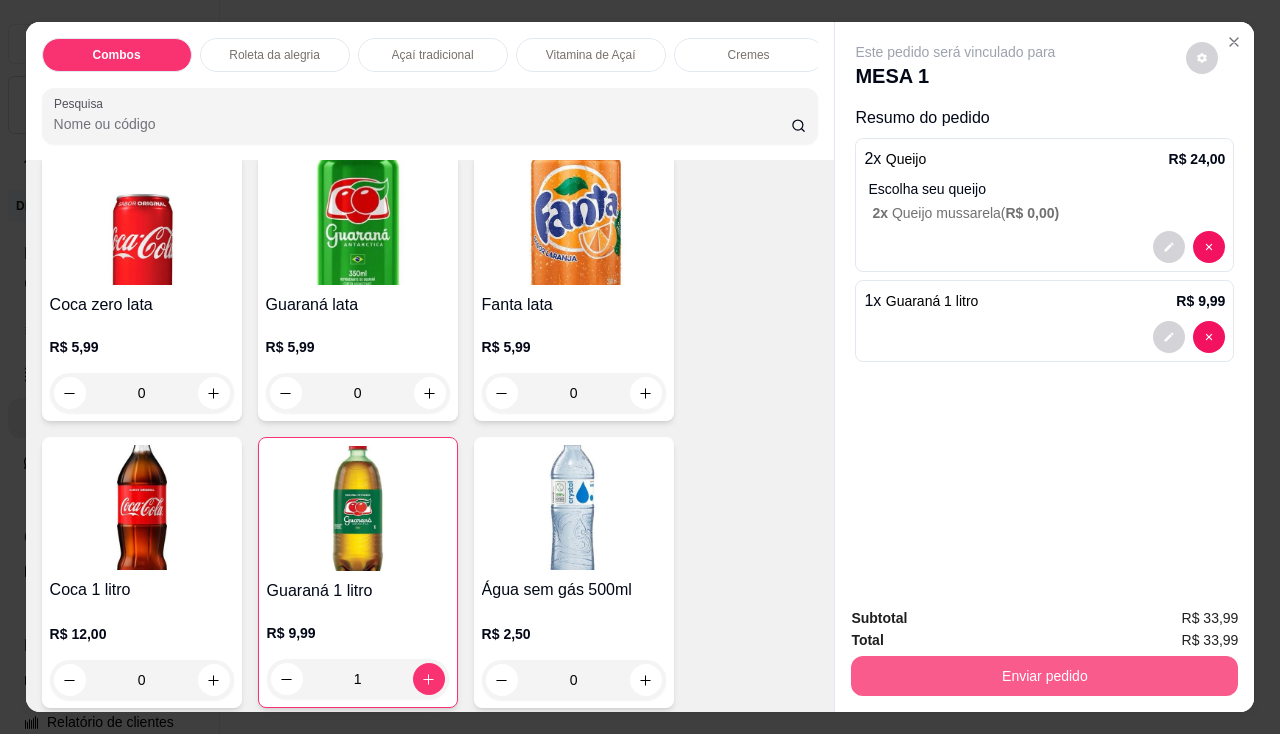 click on "Enviar pedido" at bounding box center (1044, 676) 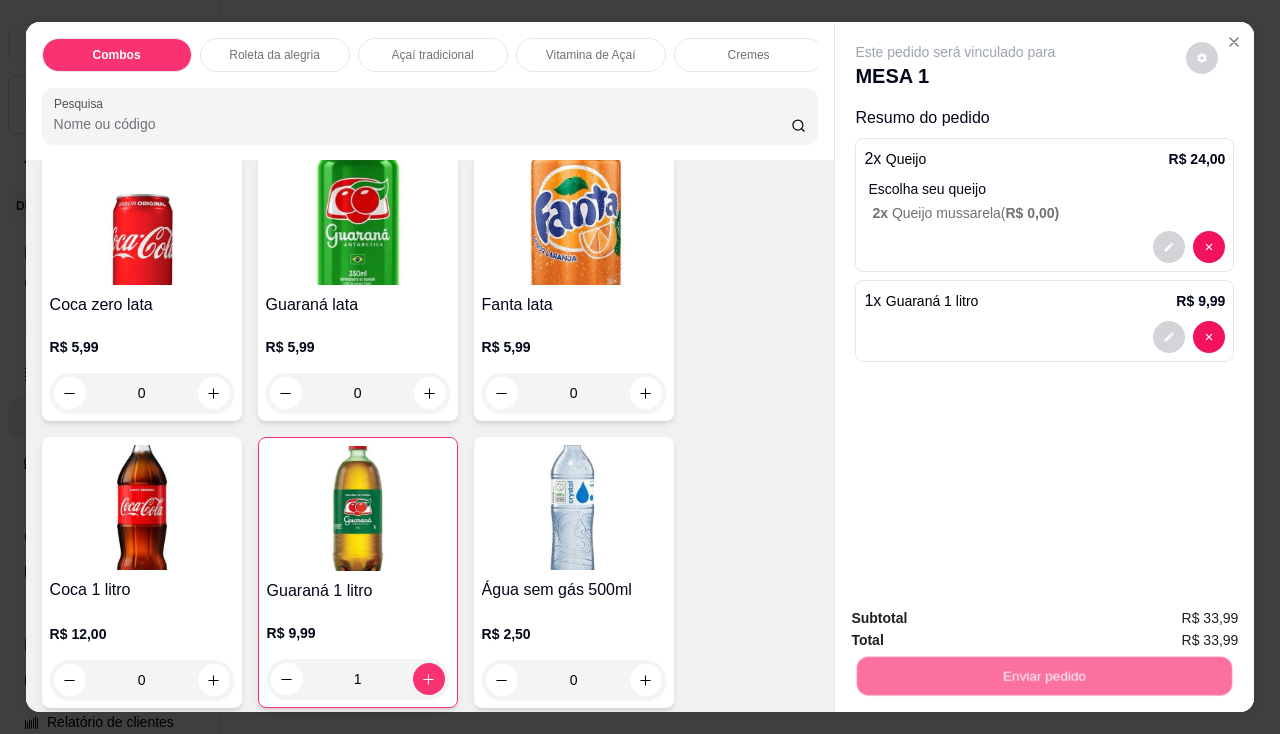 click on "Não registrar e enviar pedido" at bounding box center (979, 619) 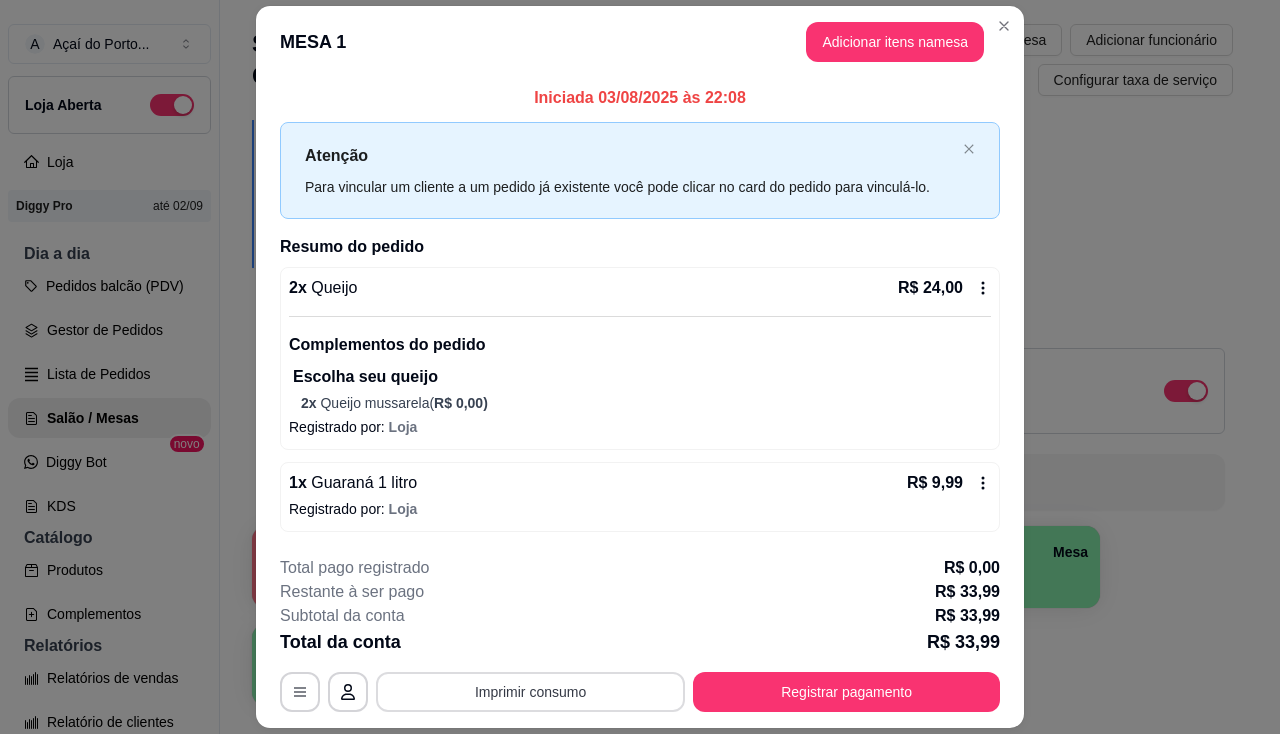 click on "Imprimir consumo" at bounding box center [530, 692] 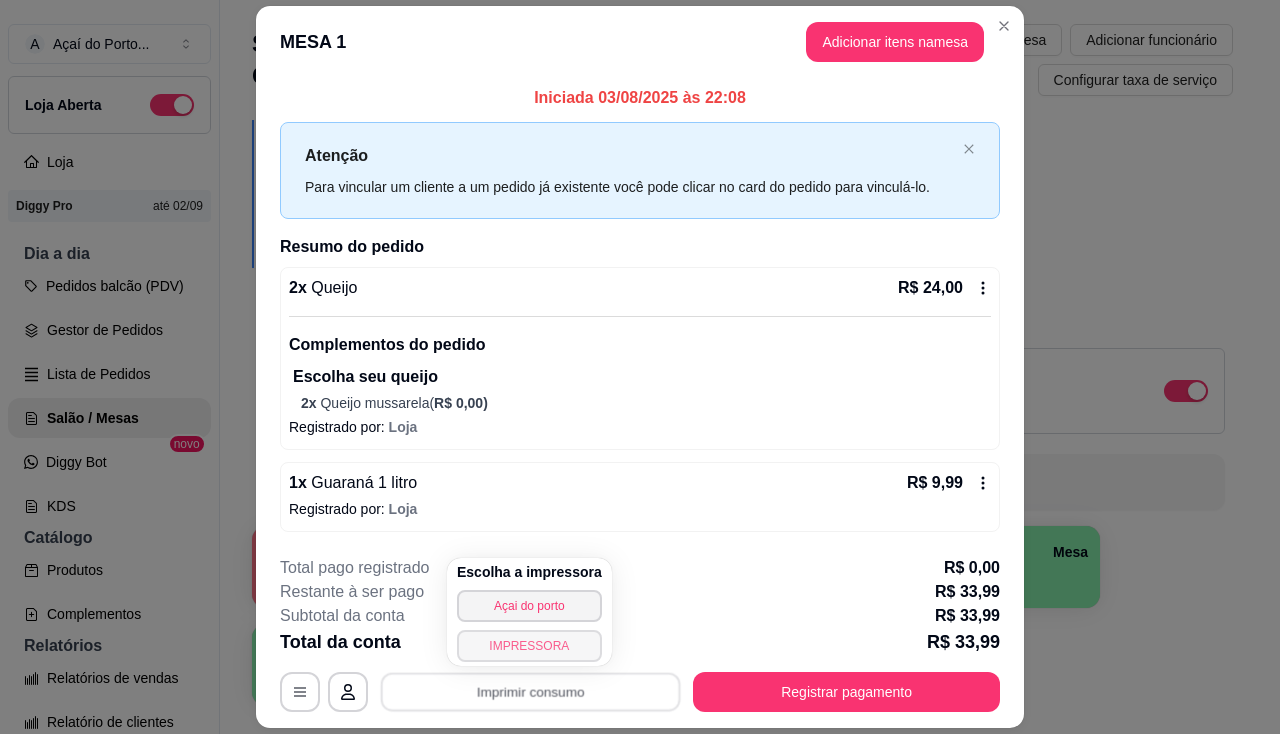 click on "IMPRESSORA" at bounding box center (529, 646) 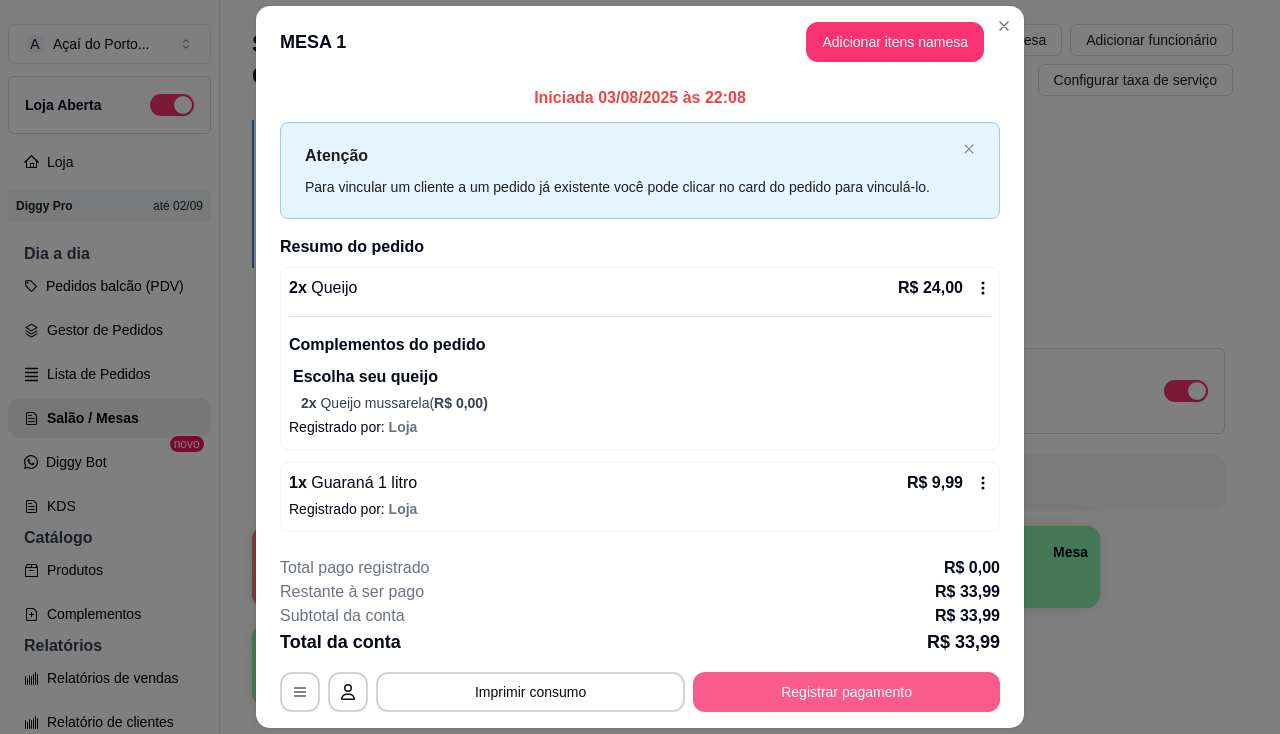 click on "Registrar pagamento" at bounding box center (846, 692) 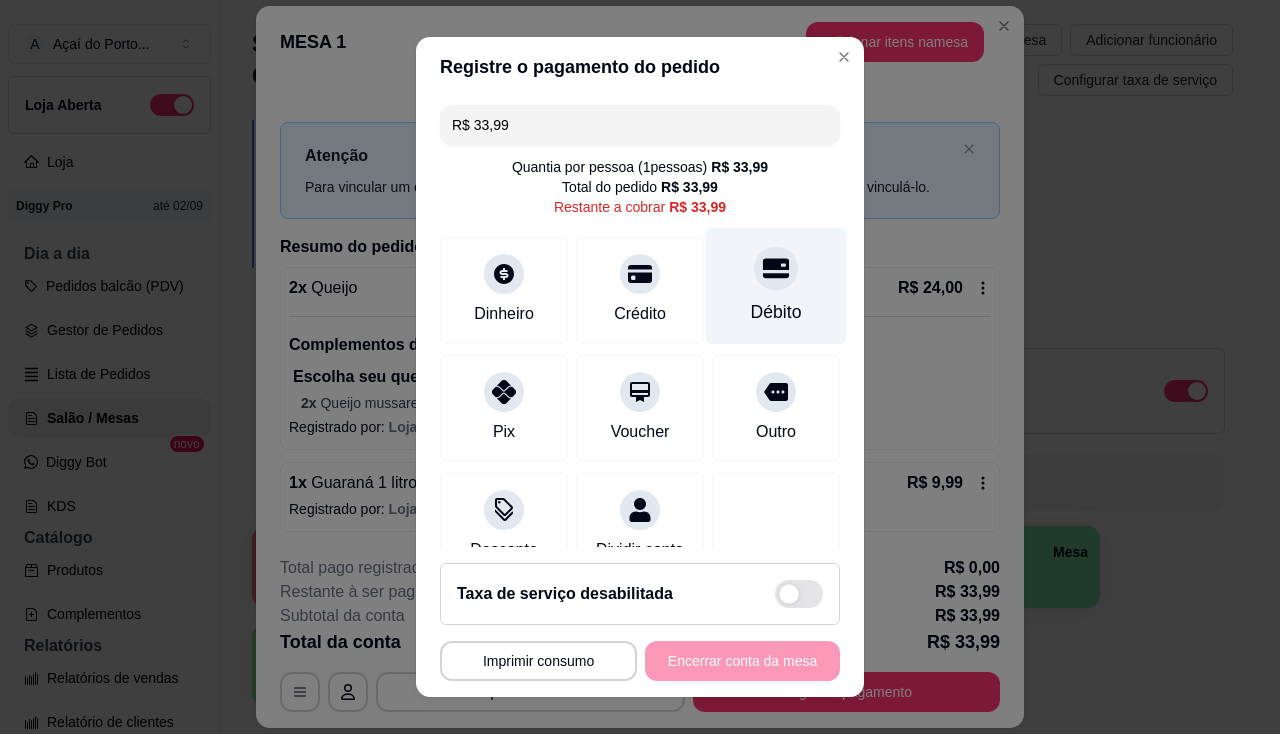 click on "Débito" at bounding box center (776, 312) 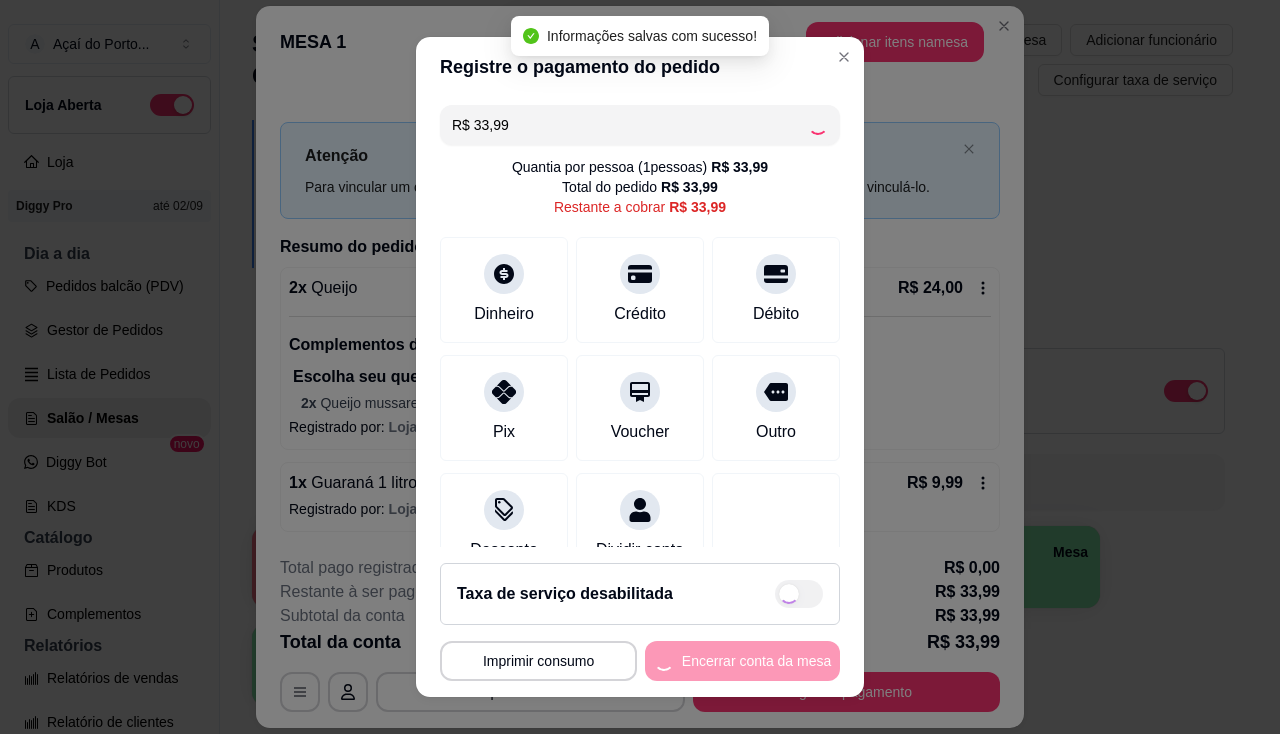 type on "R$ 0,00" 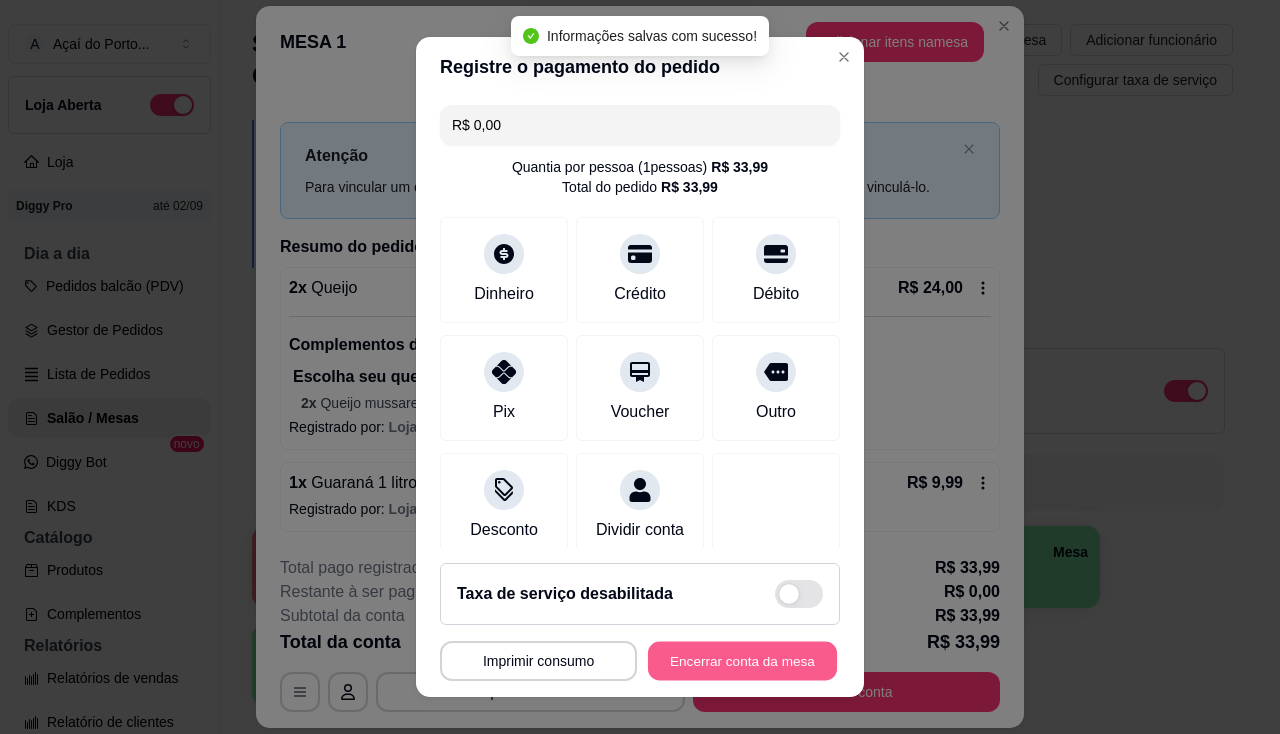 click on "Encerrar conta da mesa" at bounding box center [742, 661] 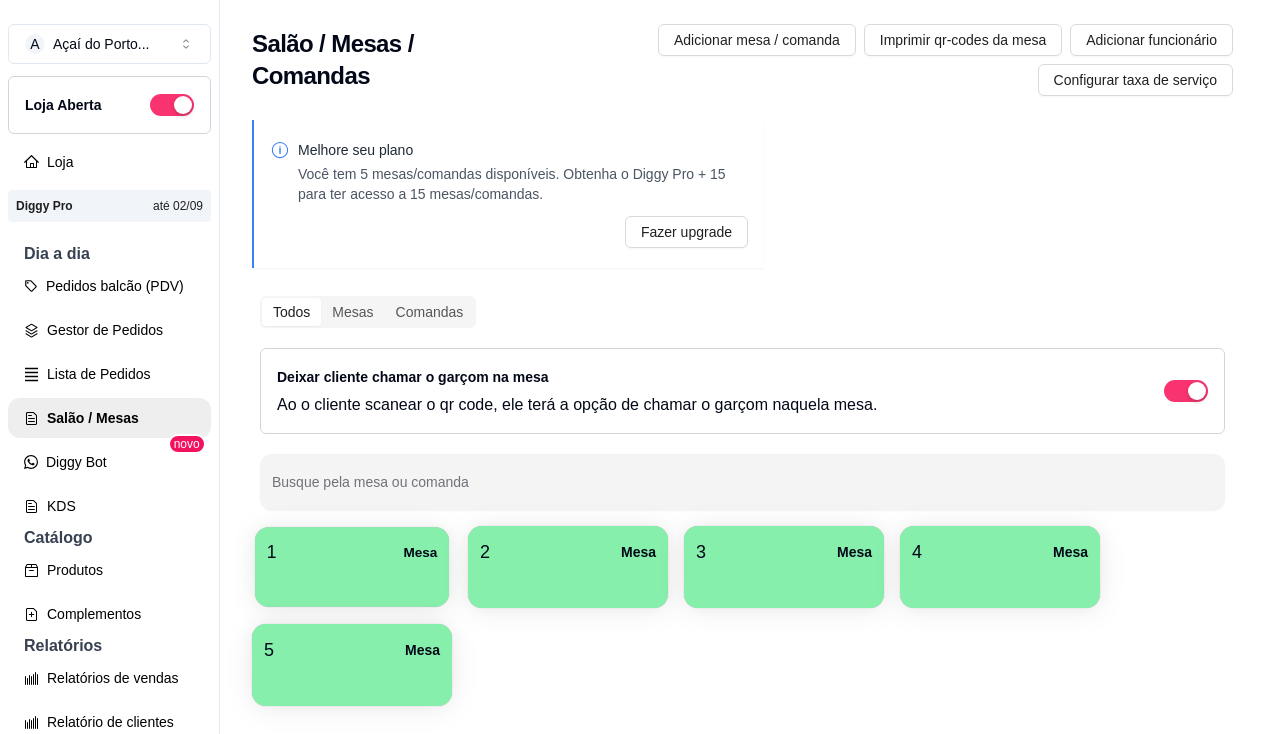 click at bounding box center (352, 580) 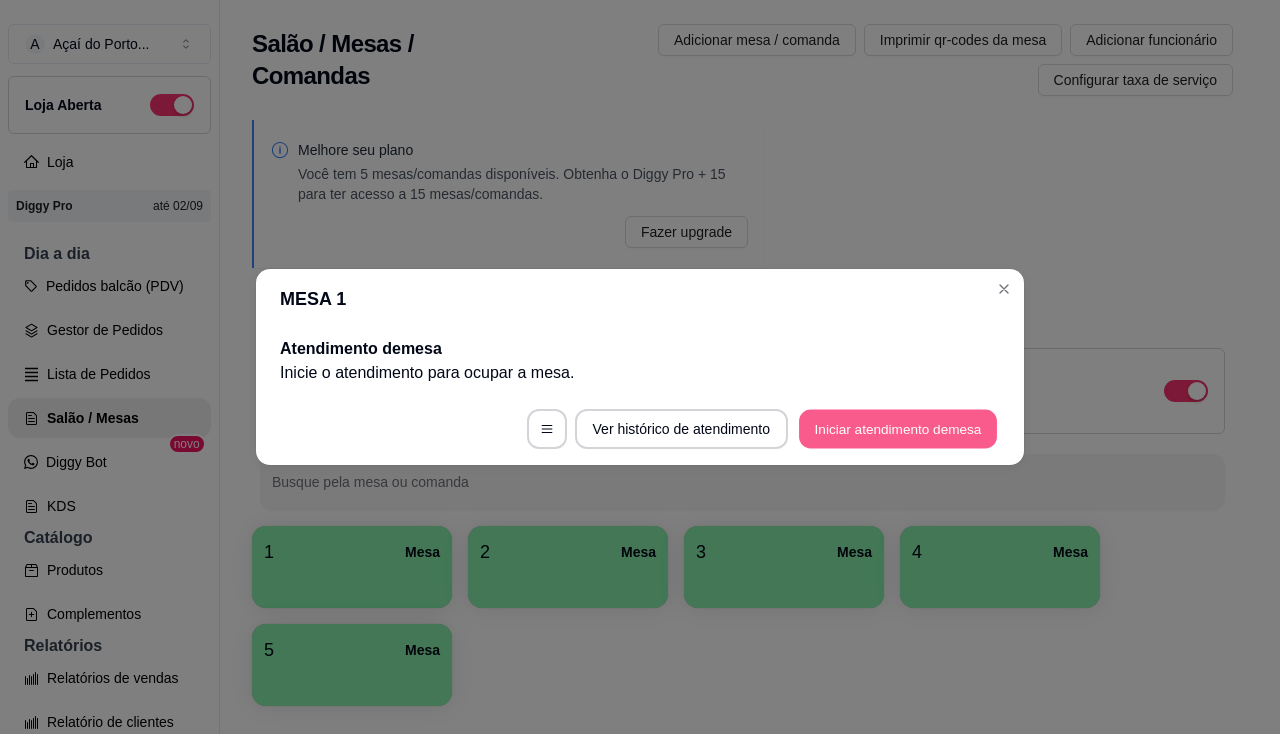 click on "Iniciar atendimento de  mesa" at bounding box center (898, 429) 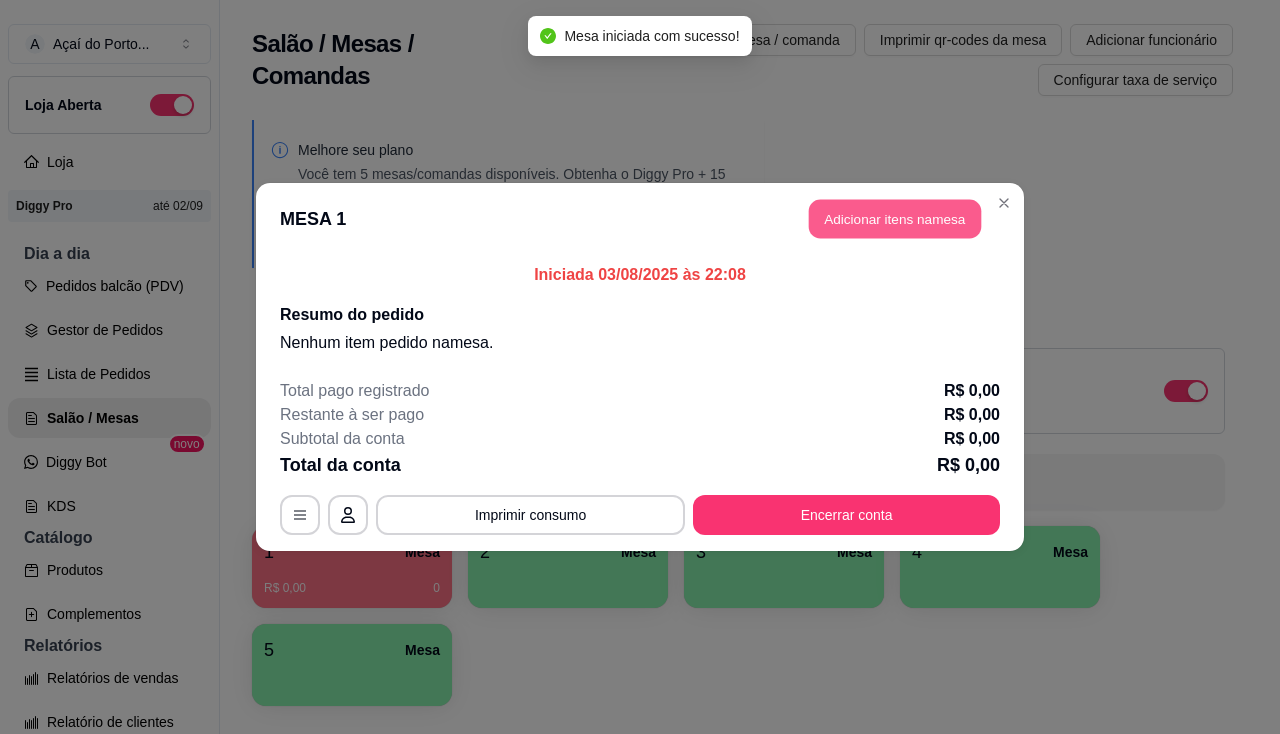 click on "Adicionar itens na  mesa" at bounding box center [895, 219] 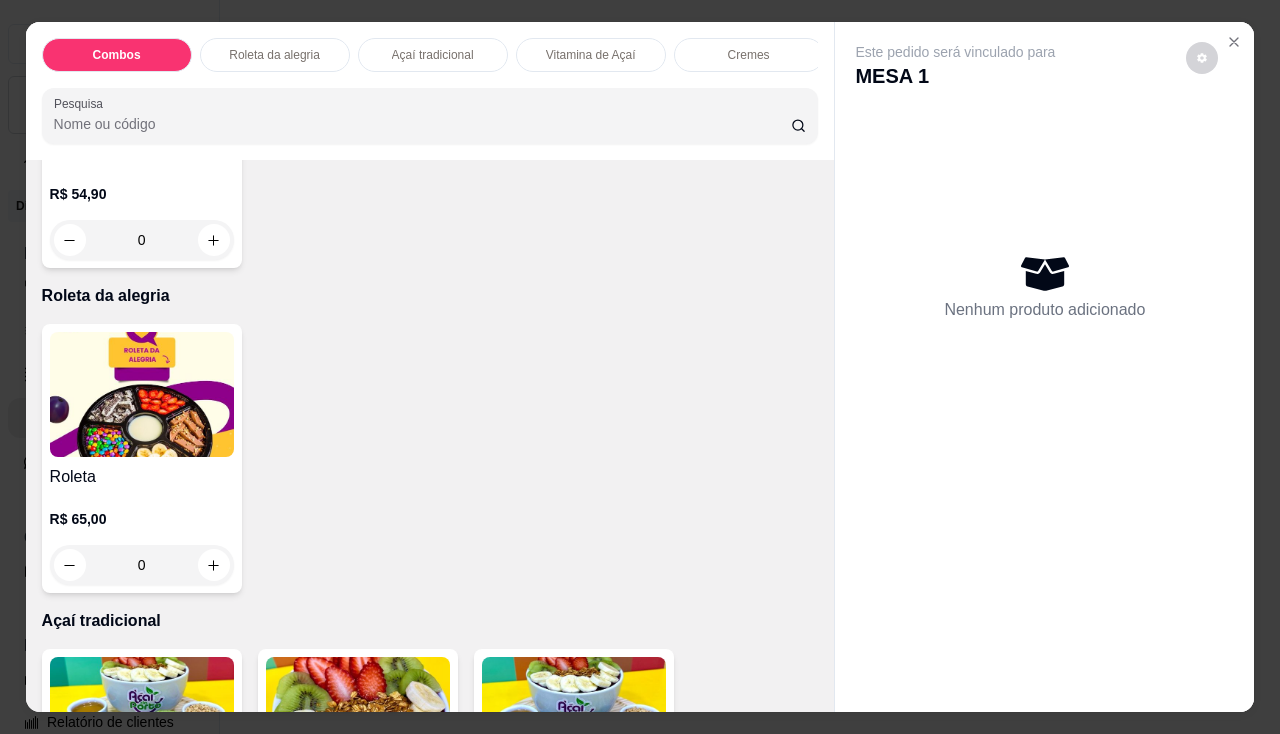 scroll, scrollTop: 800, scrollLeft: 0, axis: vertical 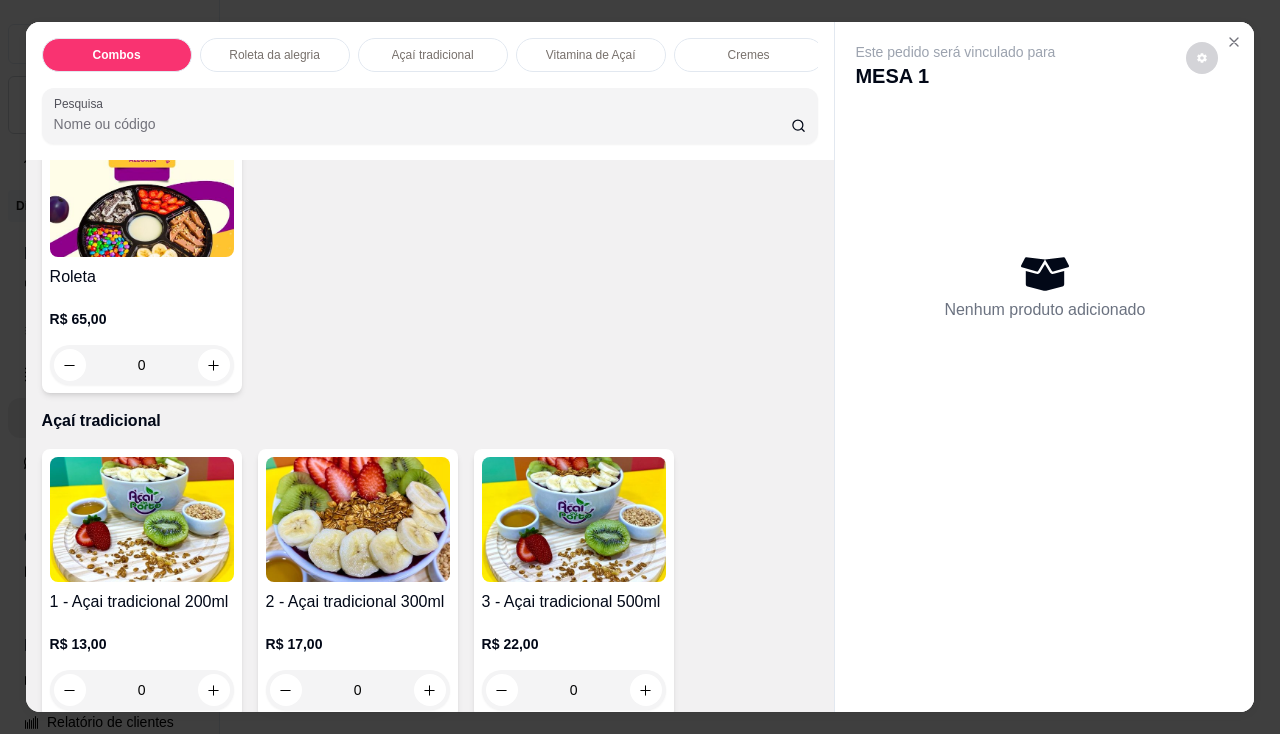 click at bounding box center (142, 519) 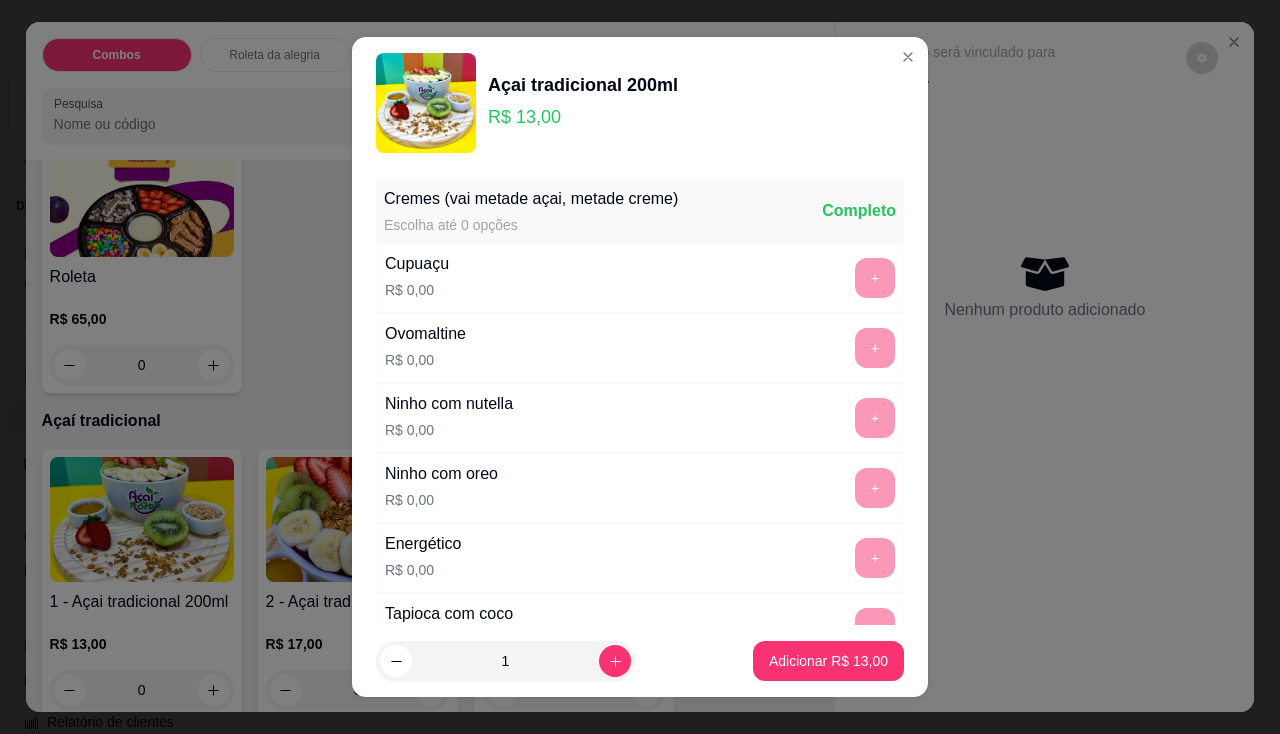 scroll, scrollTop: 27, scrollLeft: 0, axis: vertical 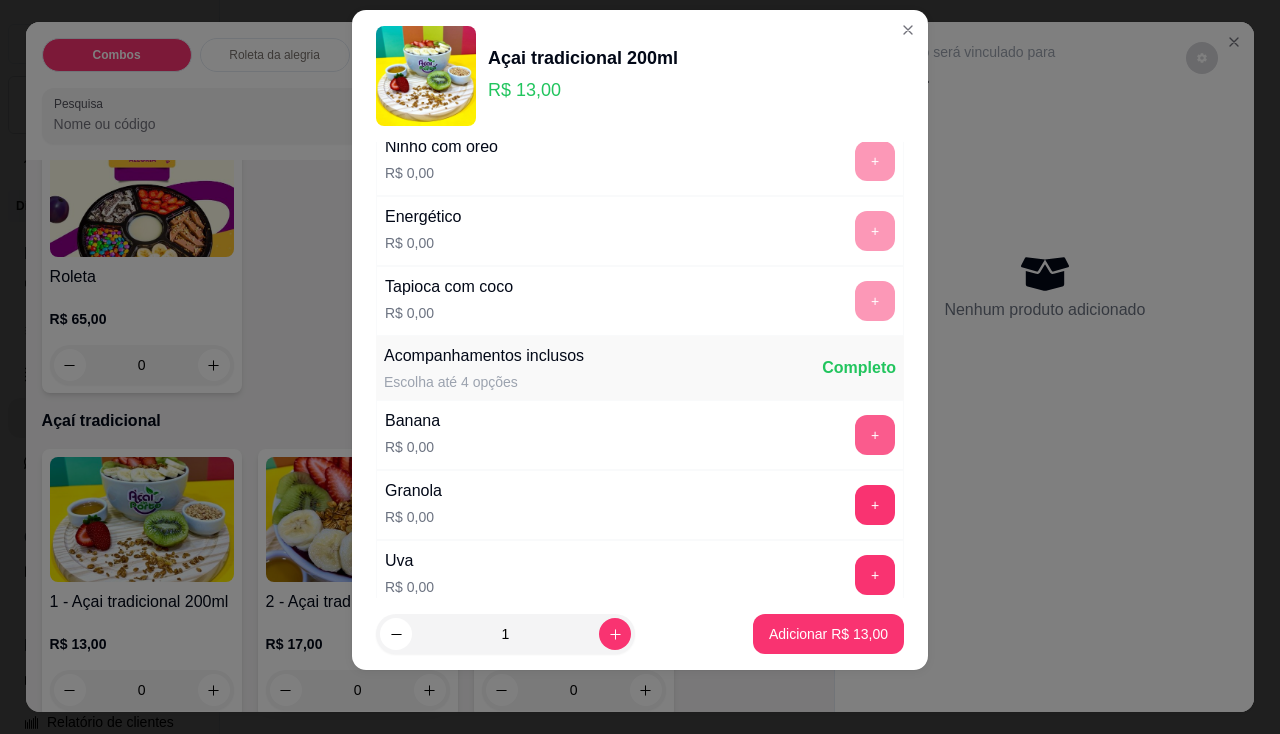 click on "+" at bounding box center [875, 435] 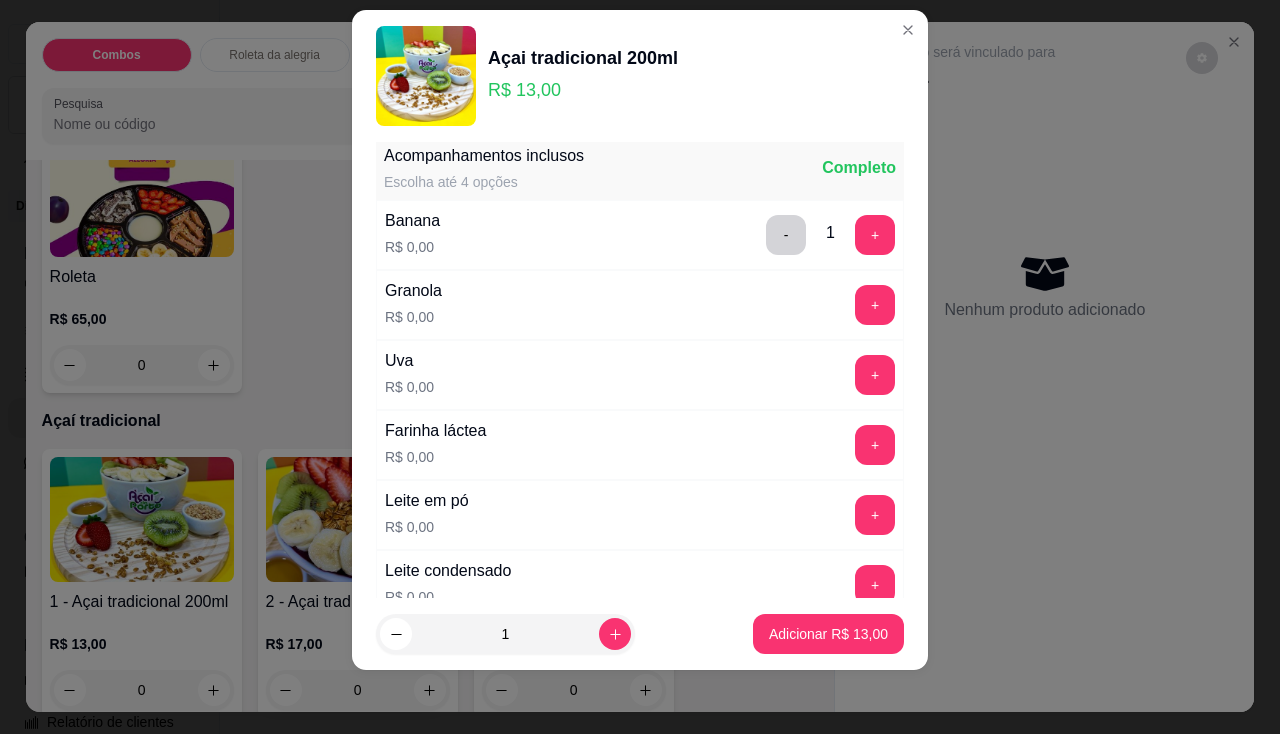 scroll, scrollTop: 600, scrollLeft: 0, axis: vertical 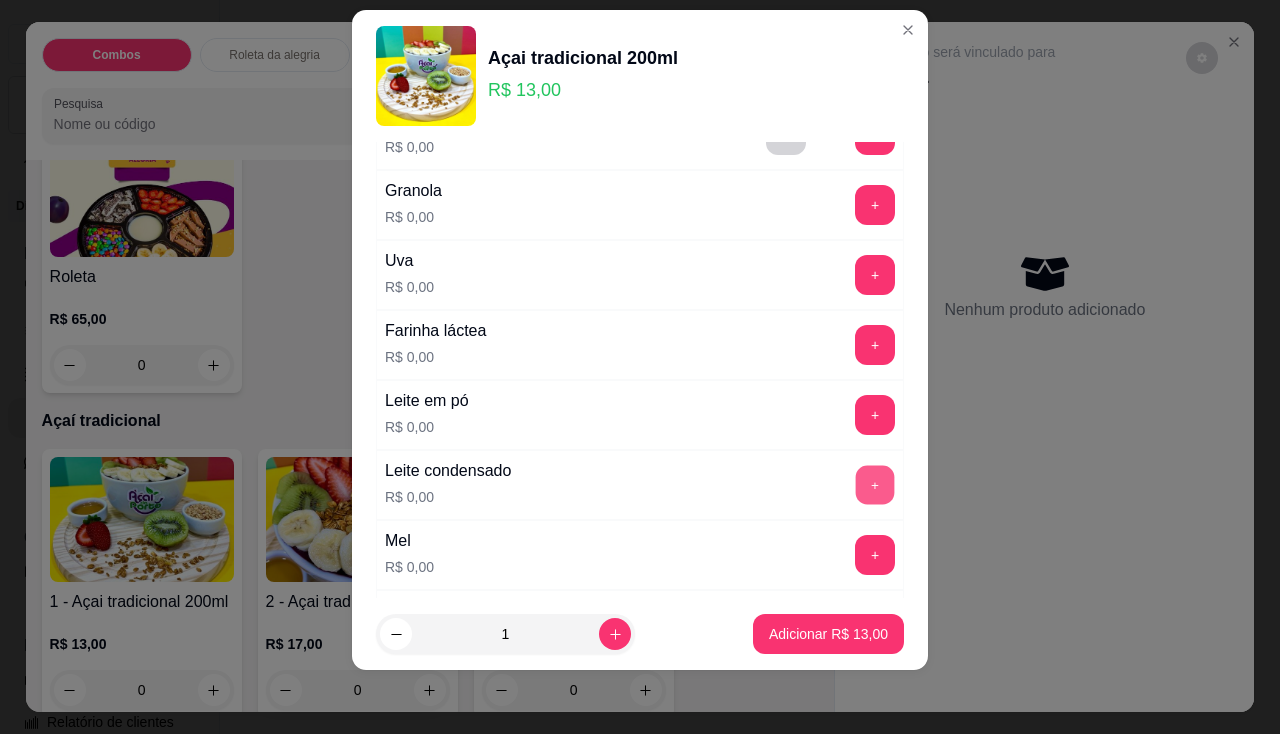 click on "+" at bounding box center (875, 484) 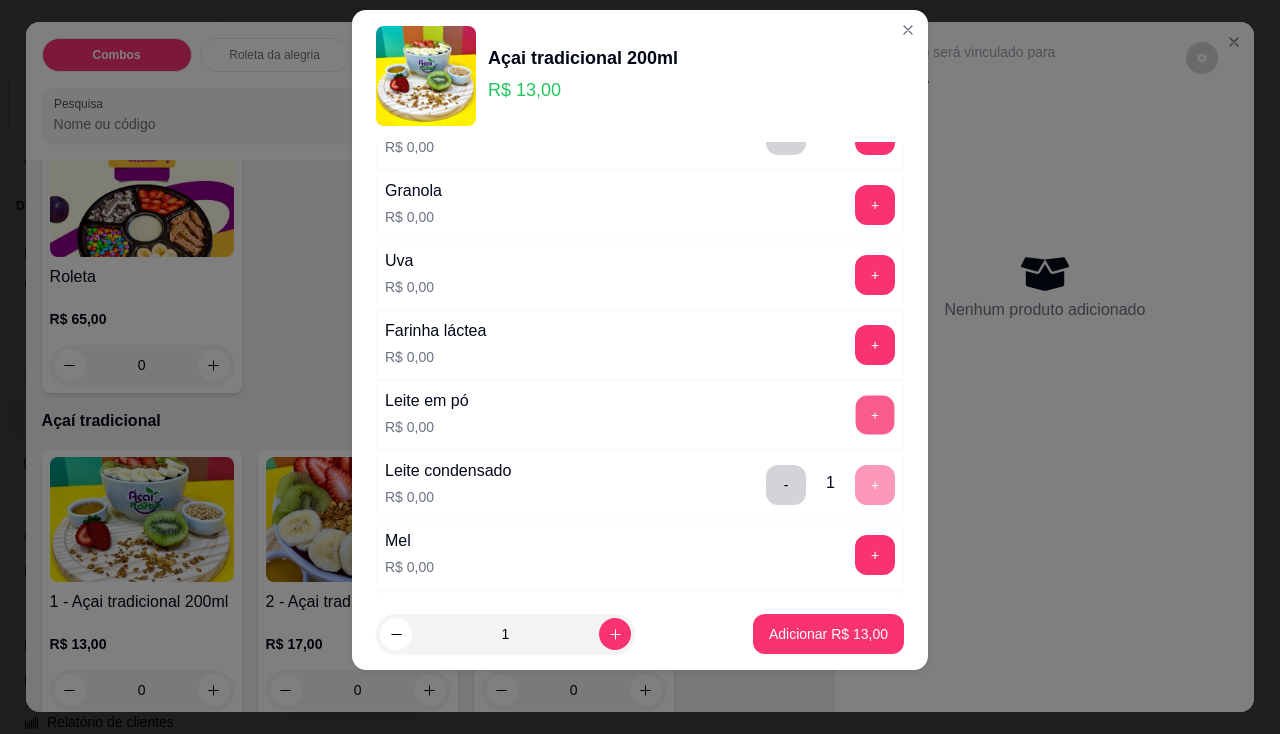click on "+" at bounding box center (875, 414) 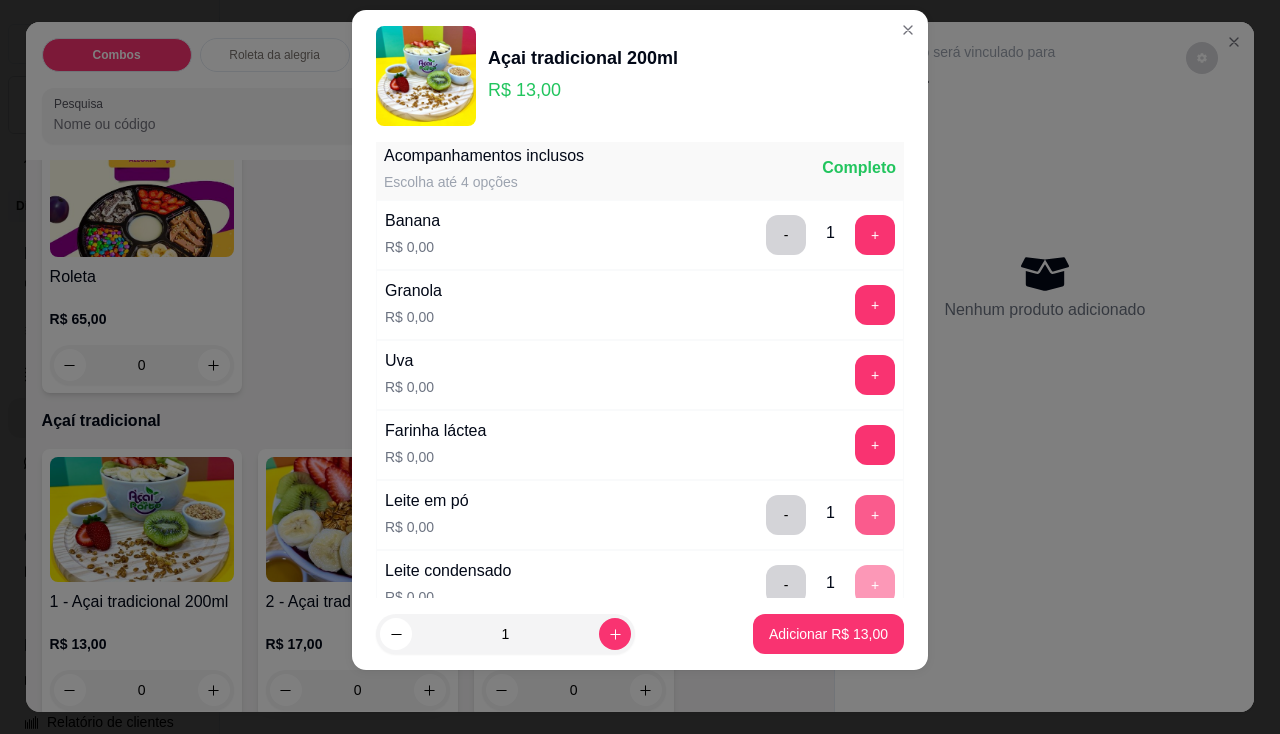 scroll, scrollTop: 600, scrollLeft: 0, axis: vertical 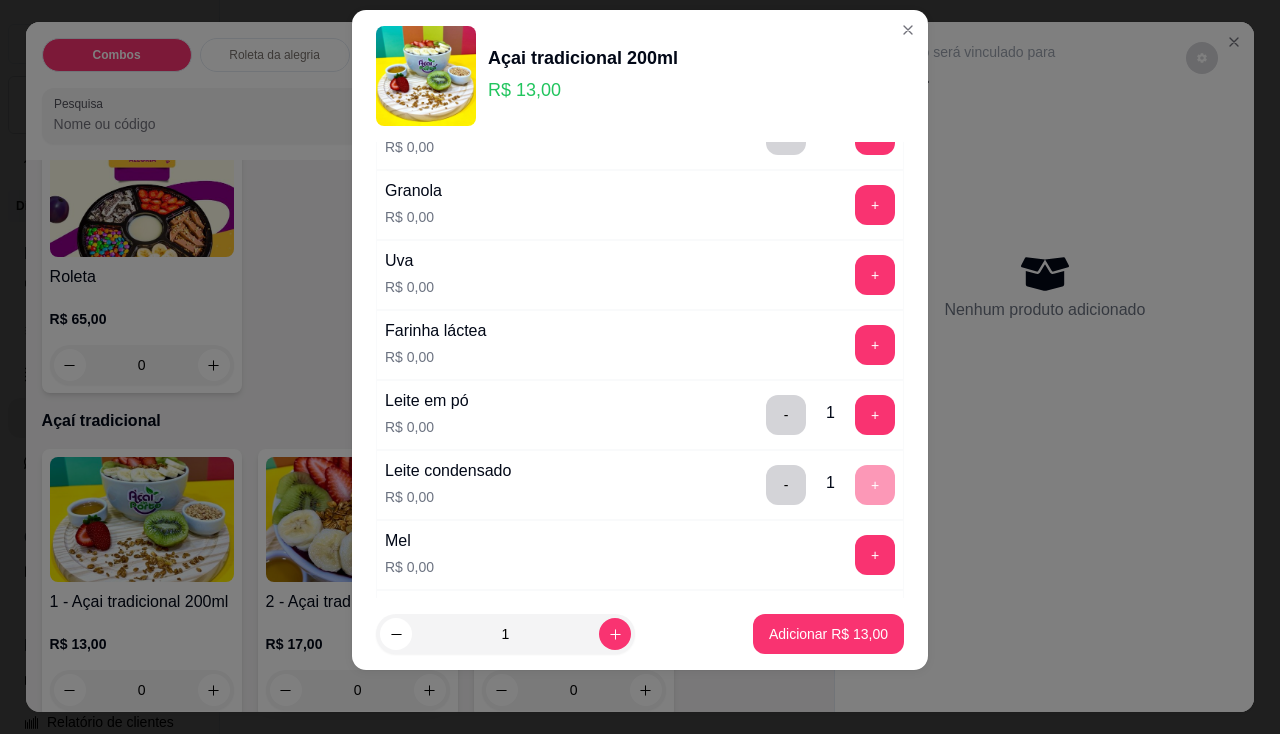 click on "- 1 +" at bounding box center [830, 485] 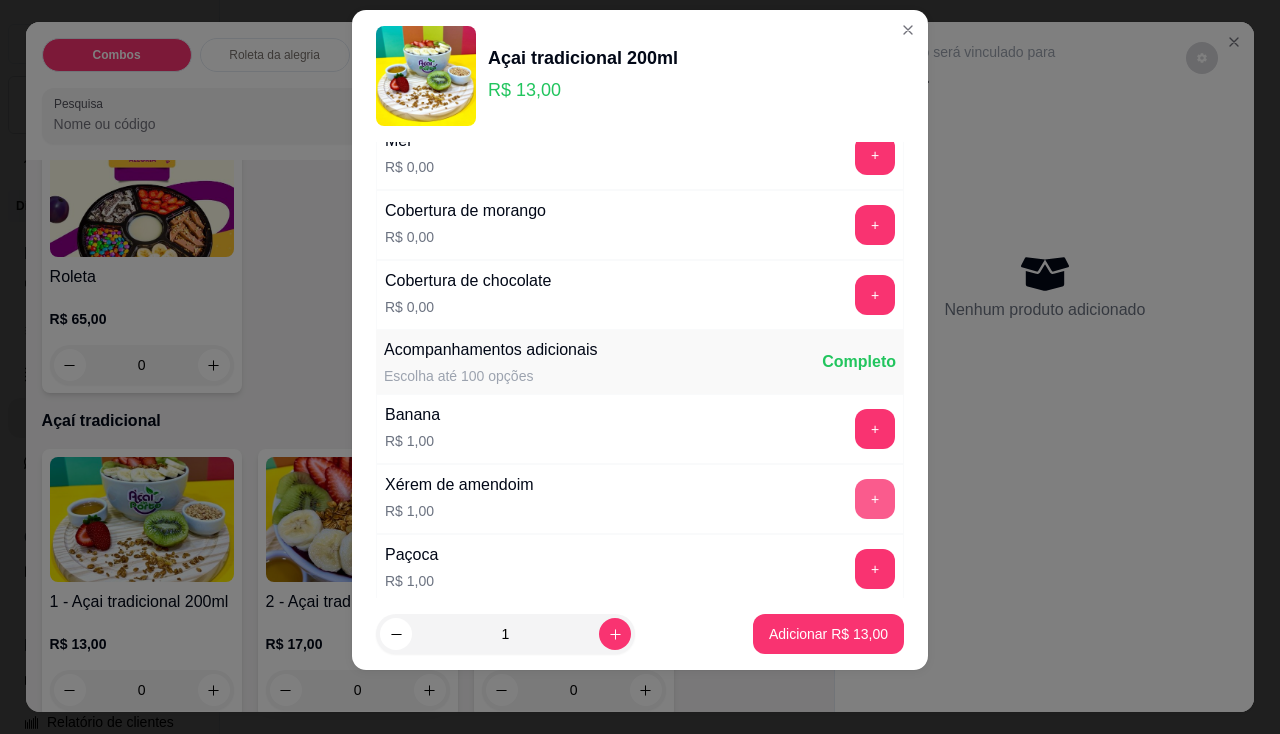 scroll, scrollTop: 1100, scrollLeft: 0, axis: vertical 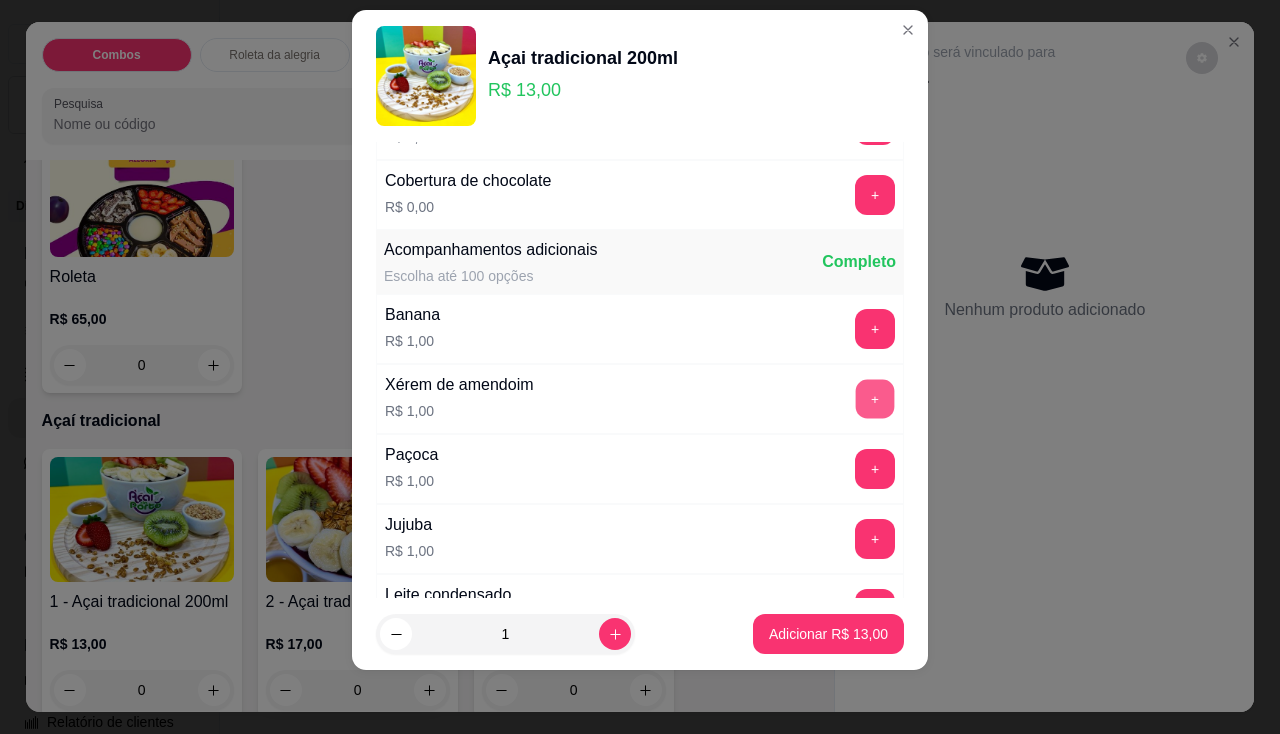 click on "+" at bounding box center (875, 398) 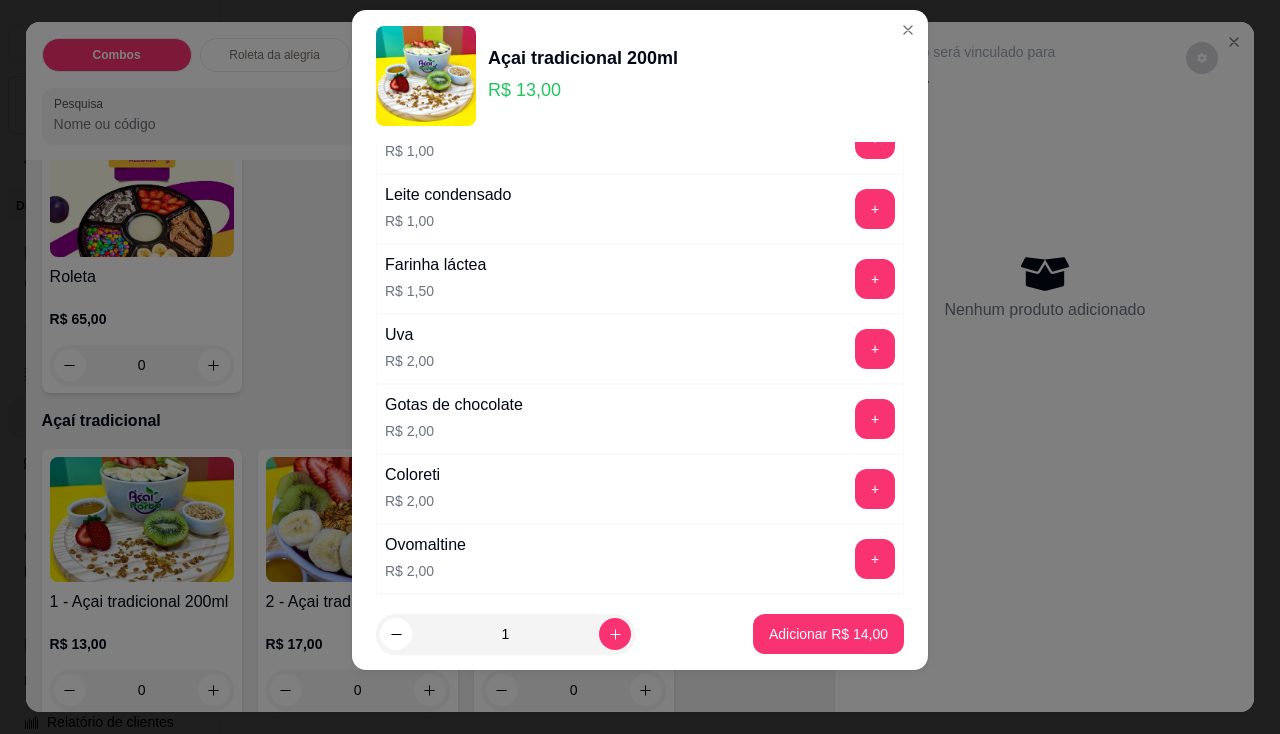 scroll, scrollTop: 1600, scrollLeft: 0, axis: vertical 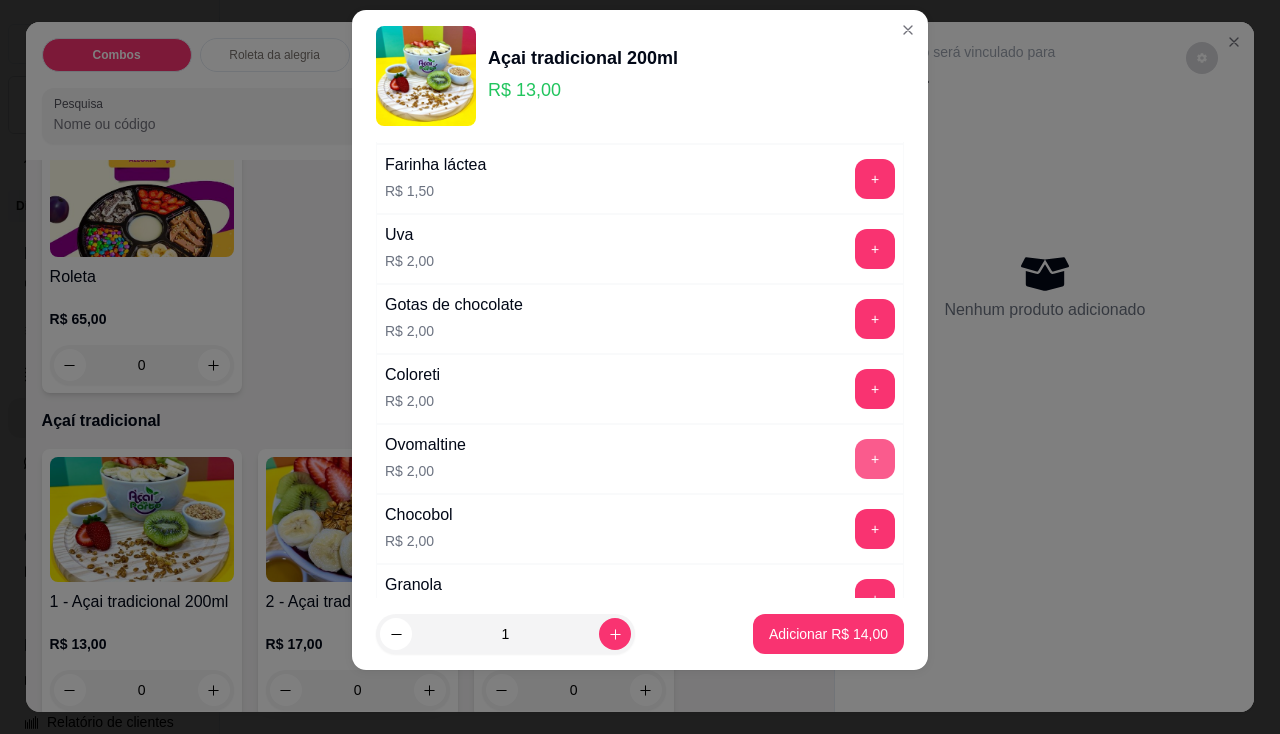 click on "+" at bounding box center (875, 459) 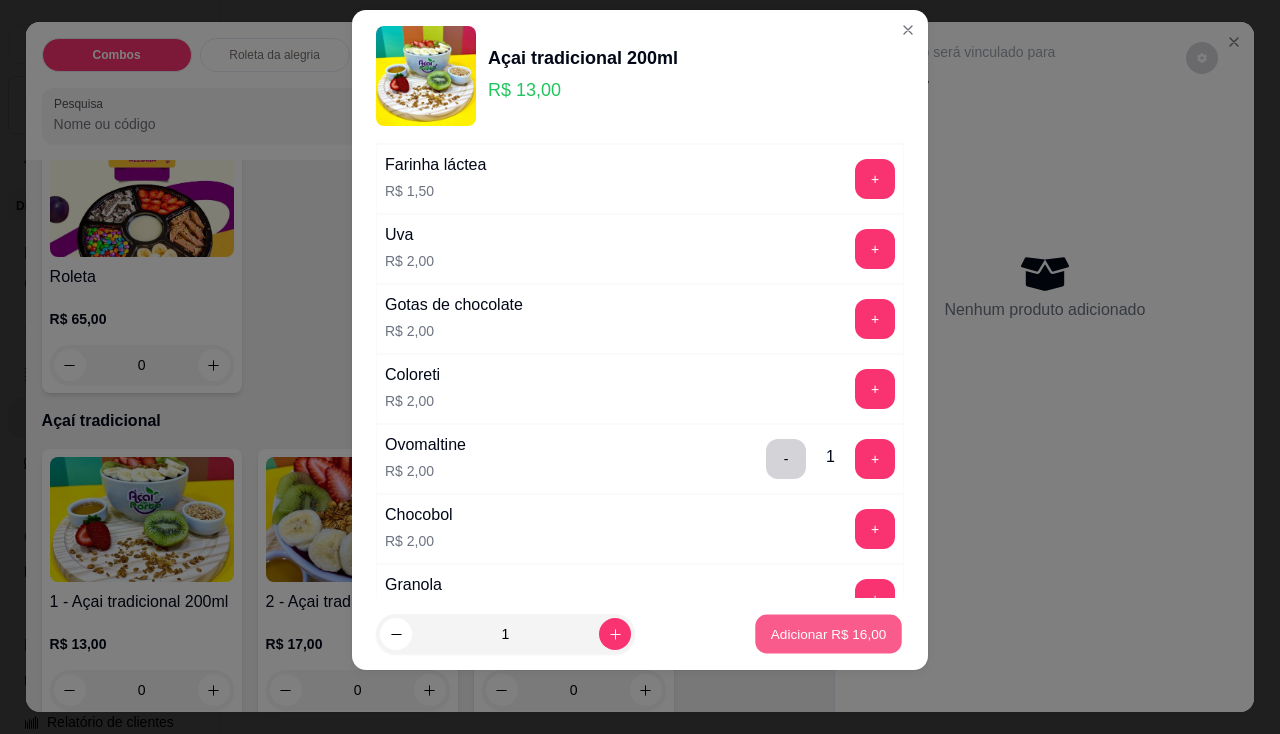 click on "Adicionar   R$ 16,00" at bounding box center [829, 634] 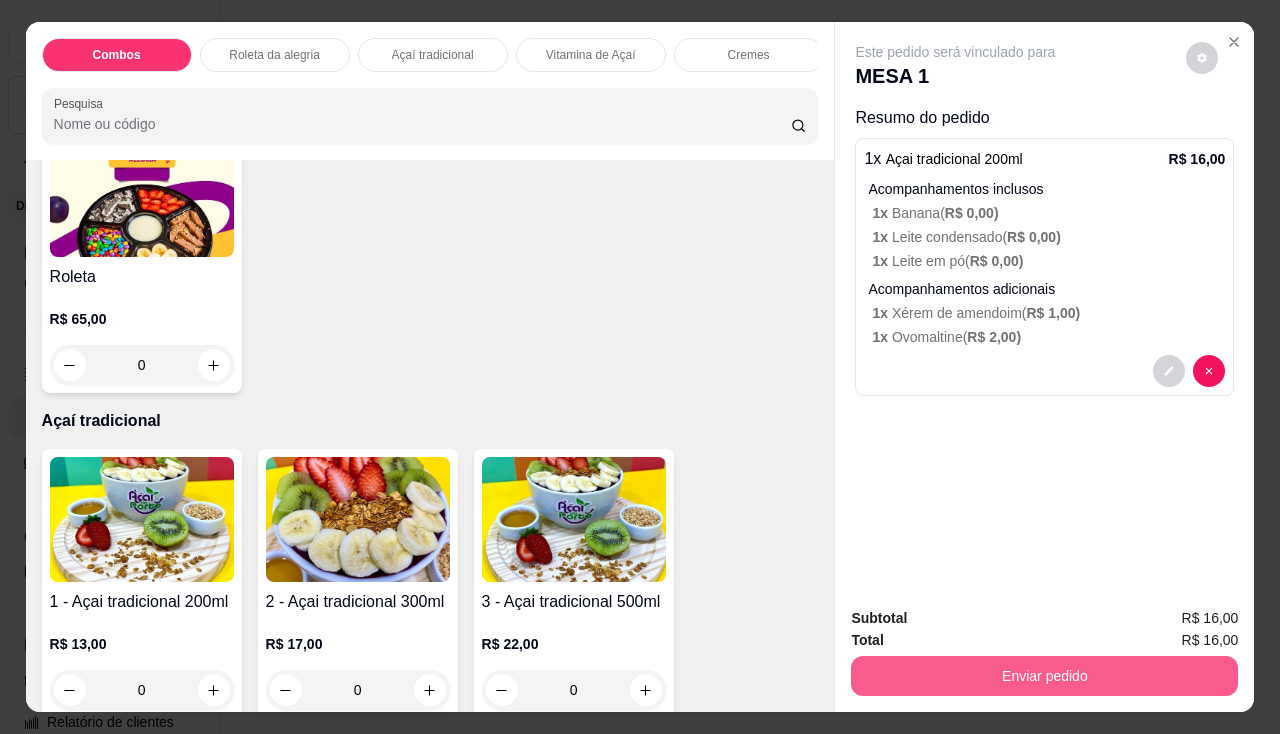 click on "Enviar pedido" at bounding box center [1044, 676] 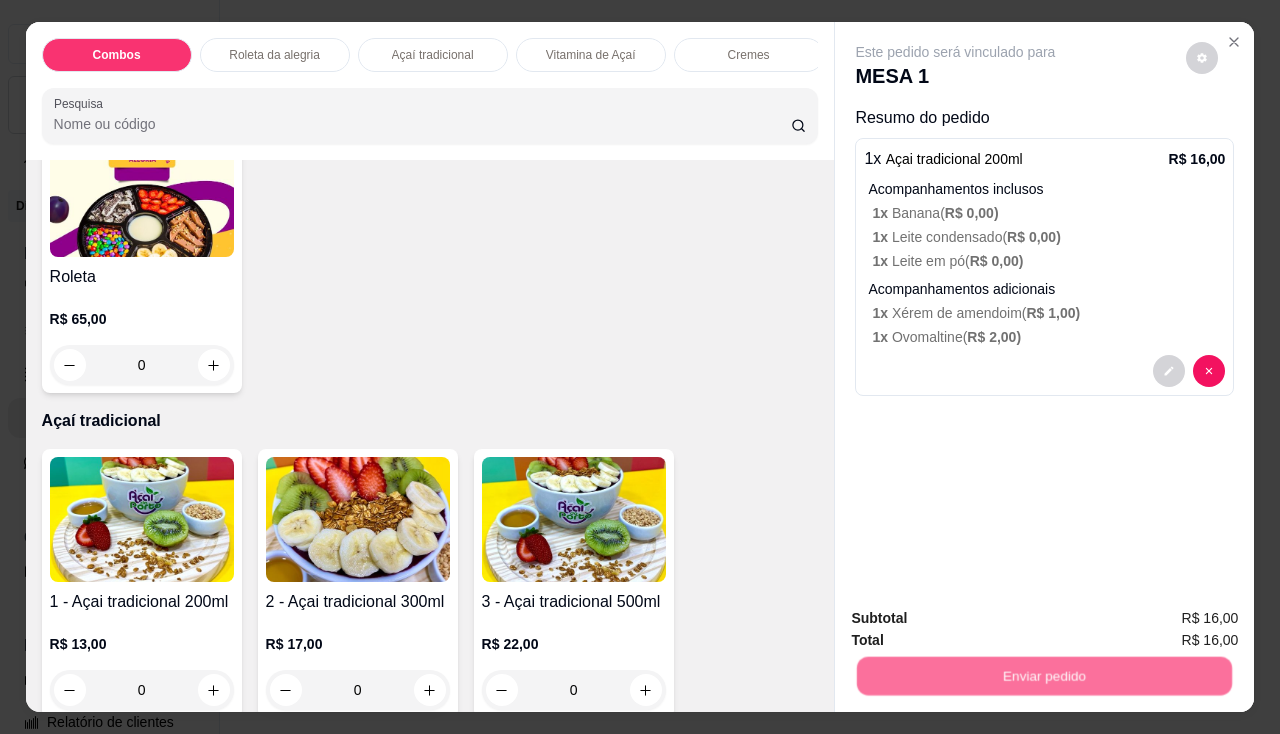 click on "Não registrar e enviar pedido" at bounding box center [979, 619] 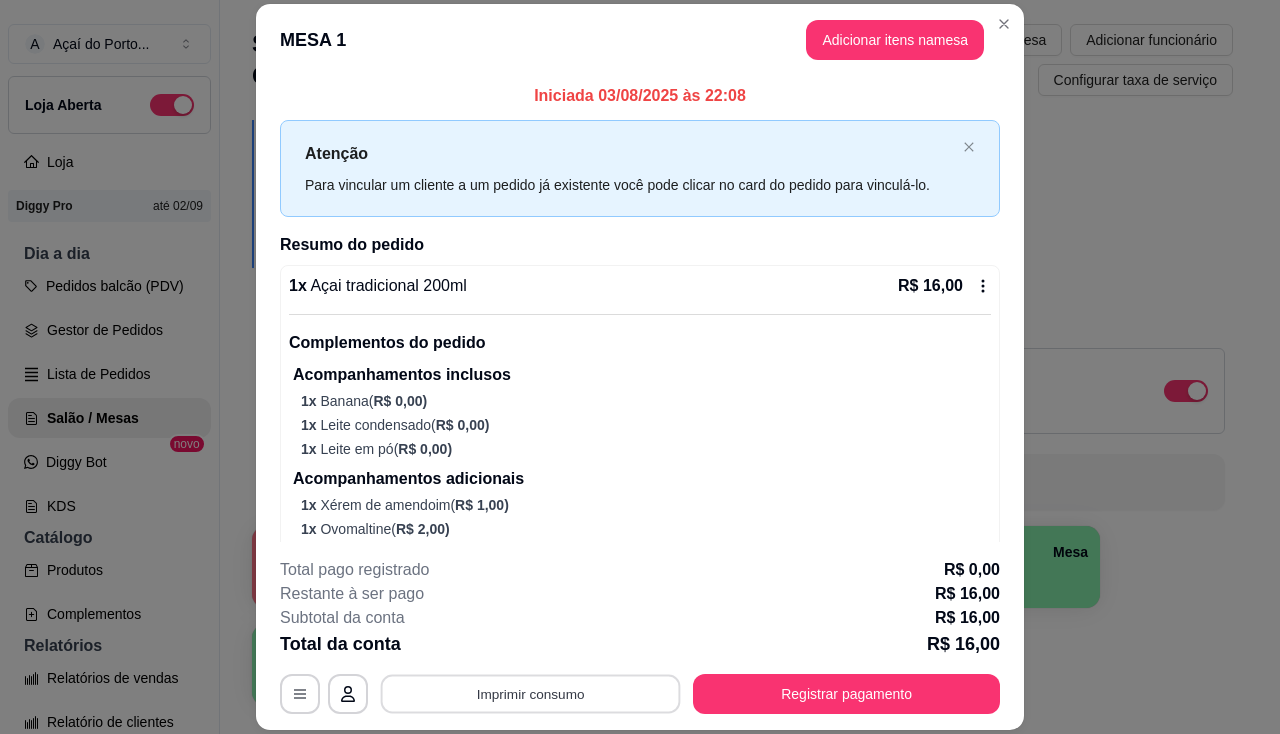 click on "Imprimir consumo" at bounding box center (531, 694) 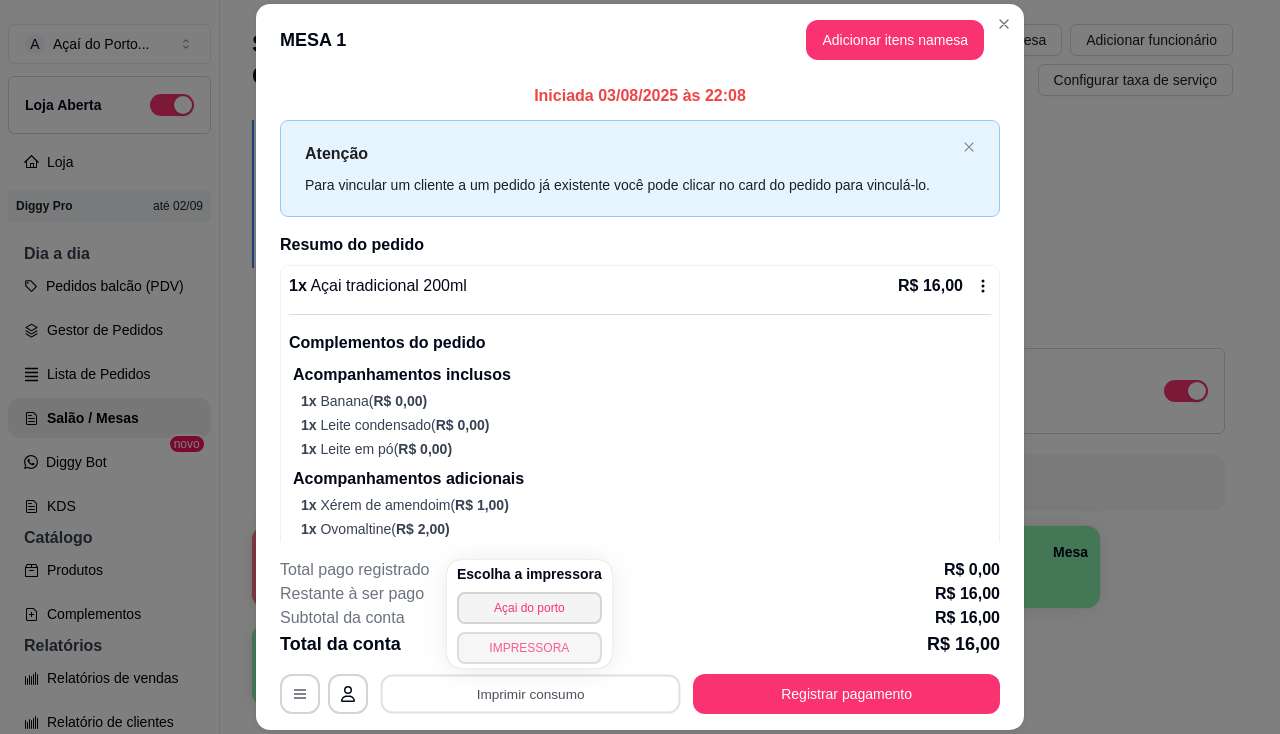 click on "IMPRESSORA" at bounding box center [529, 648] 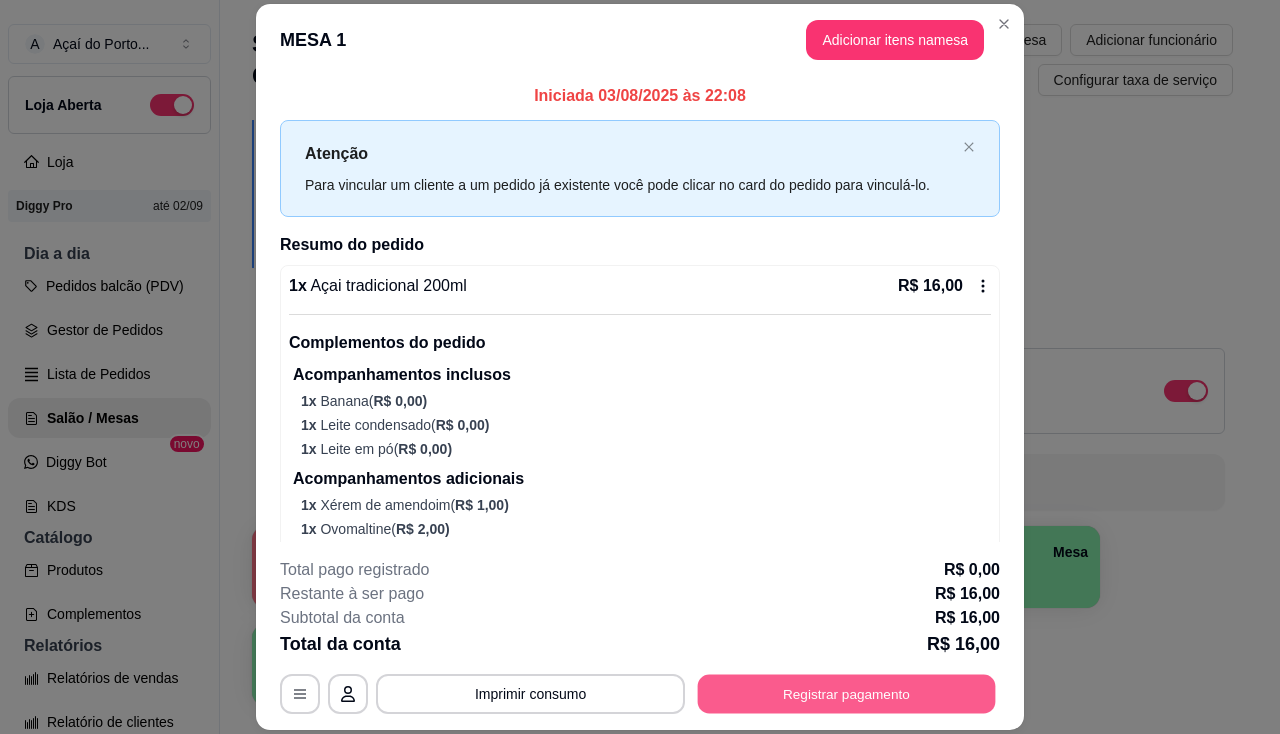 click on "Registrar pagamento" at bounding box center [847, 694] 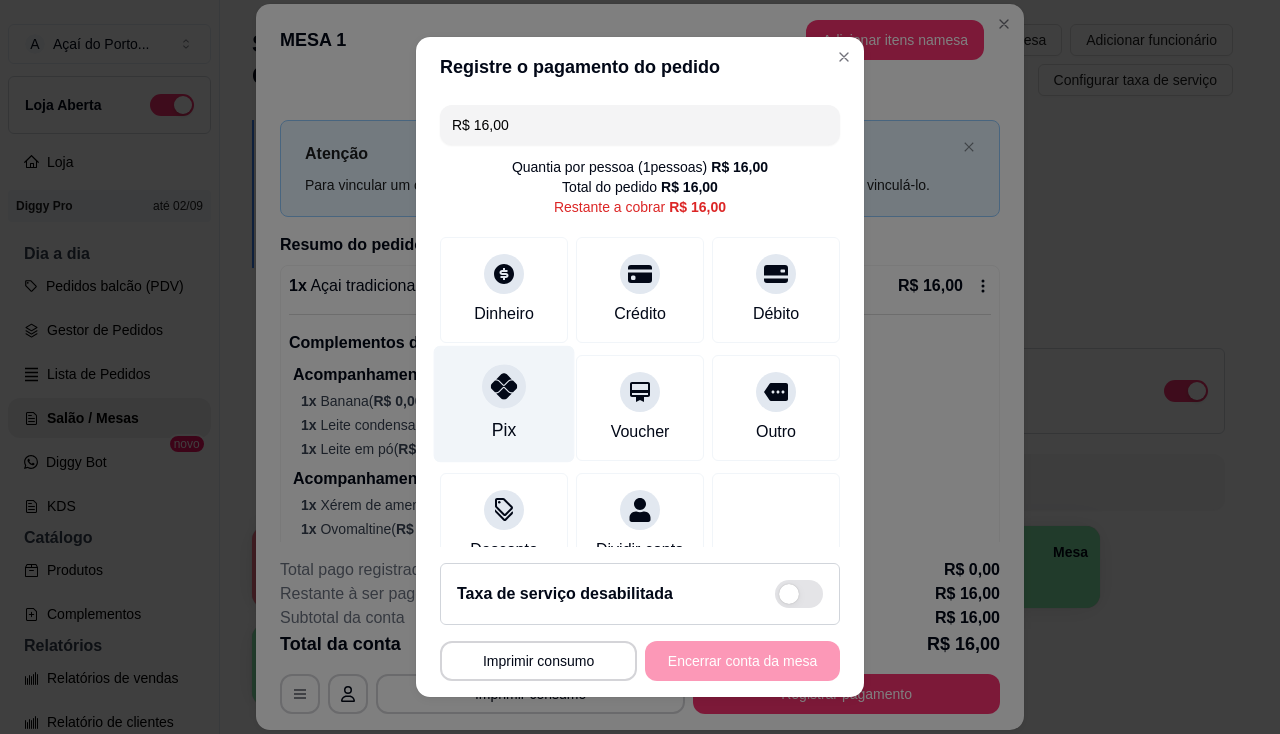 click on "Pix" at bounding box center (504, 403) 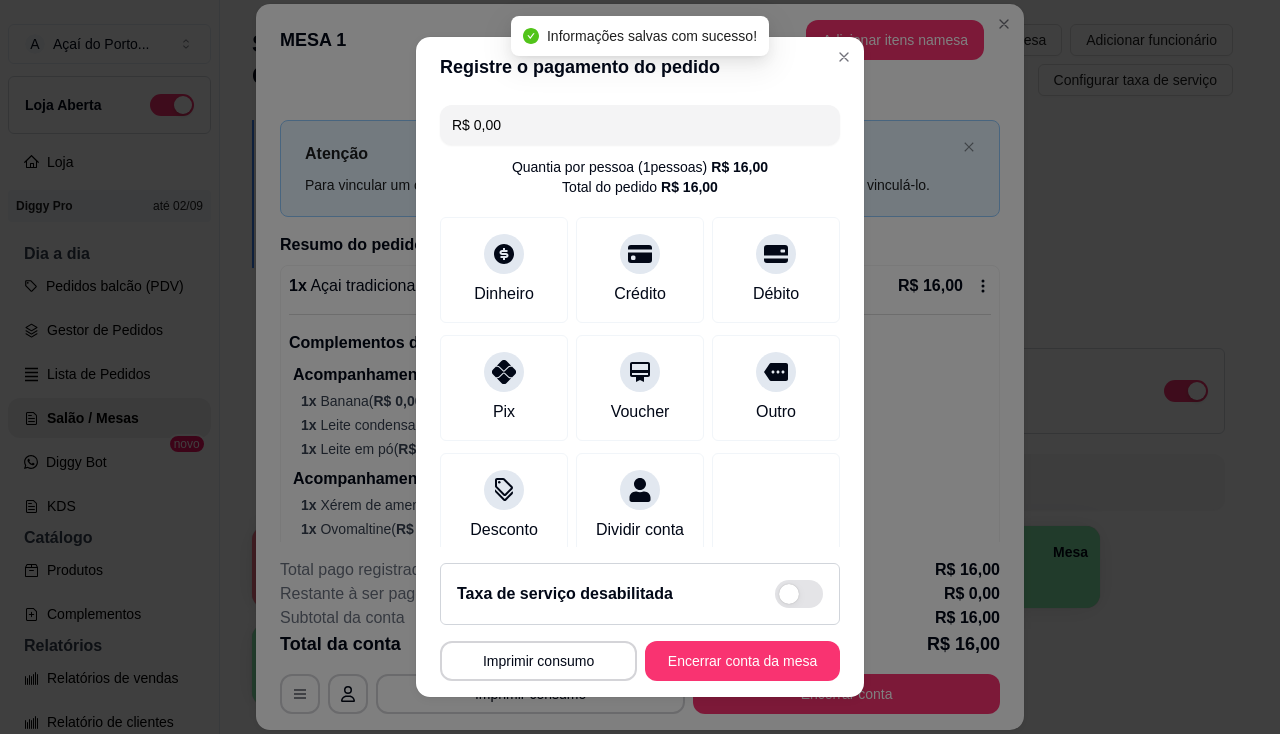 type on "R$ 0,00" 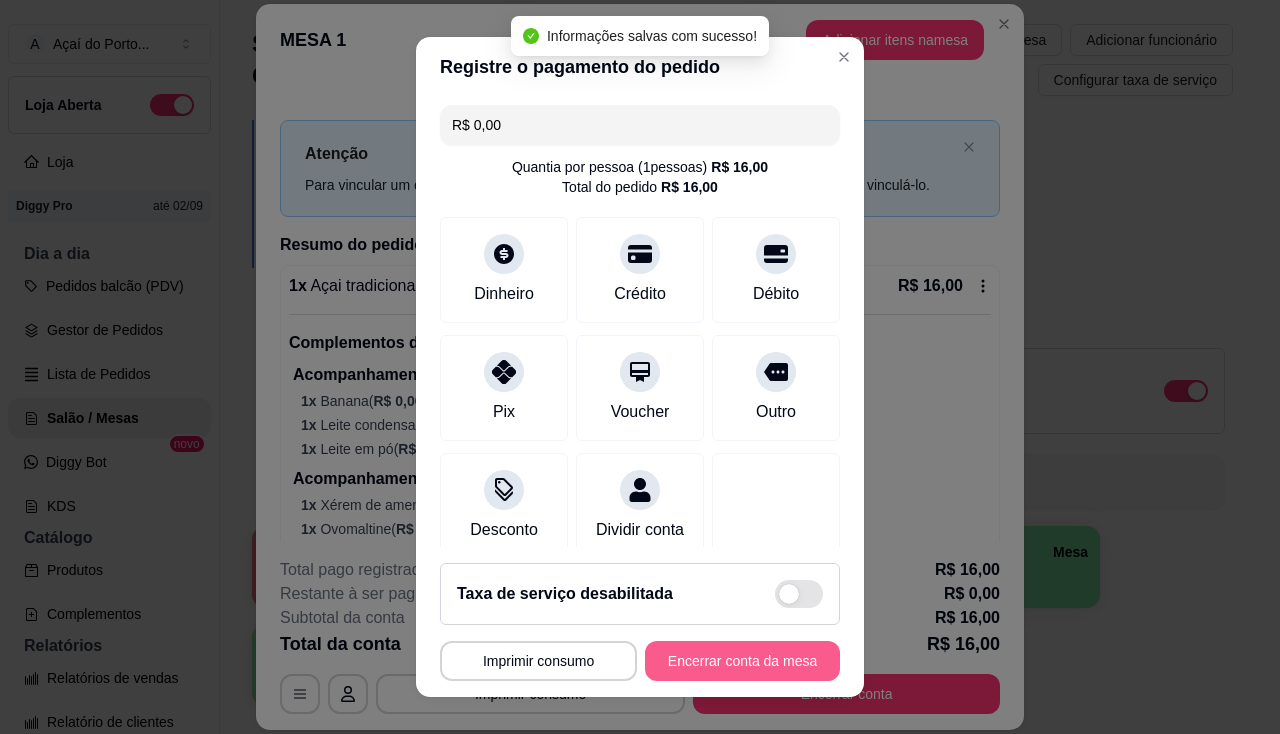 click on "Encerrar conta da mesa" at bounding box center (742, 661) 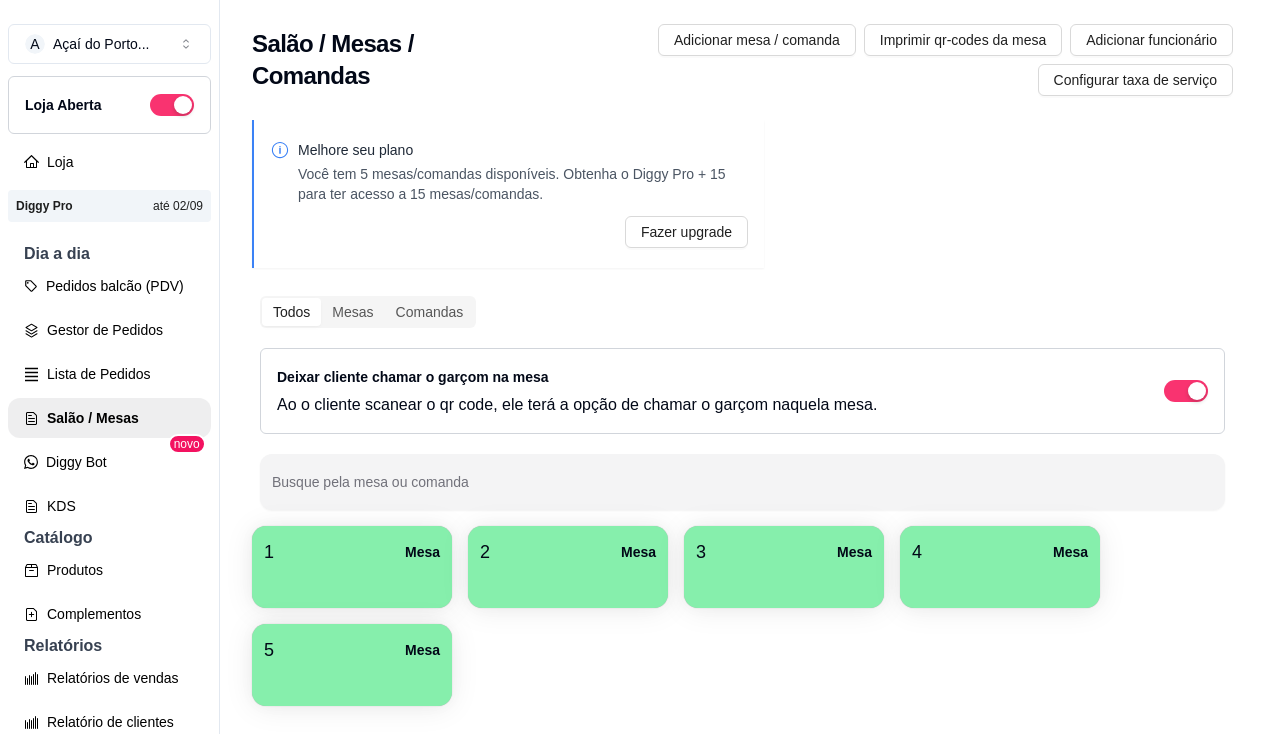 click on "1 Mesa" at bounding box center [352, 552] 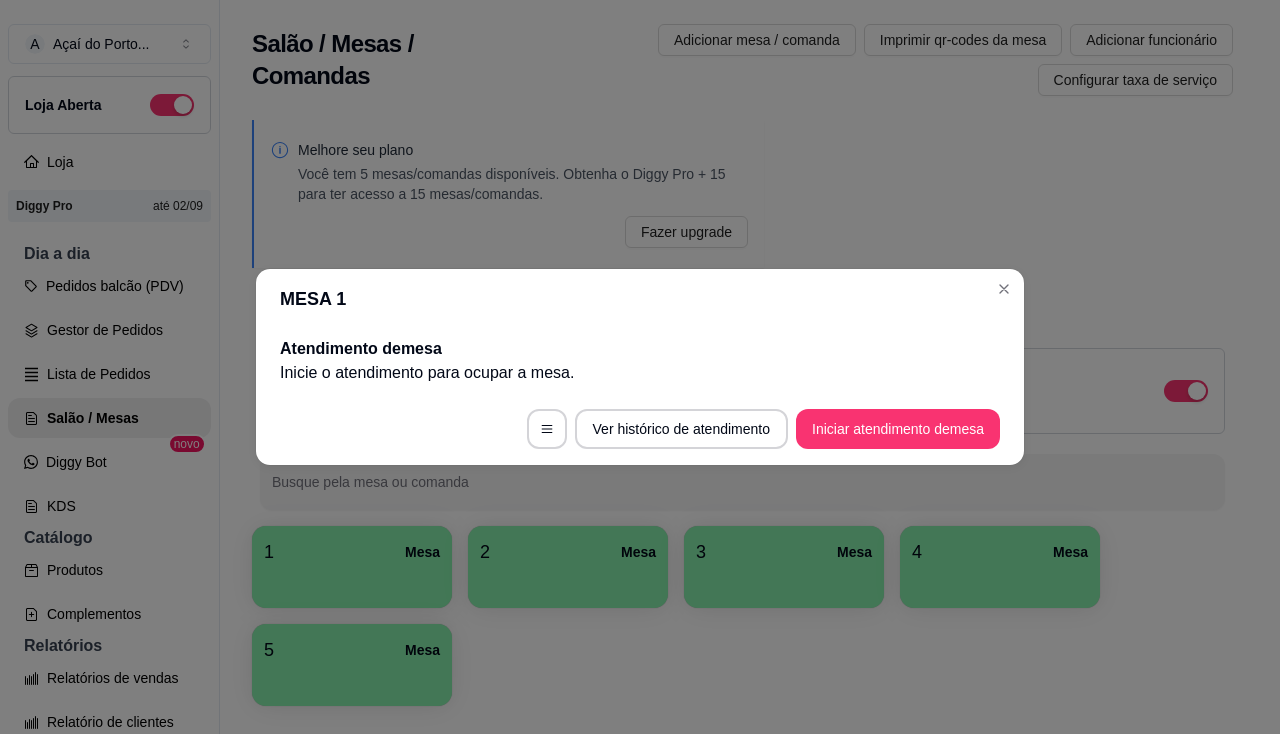click on "Ver histórico de atendimento Iniciar atendimento de  mesa" at bounding box center (640, 429) 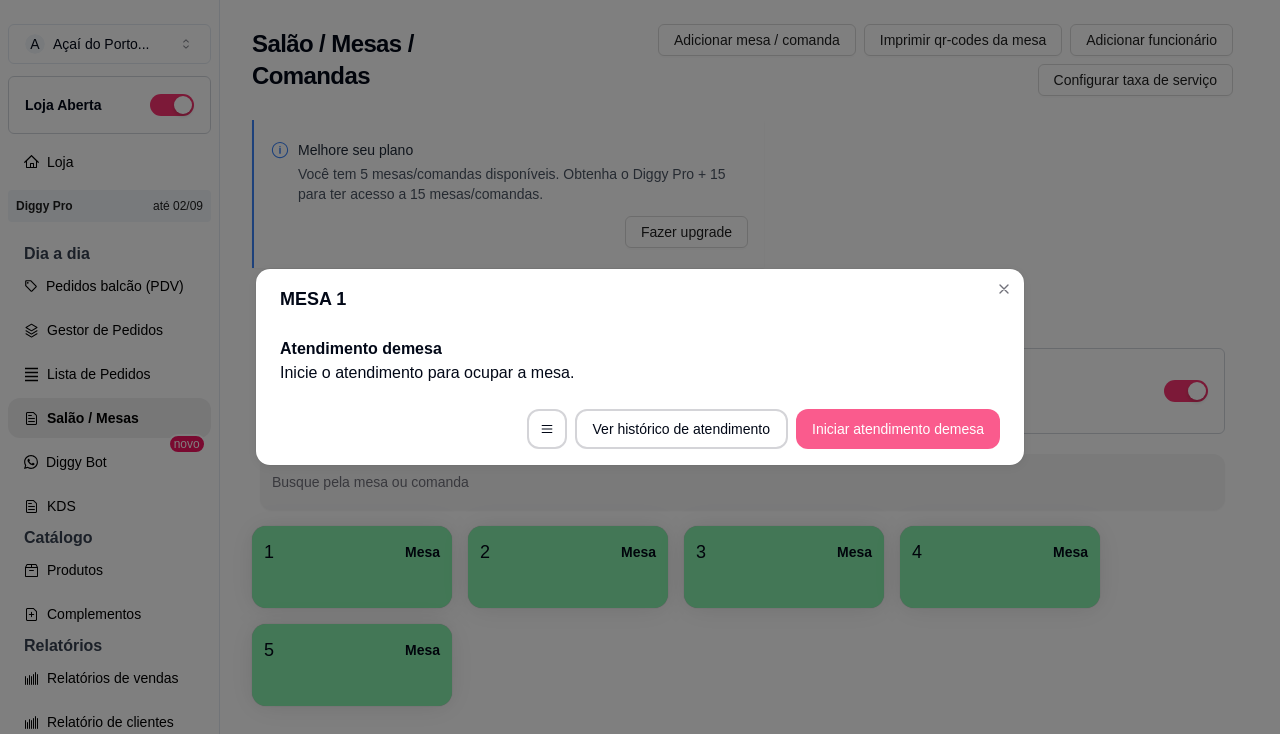 click on "Iniciar atendimento de  mesa" at bounding box center [898, 429] 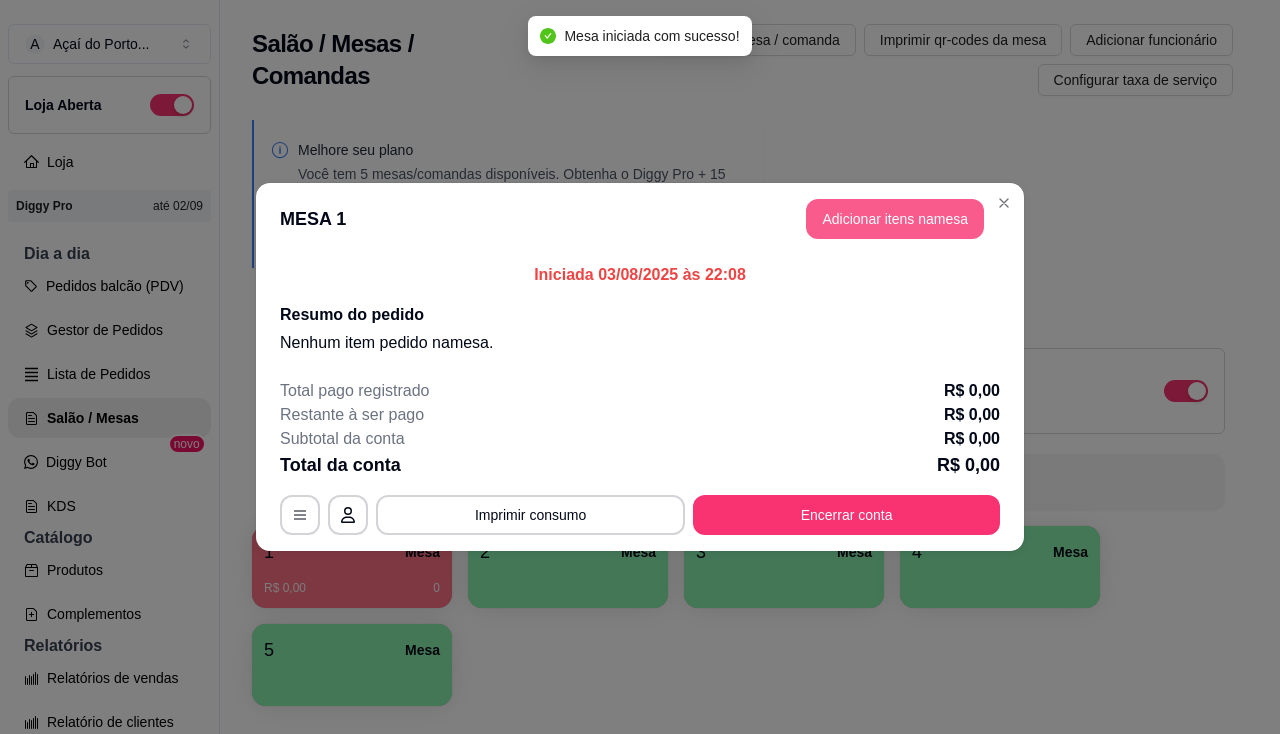 click on "Adicionar itens na  mesa" at bounding box center (895, 219) 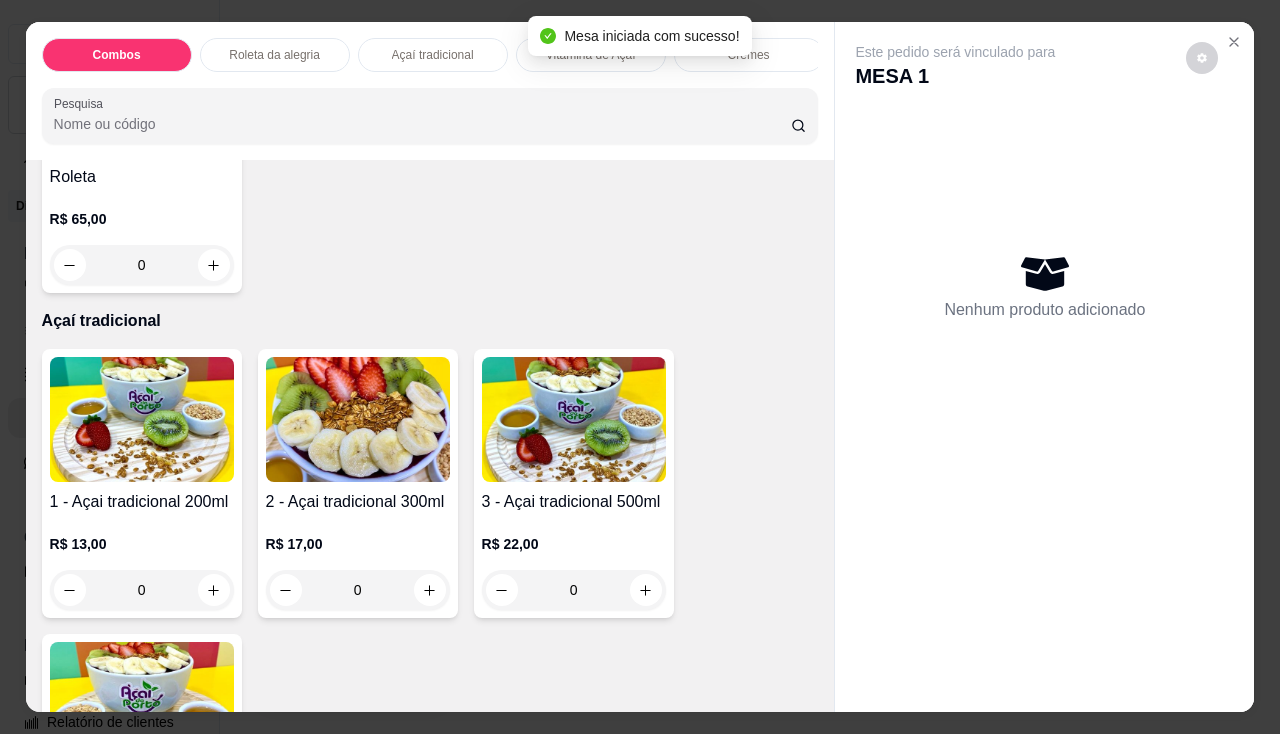 scroll, scrollTop: 1100, scrollLeft: 0, axis: vertical 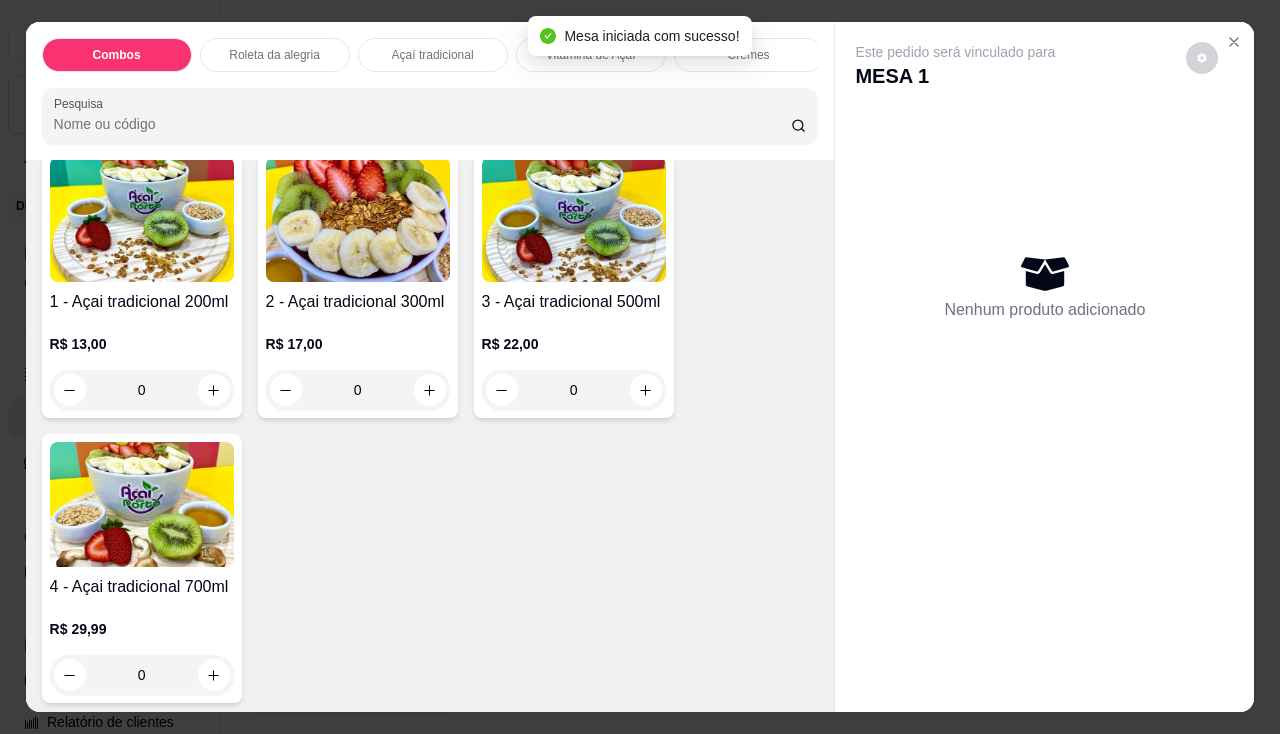 click at bounding box center (142, 504) 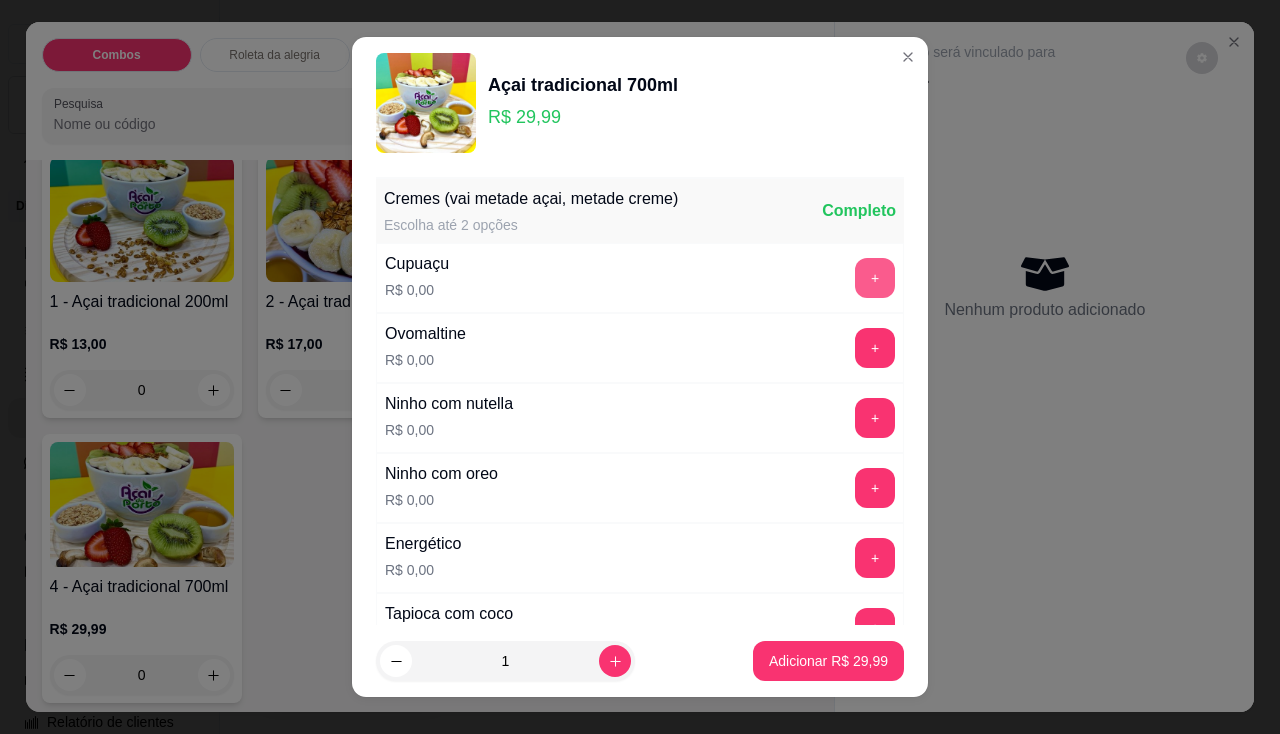 click on "+" at bounding box center [875, 278] 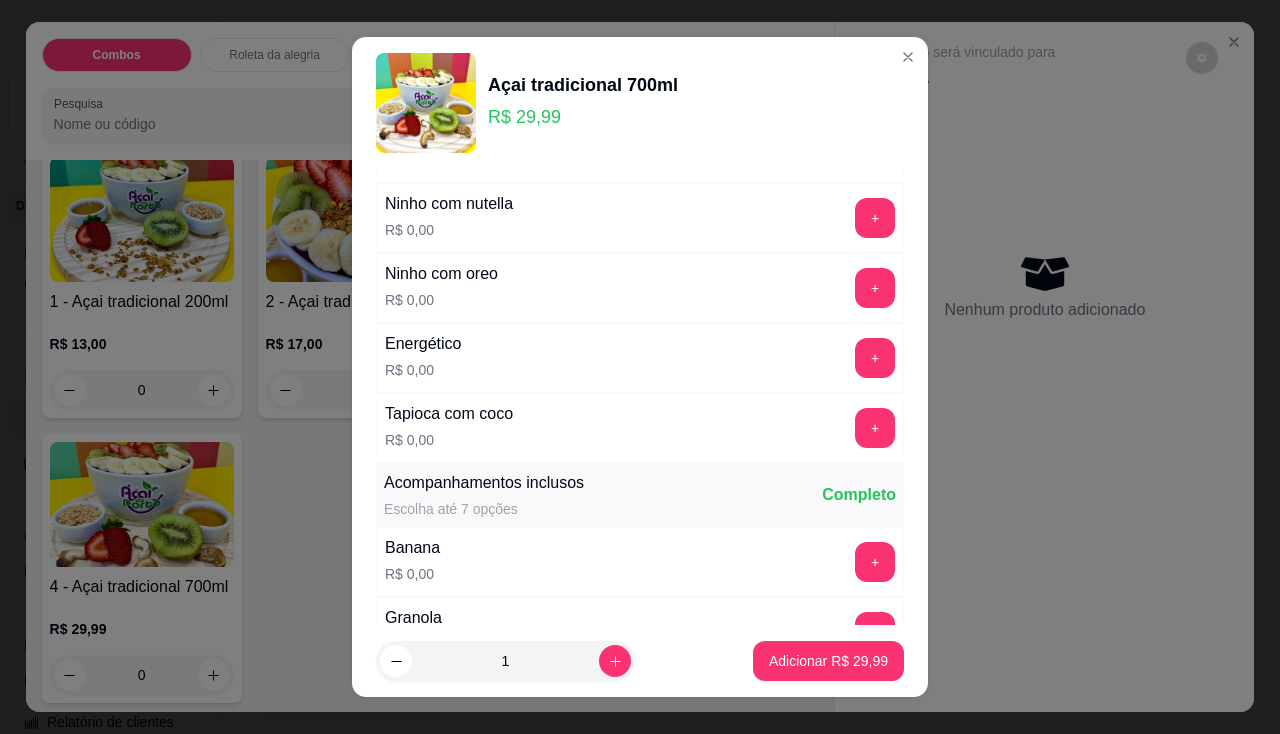 scroll, scrollTop: 300, scrollLeft: 0, axis: vertical 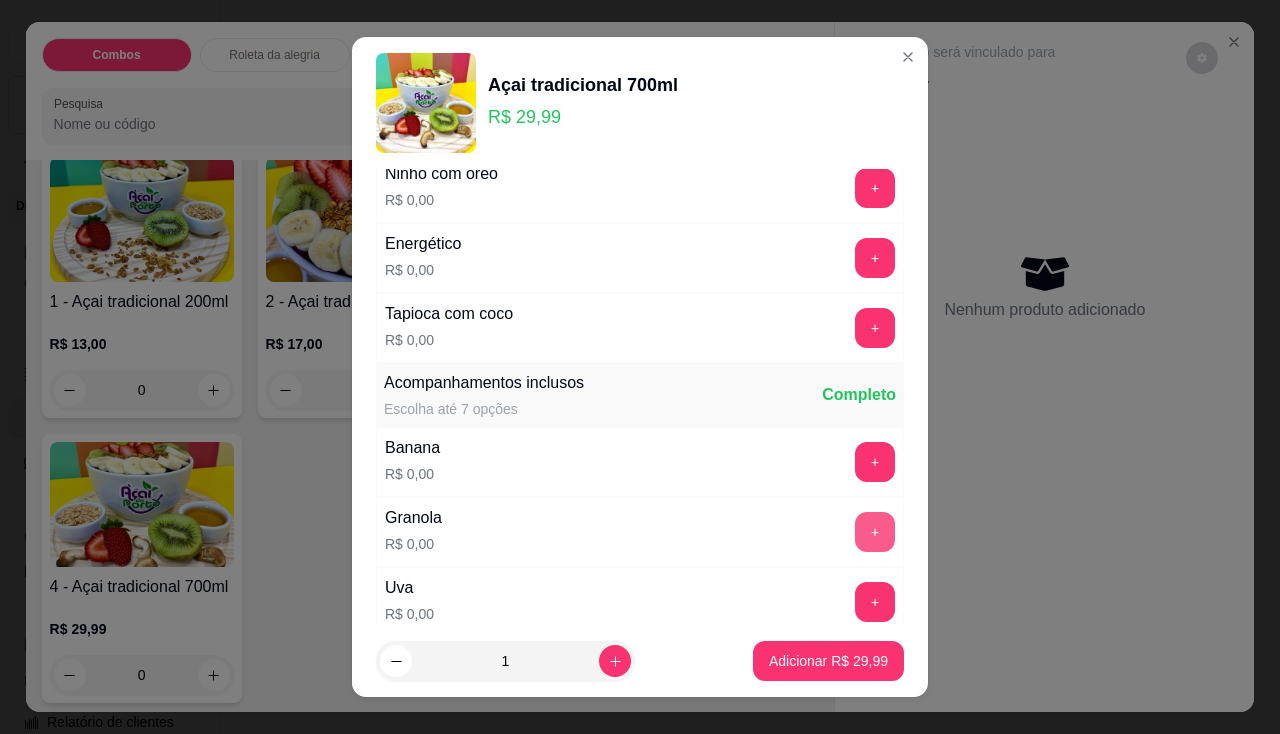 click on "+" at bounding box center [875, 532] 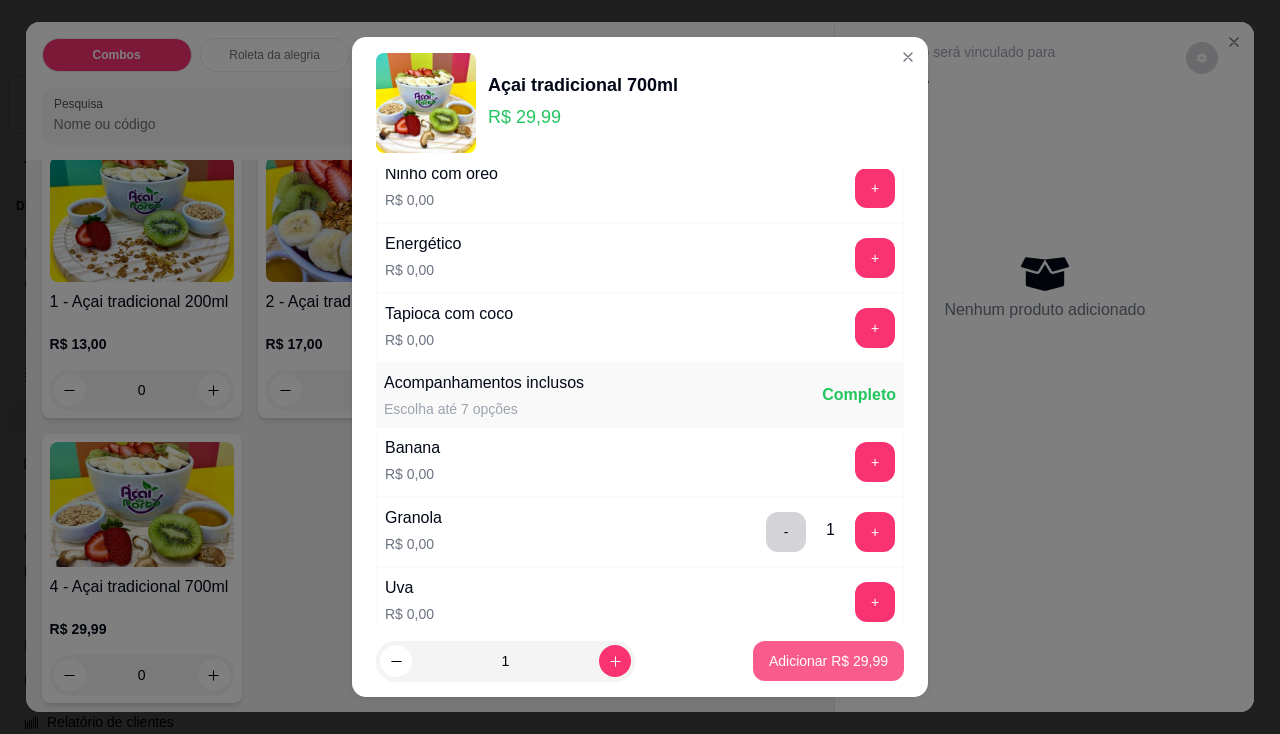 click on "Adicionar   R$ 29,99" at bounding box center (828, 661) 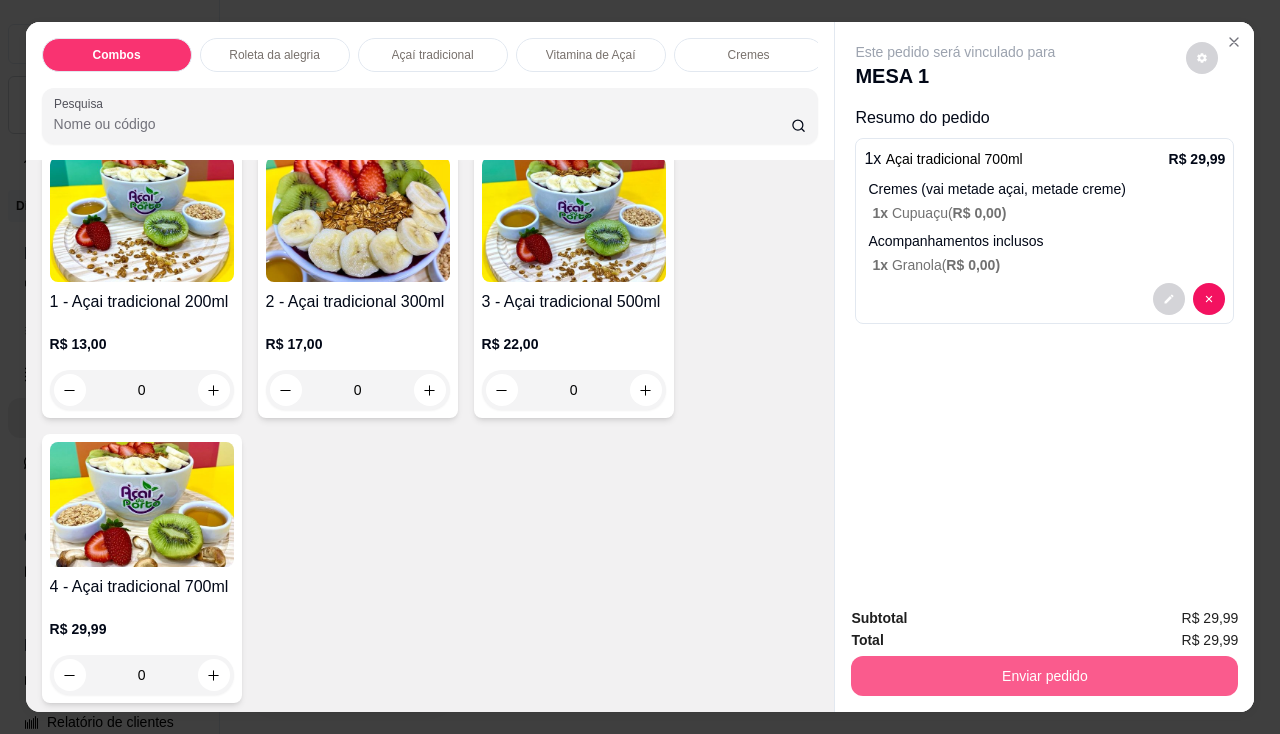 click on "Enviar pedido" at bounding box center [1044, 676] 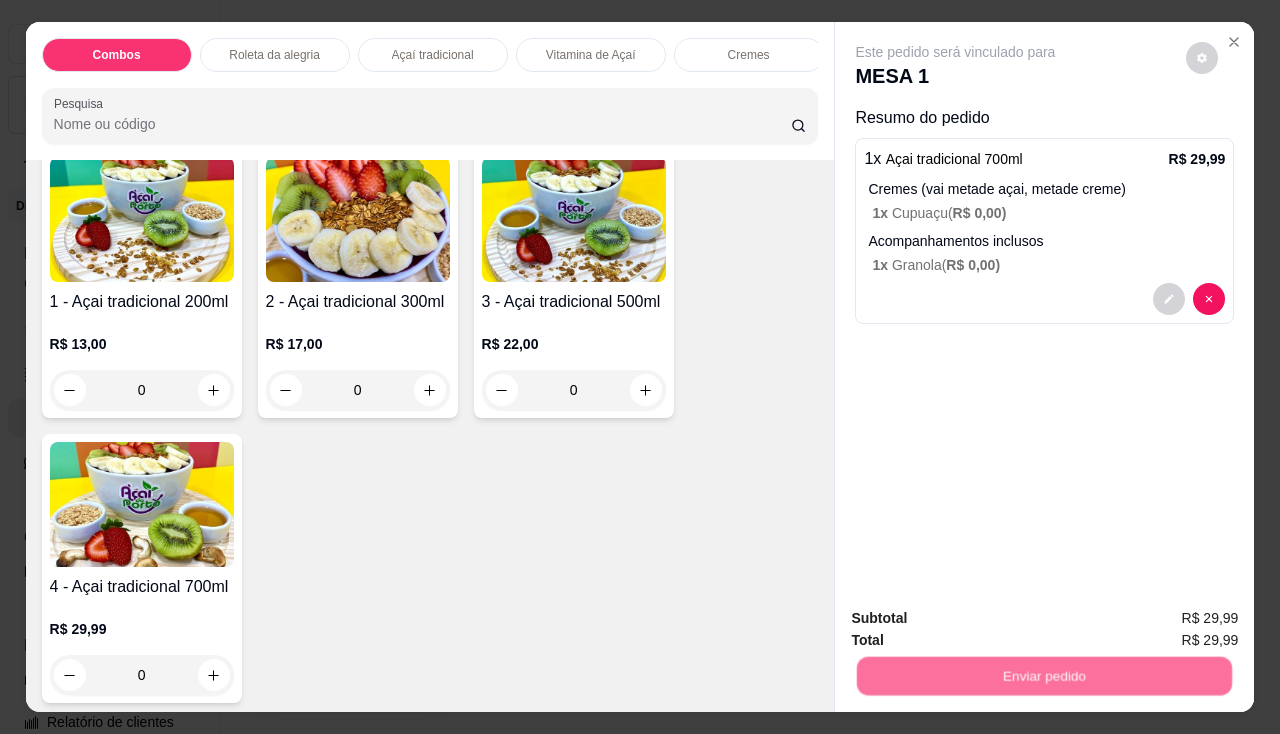 click on "Não registrar e enviar pedido" at bounding box center (979, 620) 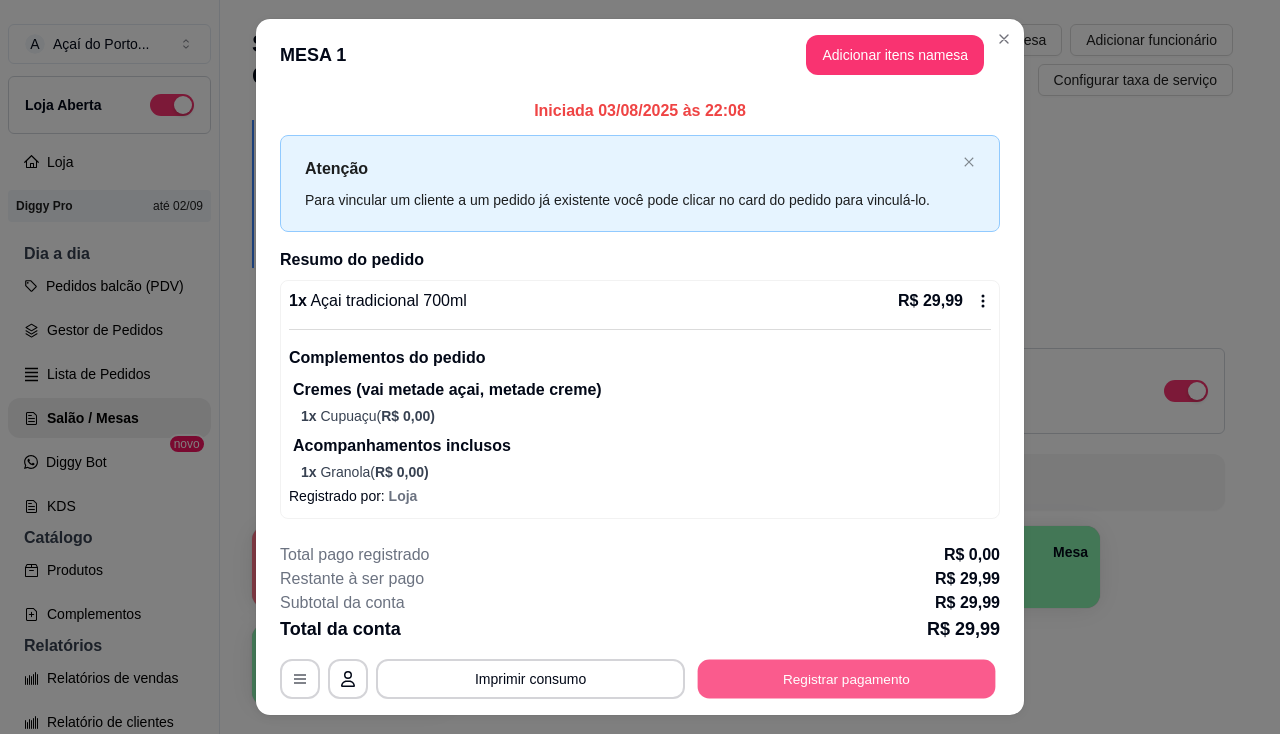 click on "Registrar pagamento" at bounding box center (847, 679) 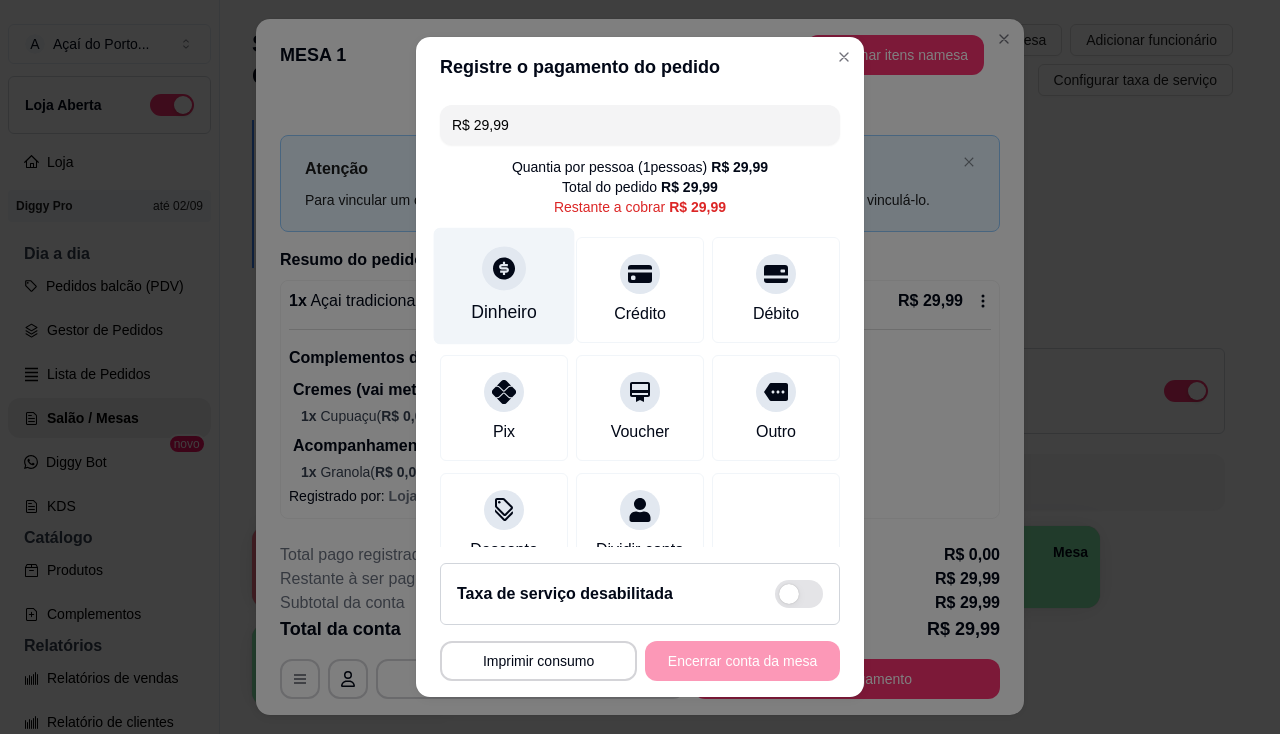 click on "Dinheiro" at bounding box center (504, 285) 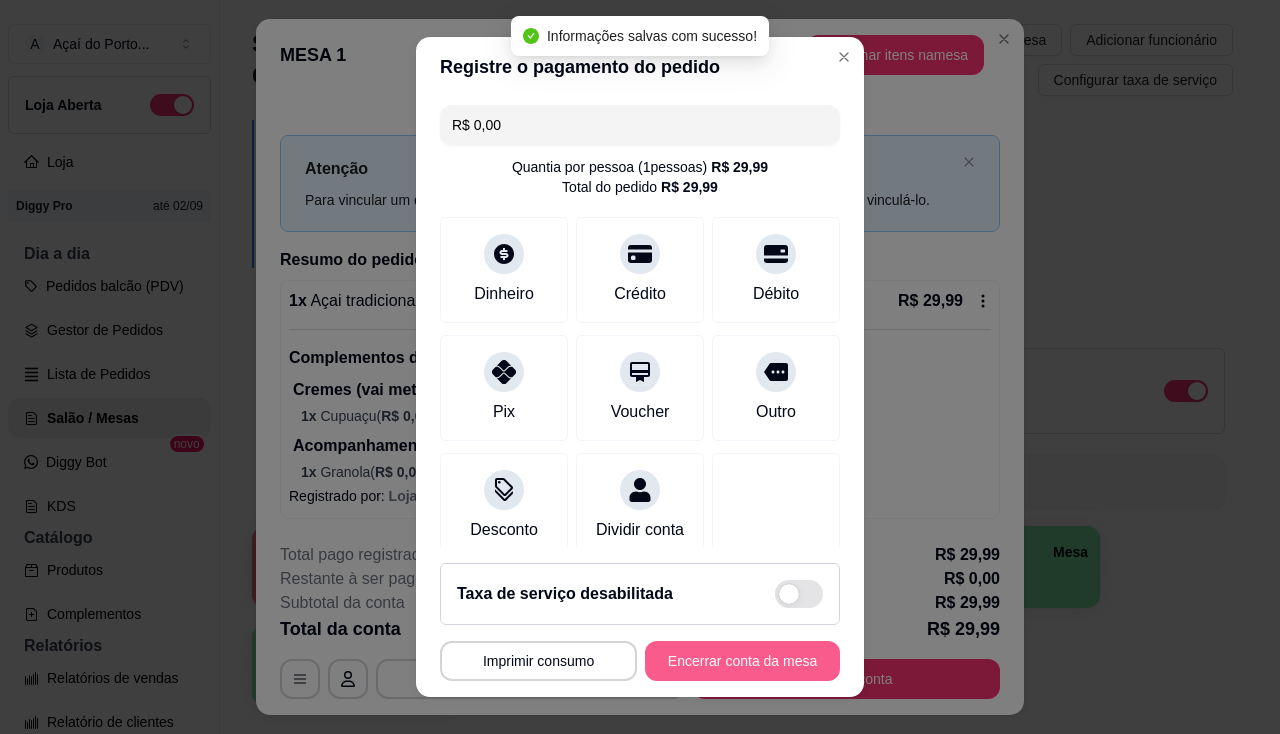 type on "R$ 0,00" 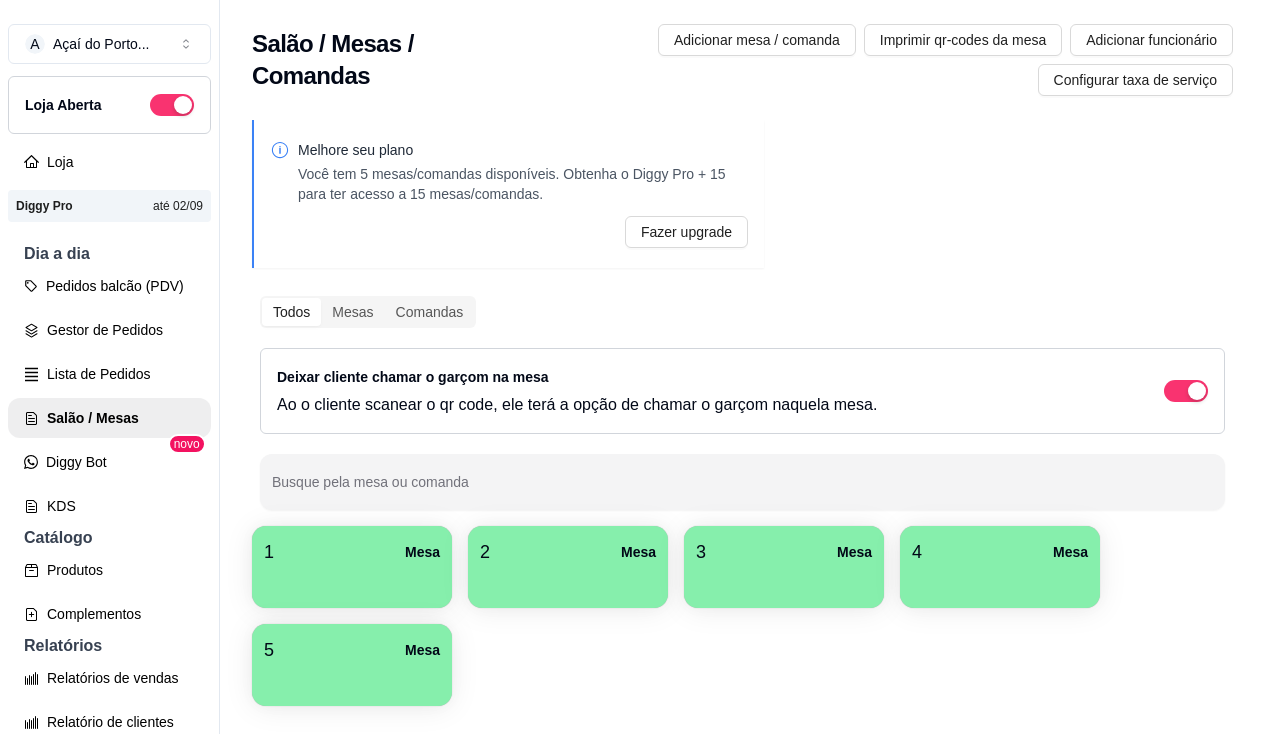 click at bounding box center (352, 581) 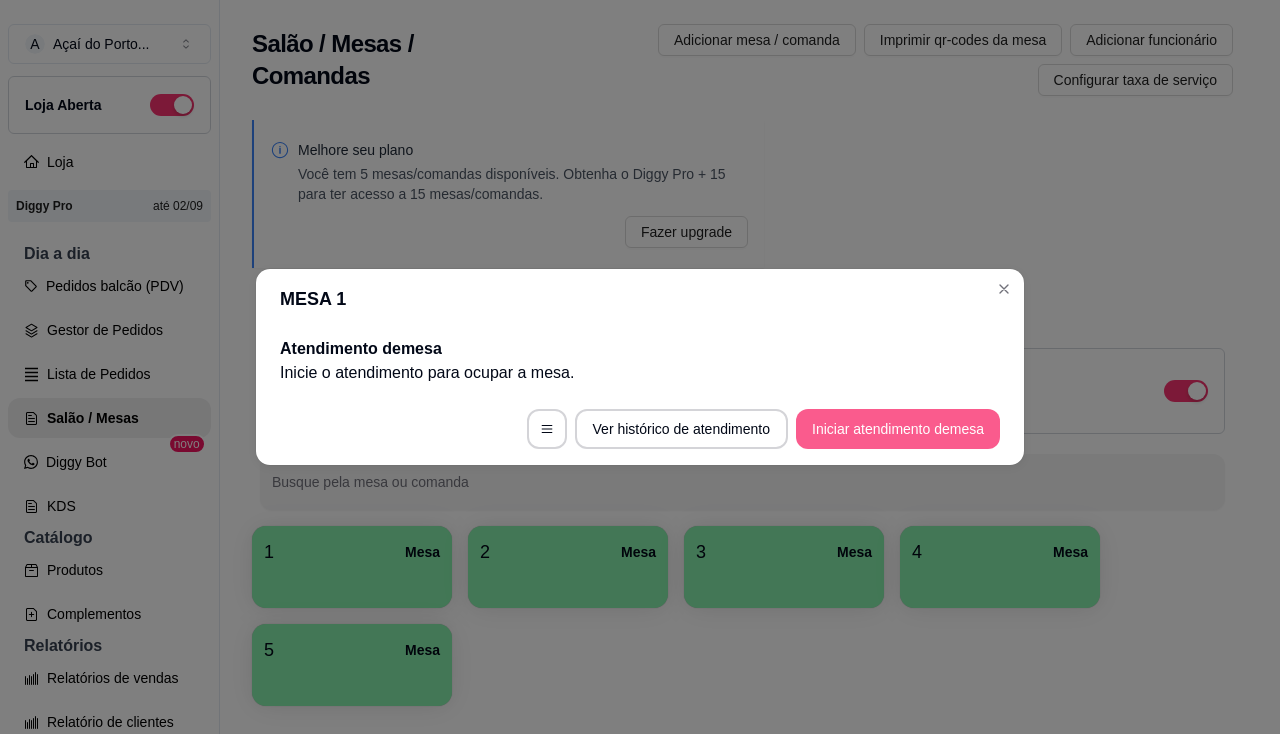 click on "Iniciar atendimento de  mesa" at bounding box center (898, 429) 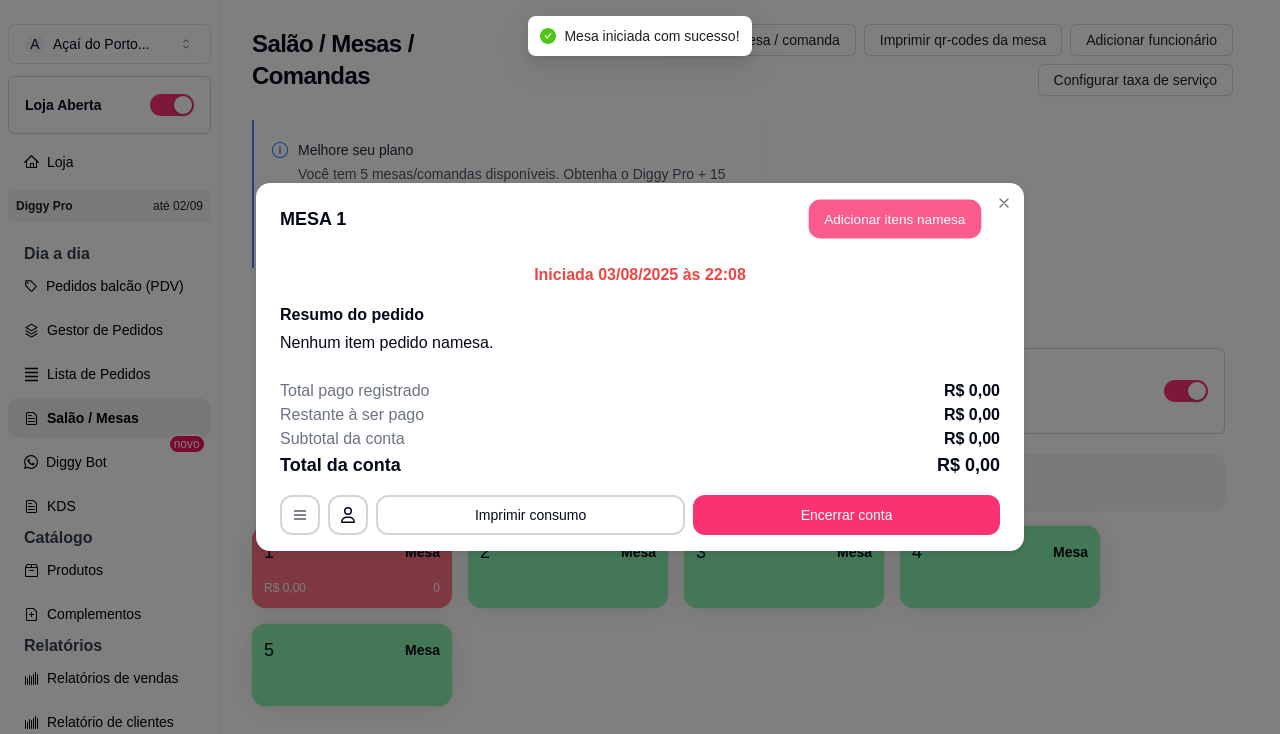 click on "Adicionar itens na  mesa" at bounding box center (895, 219) 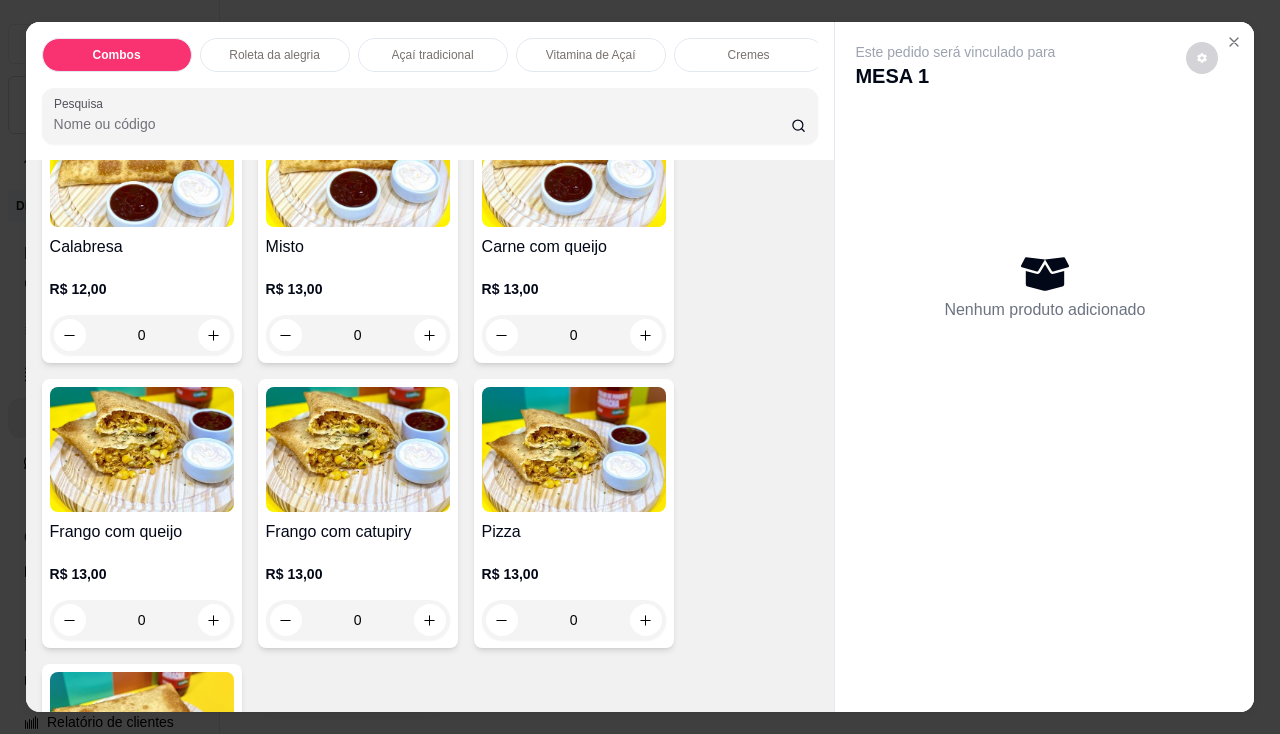 scroll, scrollTop: 2400, scrollLeft: 0, axis: vertical 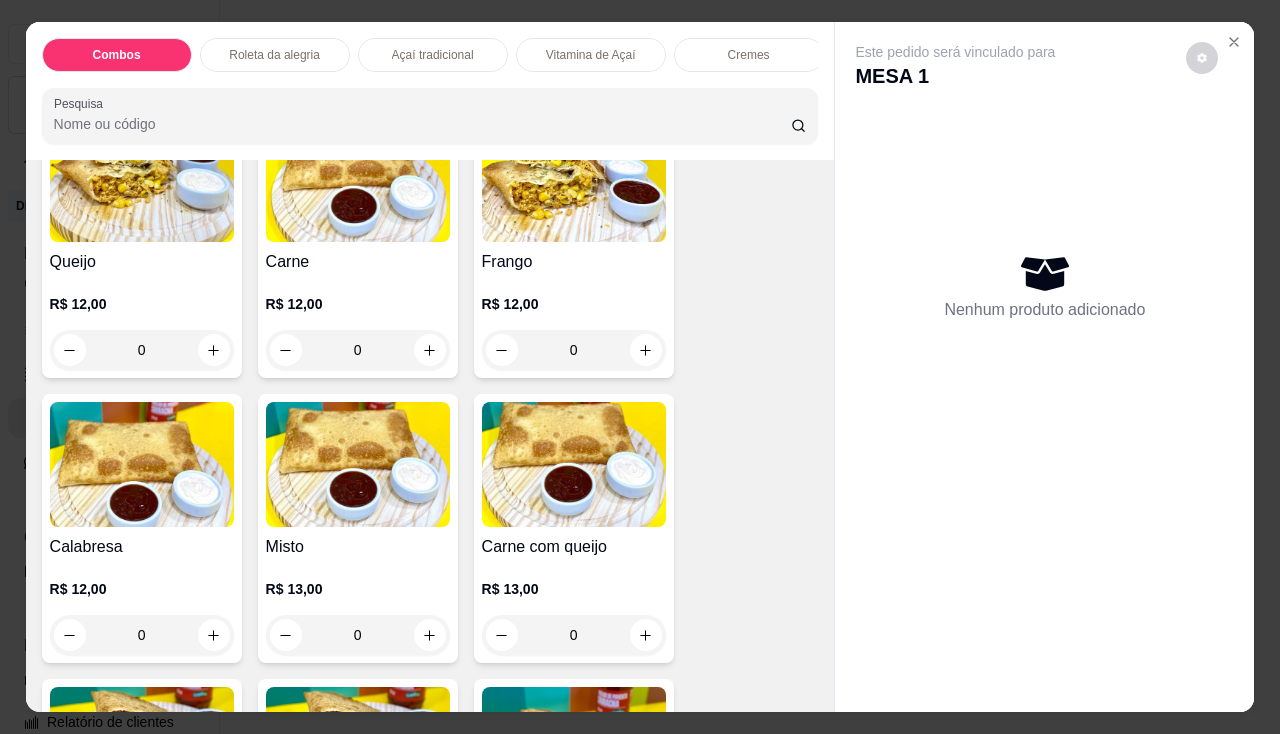 click at bounding box center (574, 179) 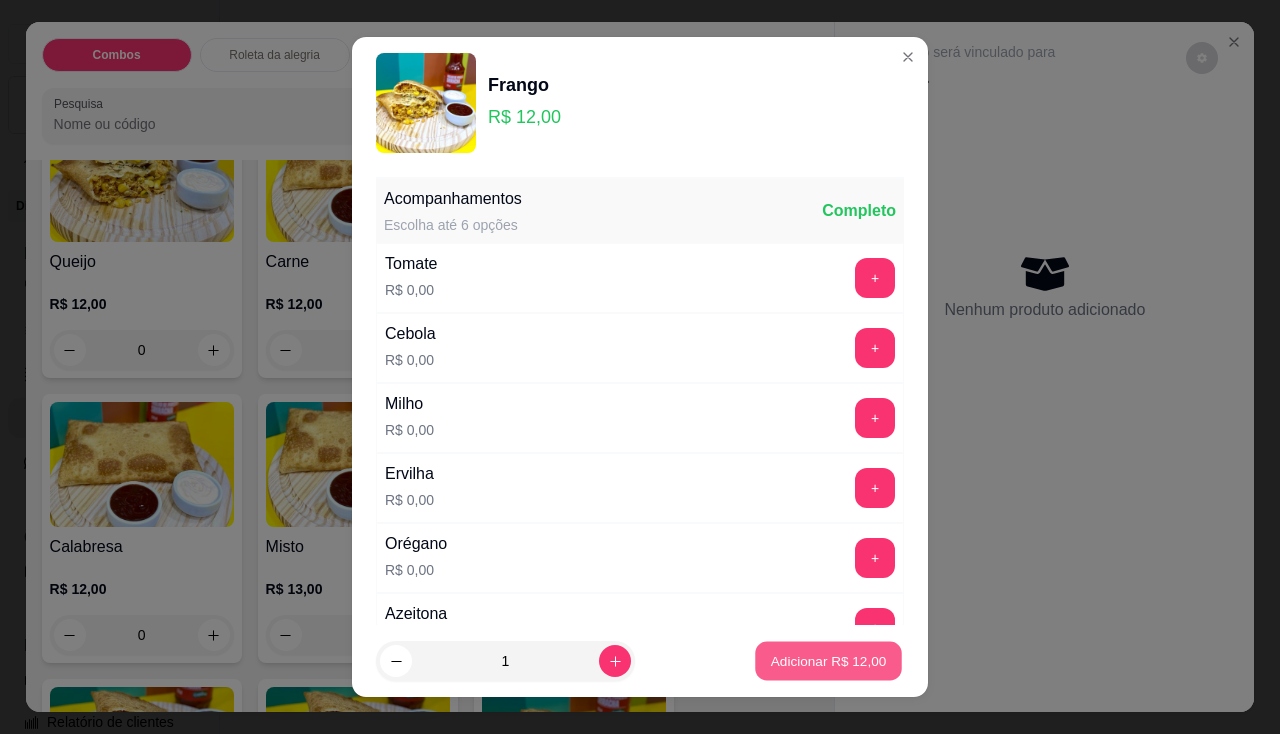 click on "Adicionar   R$ 12,00" at bounding box center (829, 661) 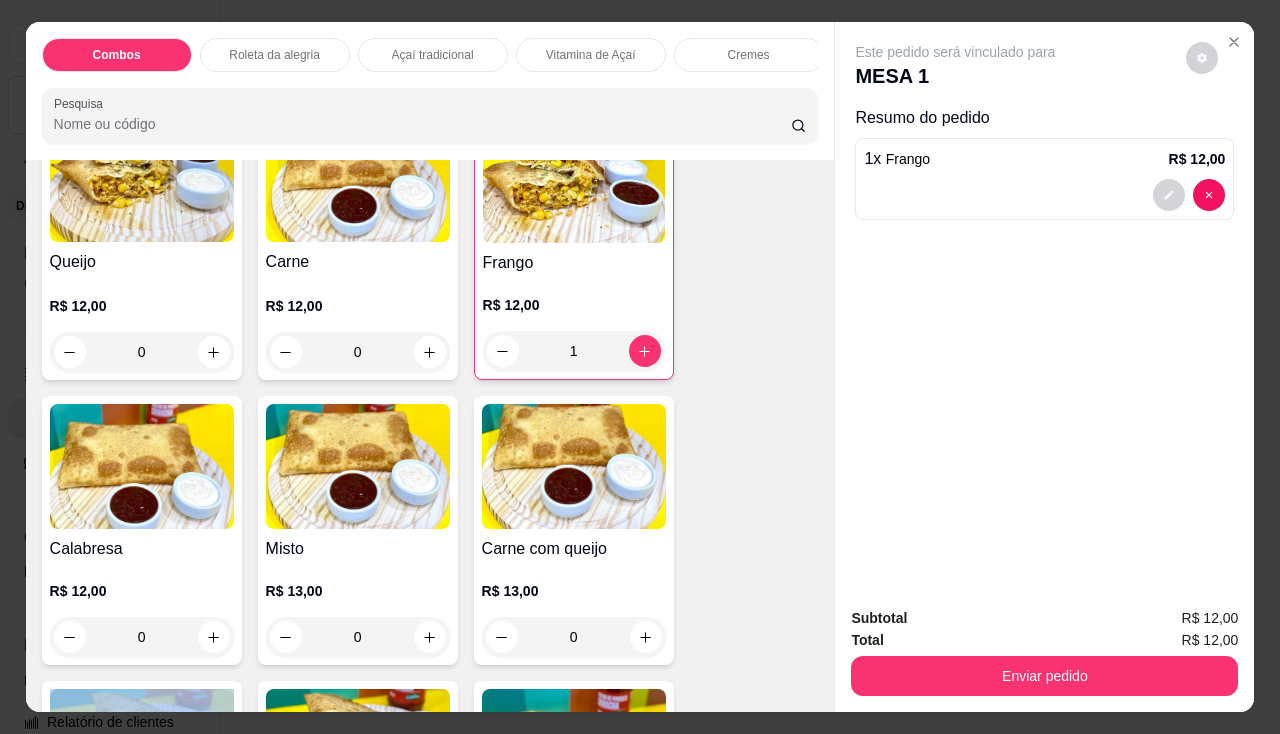 click on "Queijo   R$ 12,00 0 Carne   R$ 12,00 0 Frango   R$ 12,00 1 Calabresa   R$ 12,00 0 Misto   R$ 13,00 0 Carne com queijo   R$ 13,00 0 Frango com queijo   R$ 13,00 0 Frango com catupiry    R$ 13,00 0 Pizza   R$ 13,00 0 Calabresa com queijo   R$ 13,00 0" at bounding box center (430, 672) 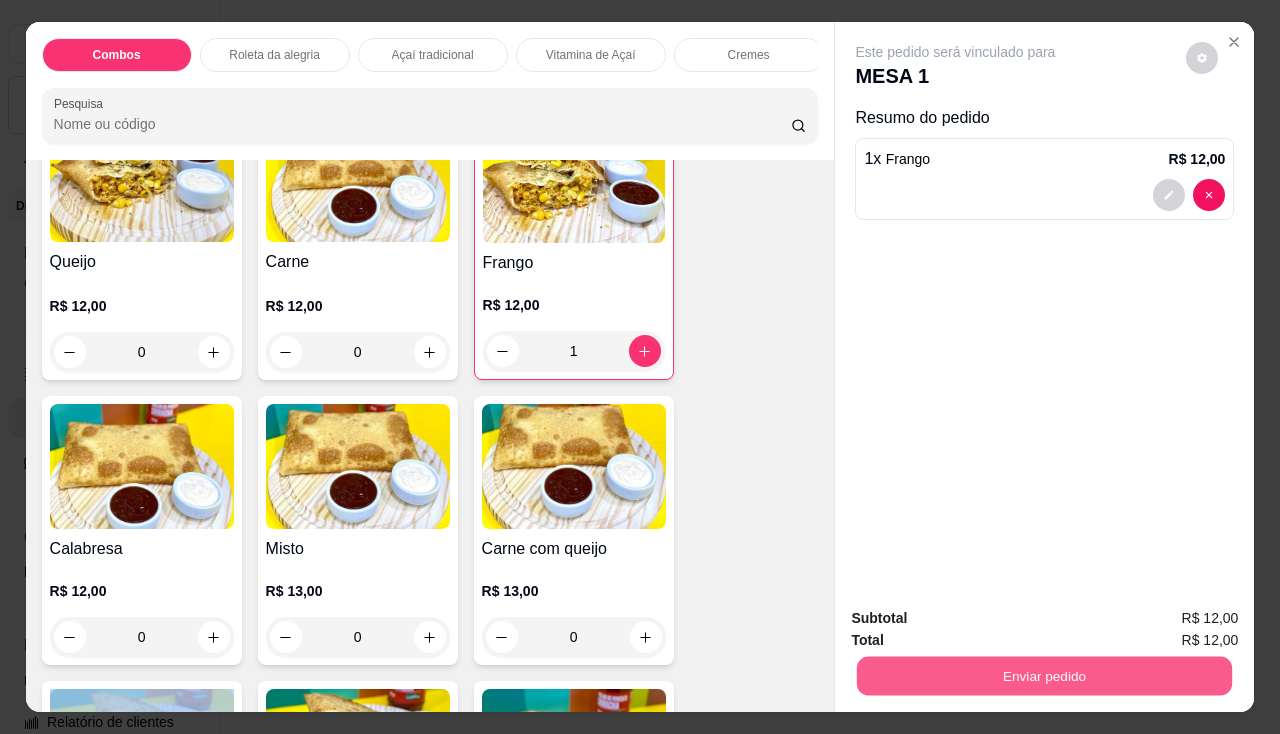 click on "Enviar pedido" at bounding box center [1044, 676] 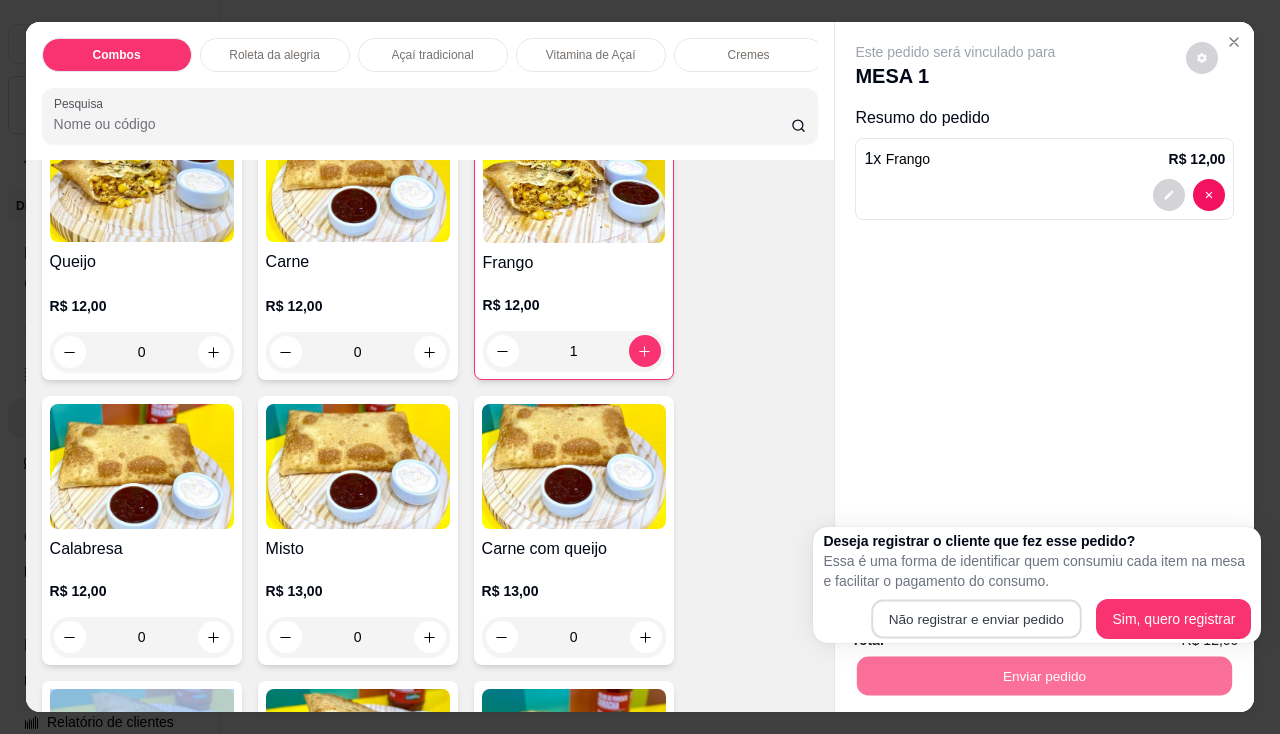 click on "Não registrar e enviar pedido" at bounding box center [976, 619] 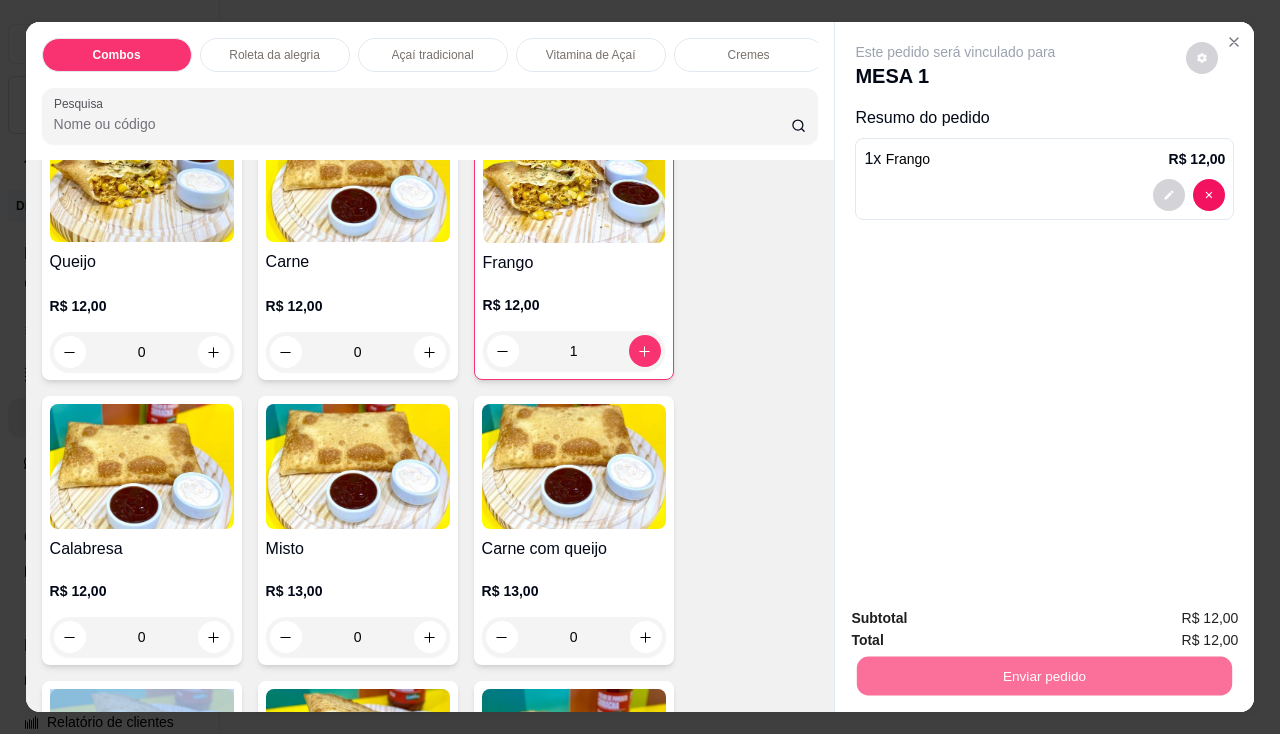 click on "Não registrar e enviar pedido" at bounding box center (979, 620) 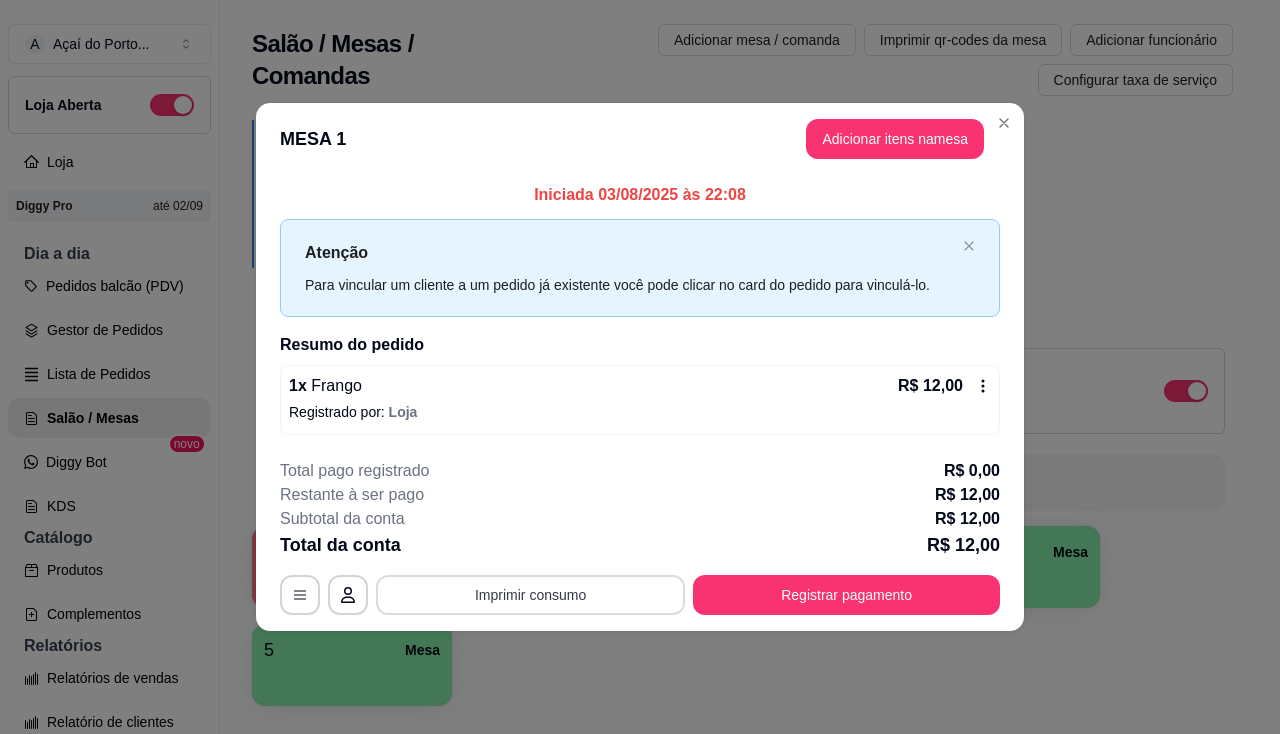 click on "Imprimir consumo" at bounding box center [530, 595] 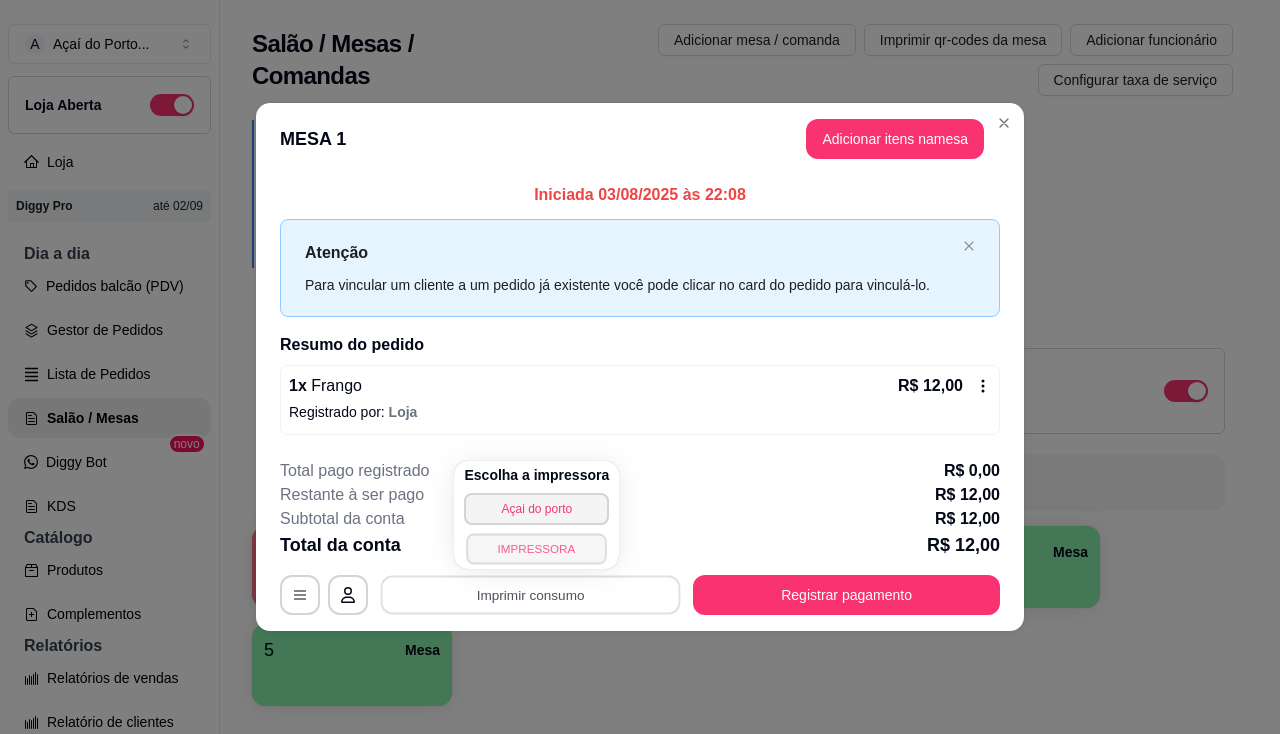 click on "IMPRESSORA" at bounding box center [537, 548] 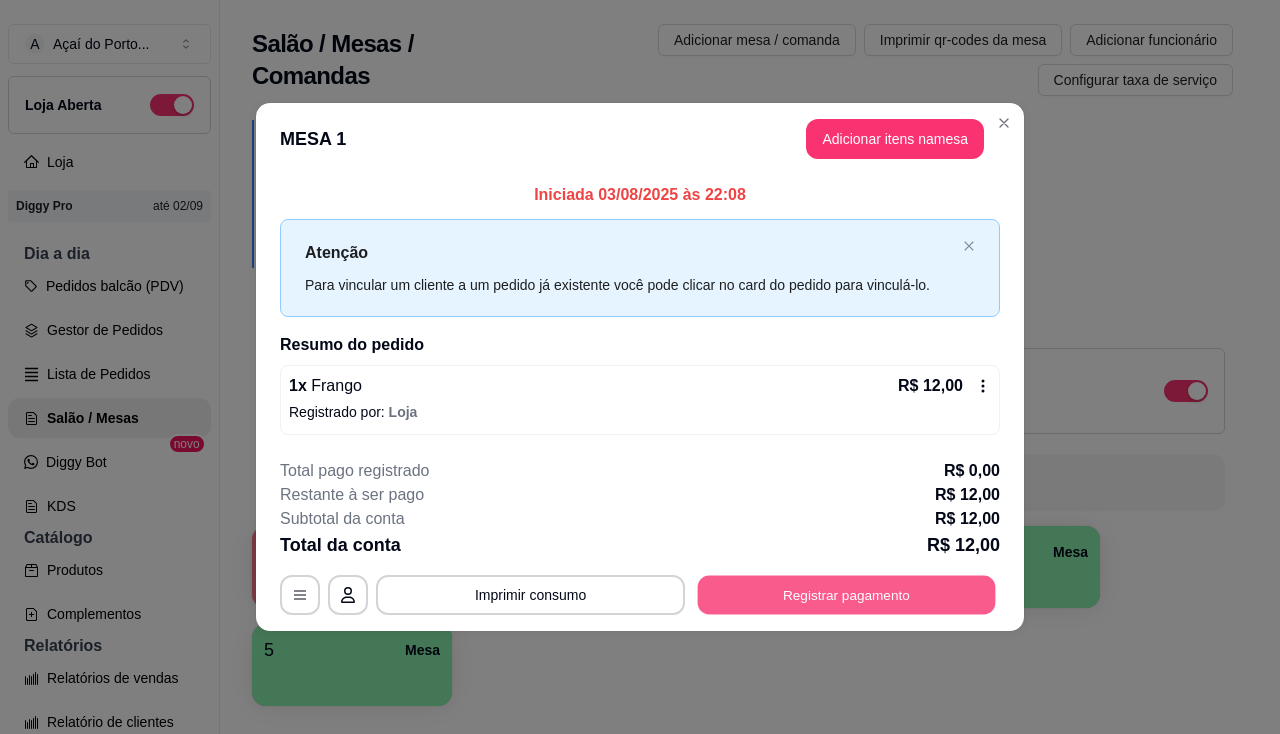 click on "Registrar pagamento" at bounding box center [847, 594] 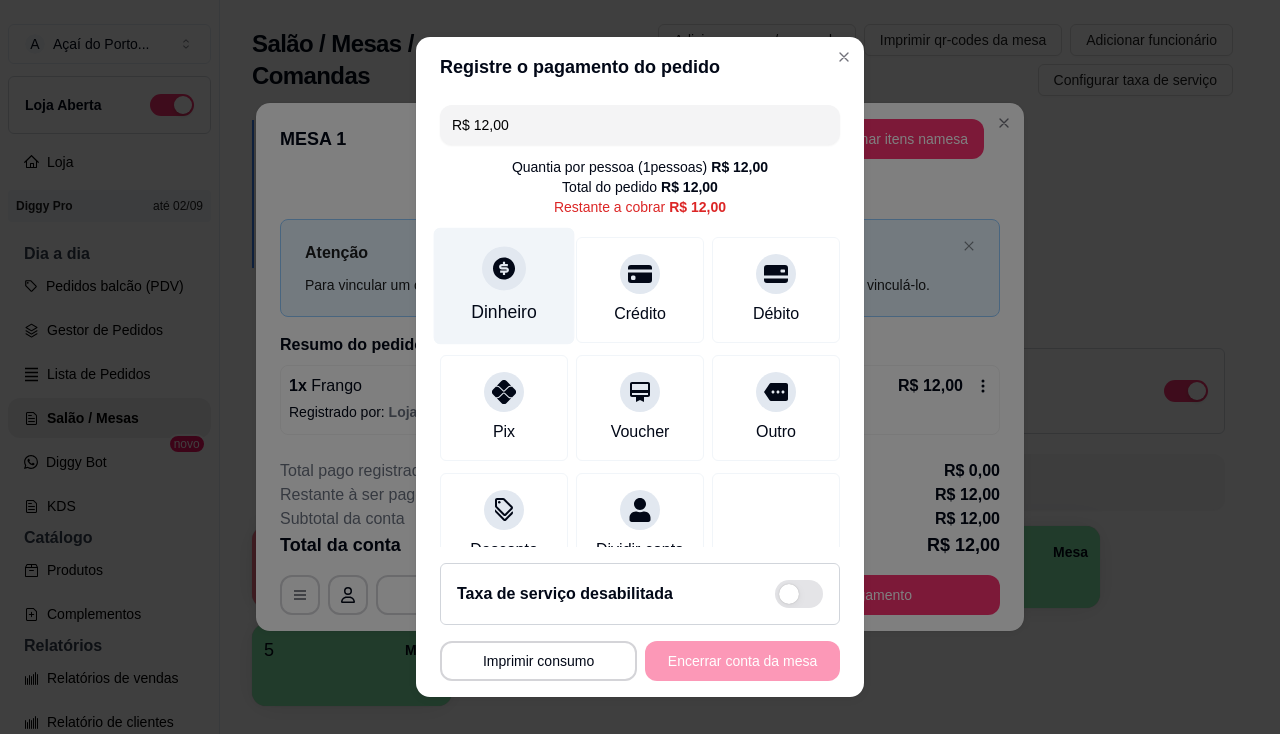 click on "Dinheiro" at bounding box center [504, 285] 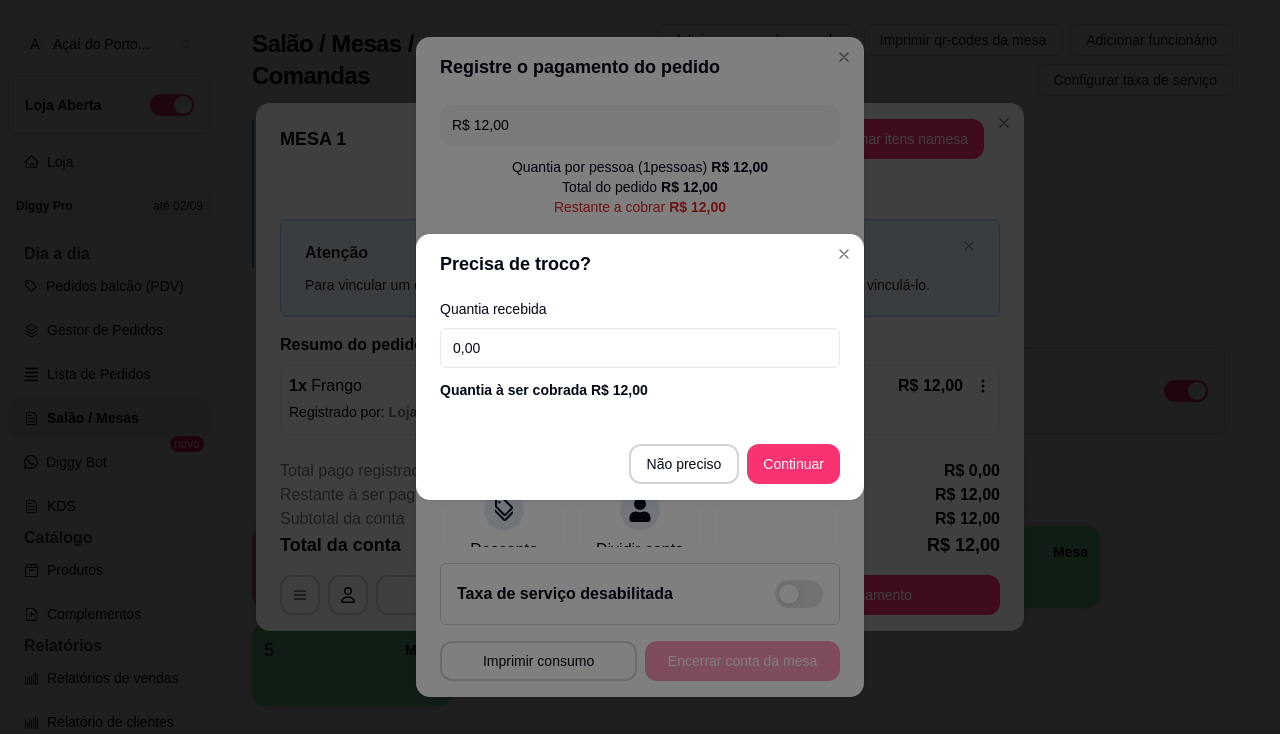 click on "Não preciso Continuar" at bounding box center (640, 464) 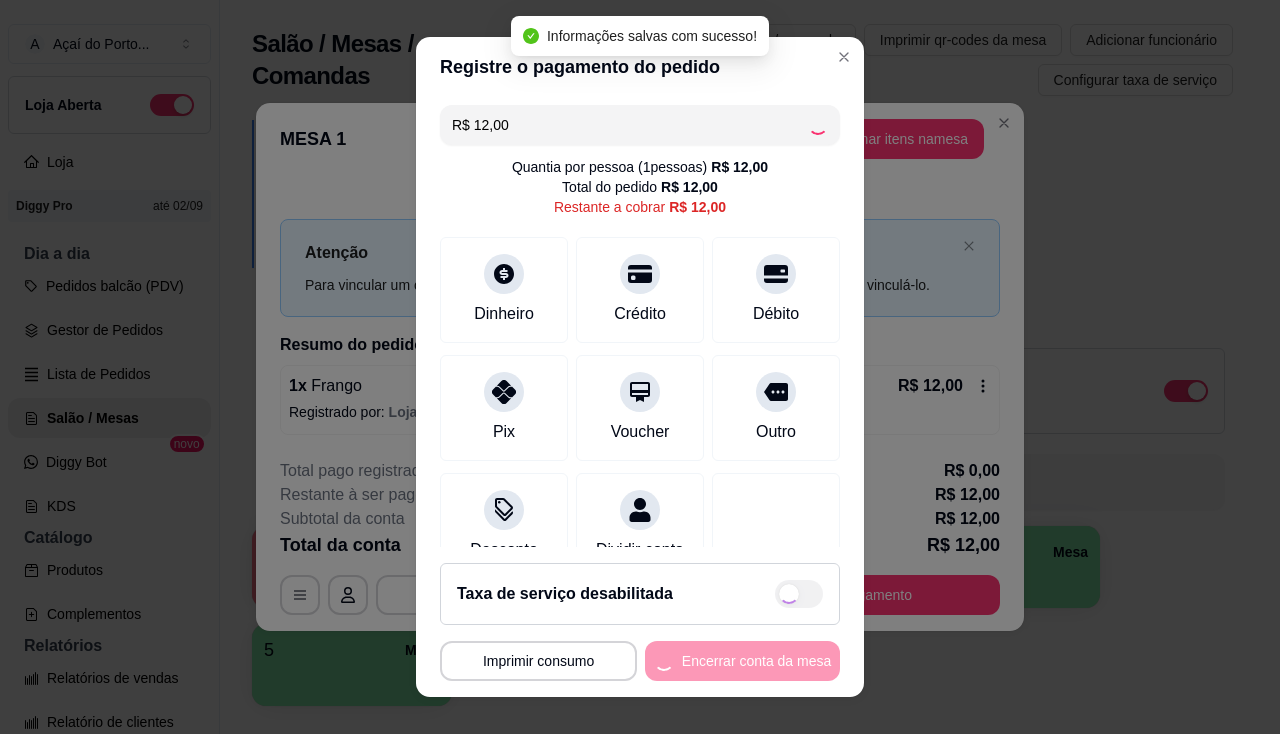 type on "R$ 0,00" 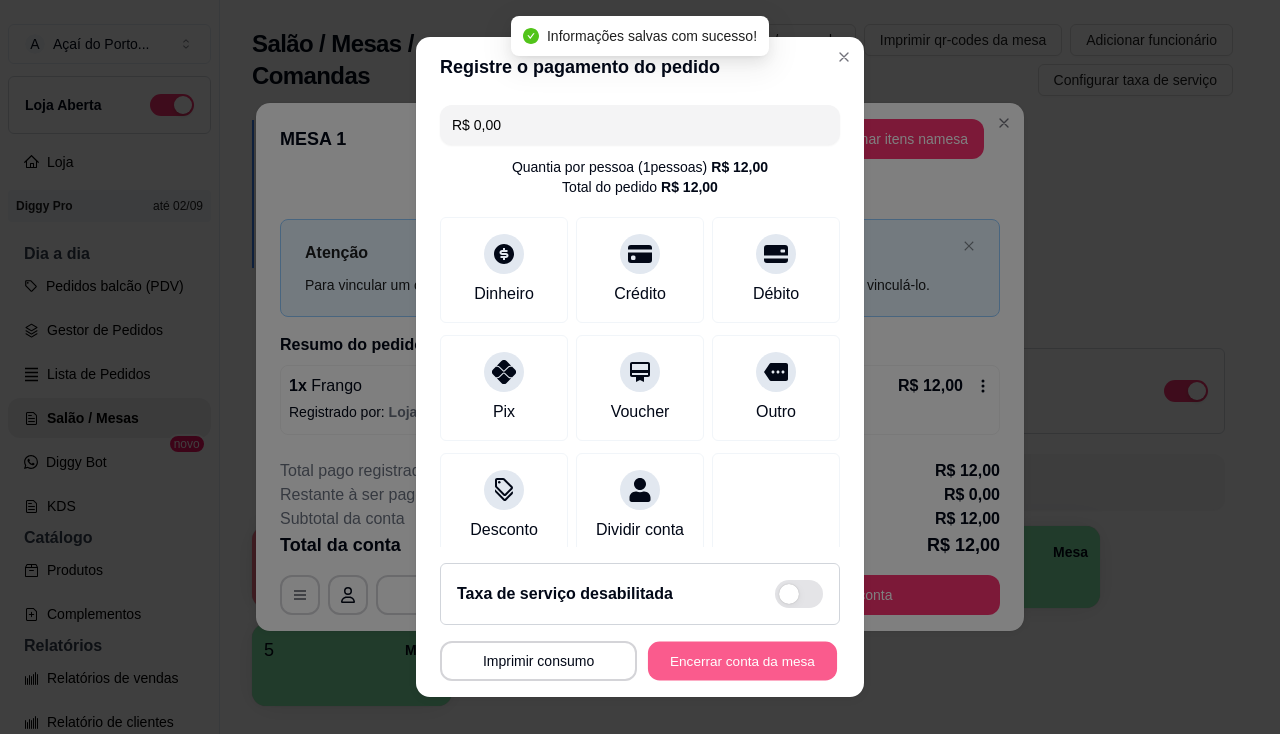 click on "Encerrar conta da mesa" at bounding box center [742, 661] 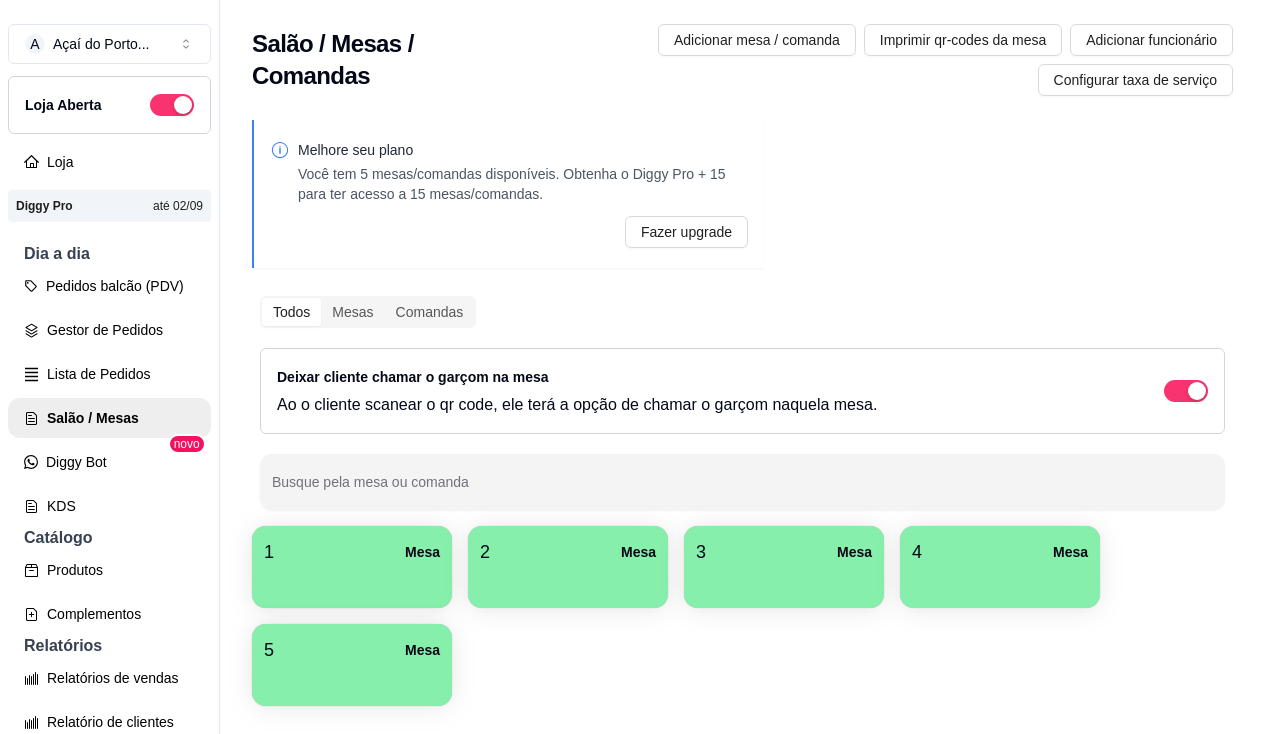 click on "1 Mesa 2 Mesa 3 Mesa 4 Mesa 5 Mesa" at bounding box center [742, 616] 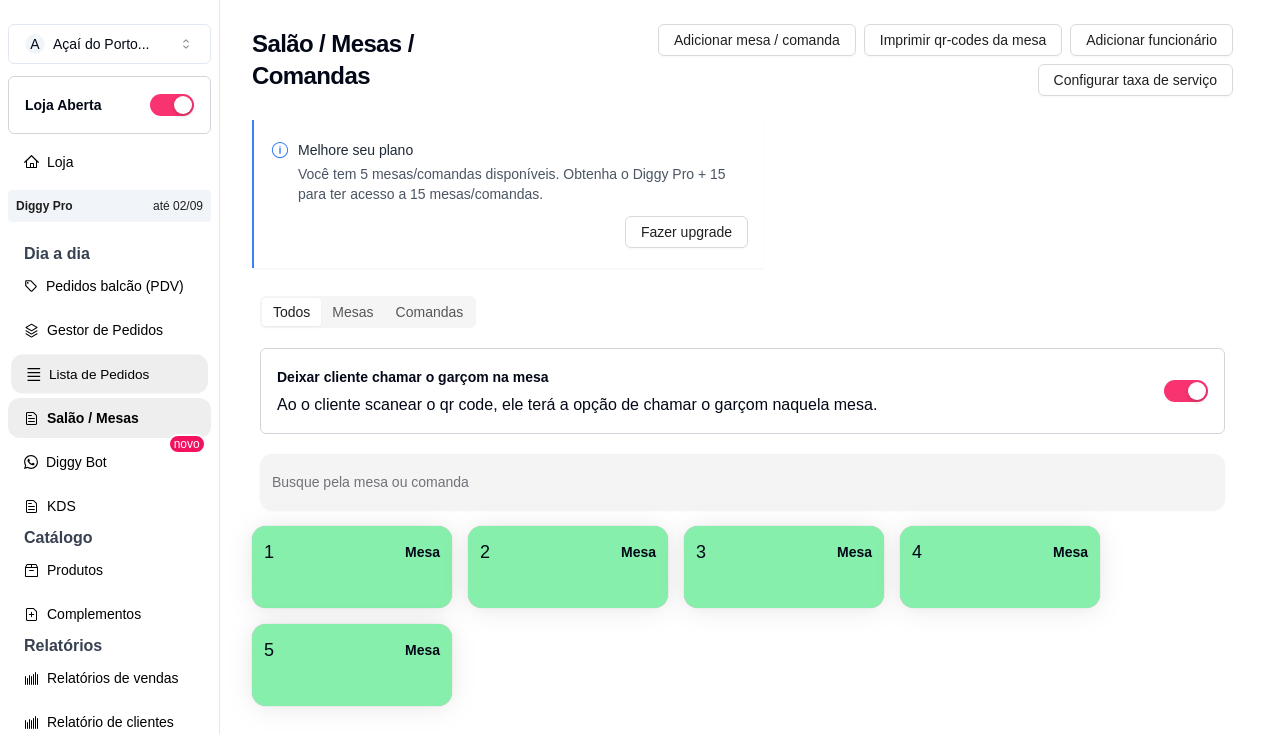 click on "Lista de Pedidos" at bounding box center [109, 374] 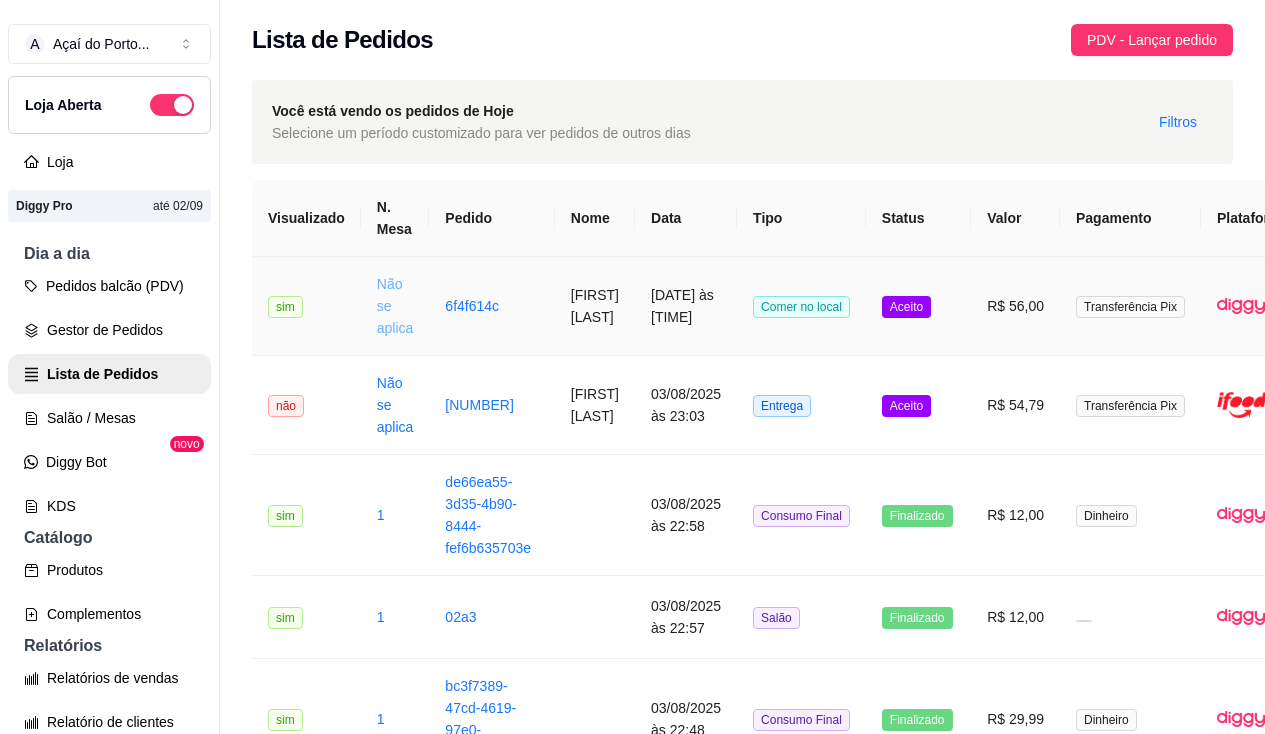 click on "Não se aplica" at bounding box center (395, 306) 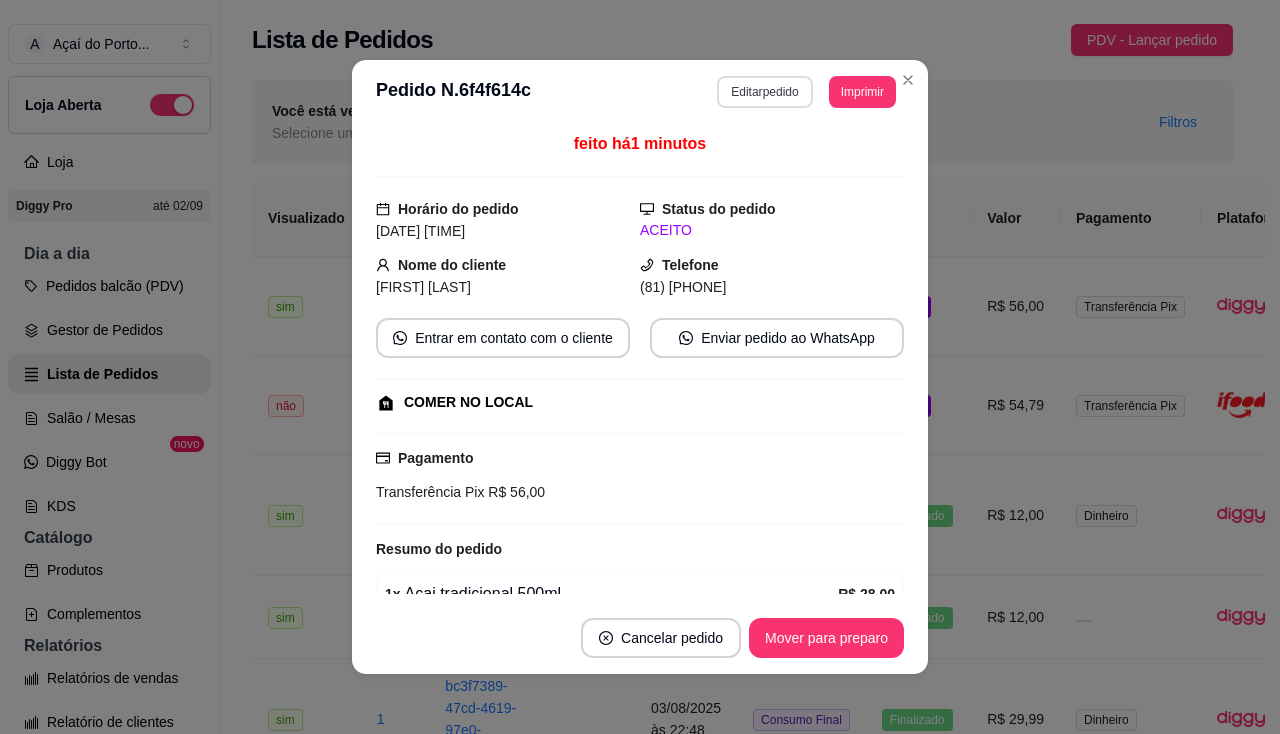 click on "Editar  pedido" at bounding box center [764, 92] 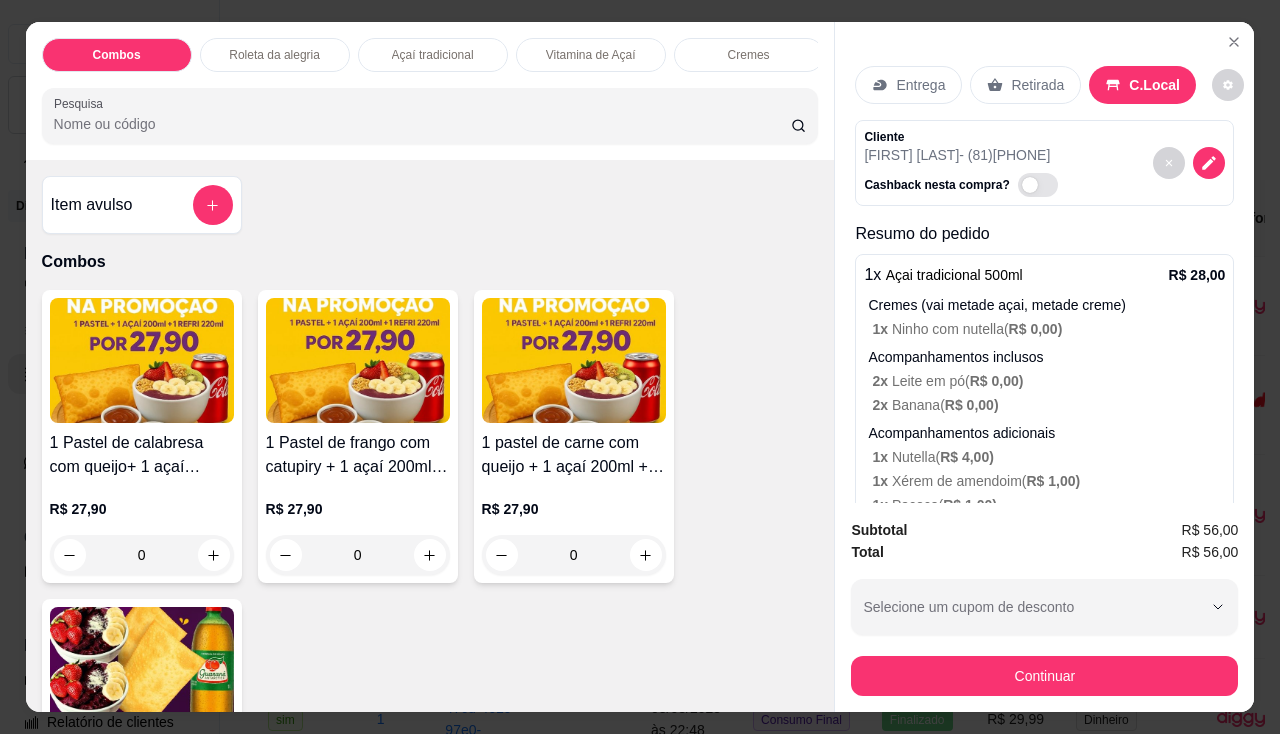 click on "Entrega" at bounding box center [920, 85] 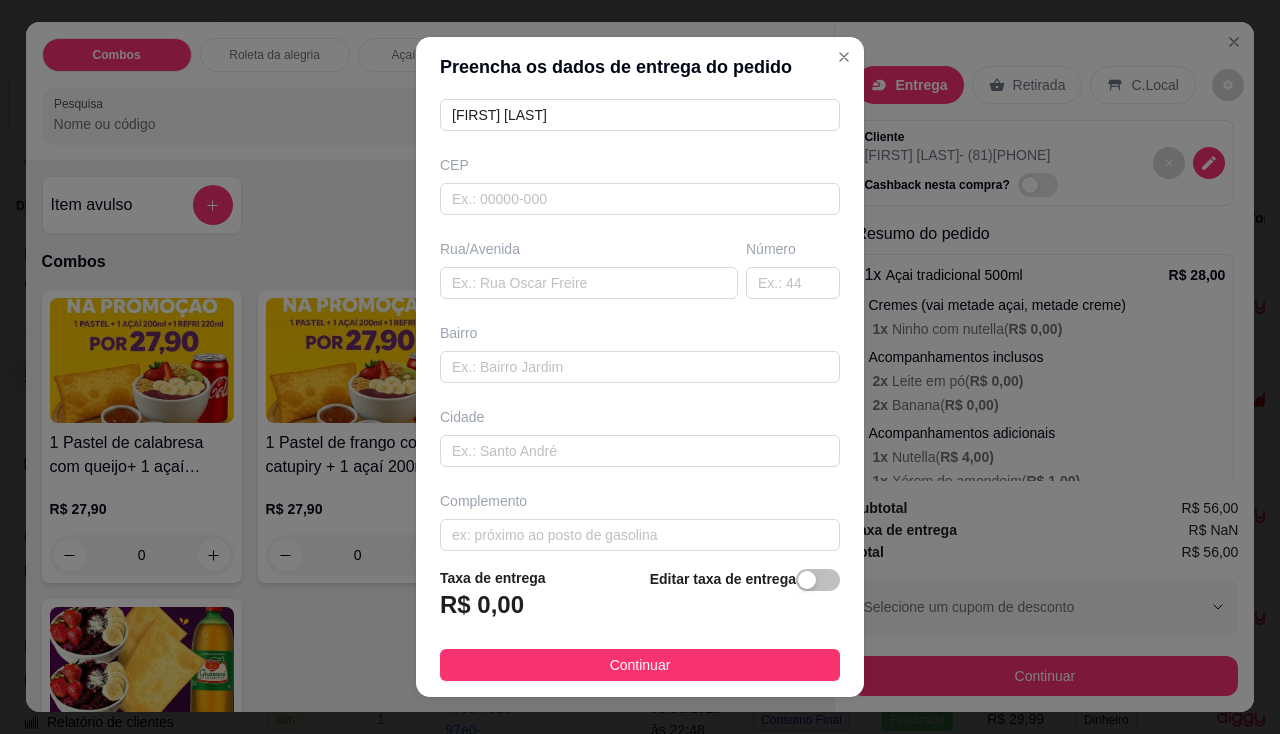 scroll, scrollTop: 219, scrollLeft: 0, axis: vertical 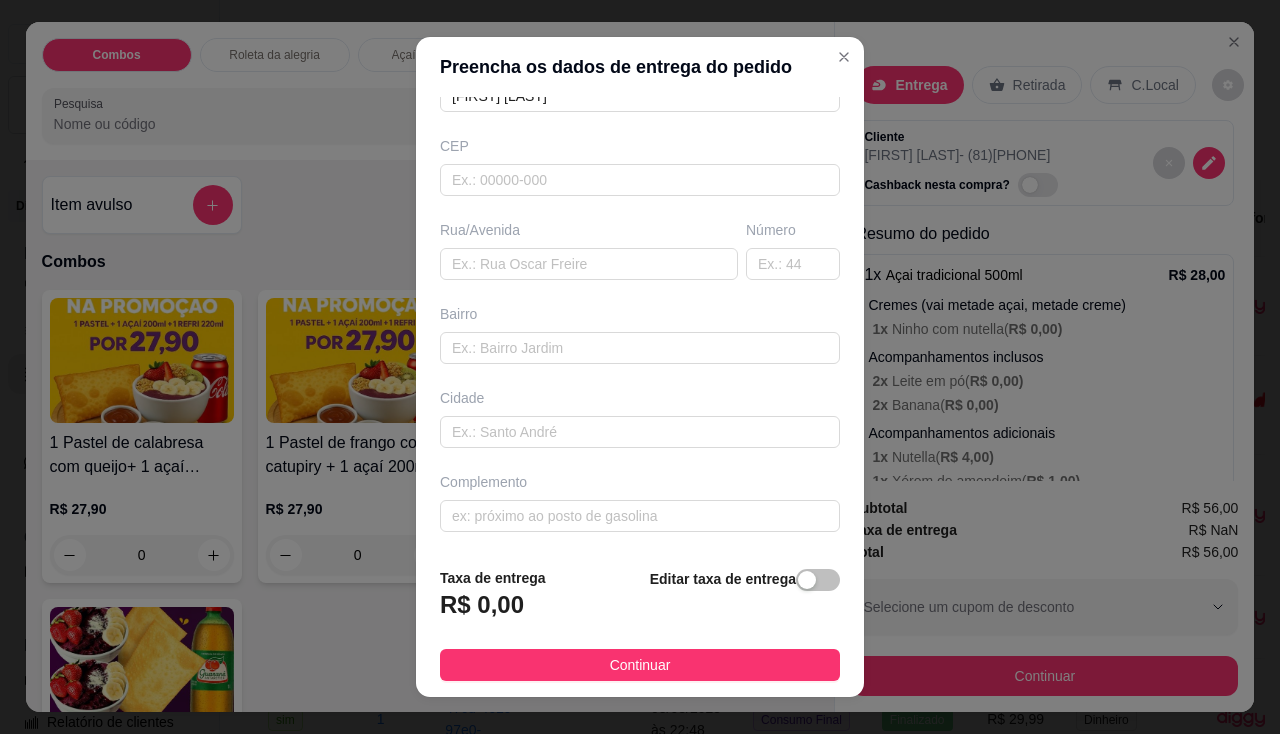 click at bounding box center (818, 580) 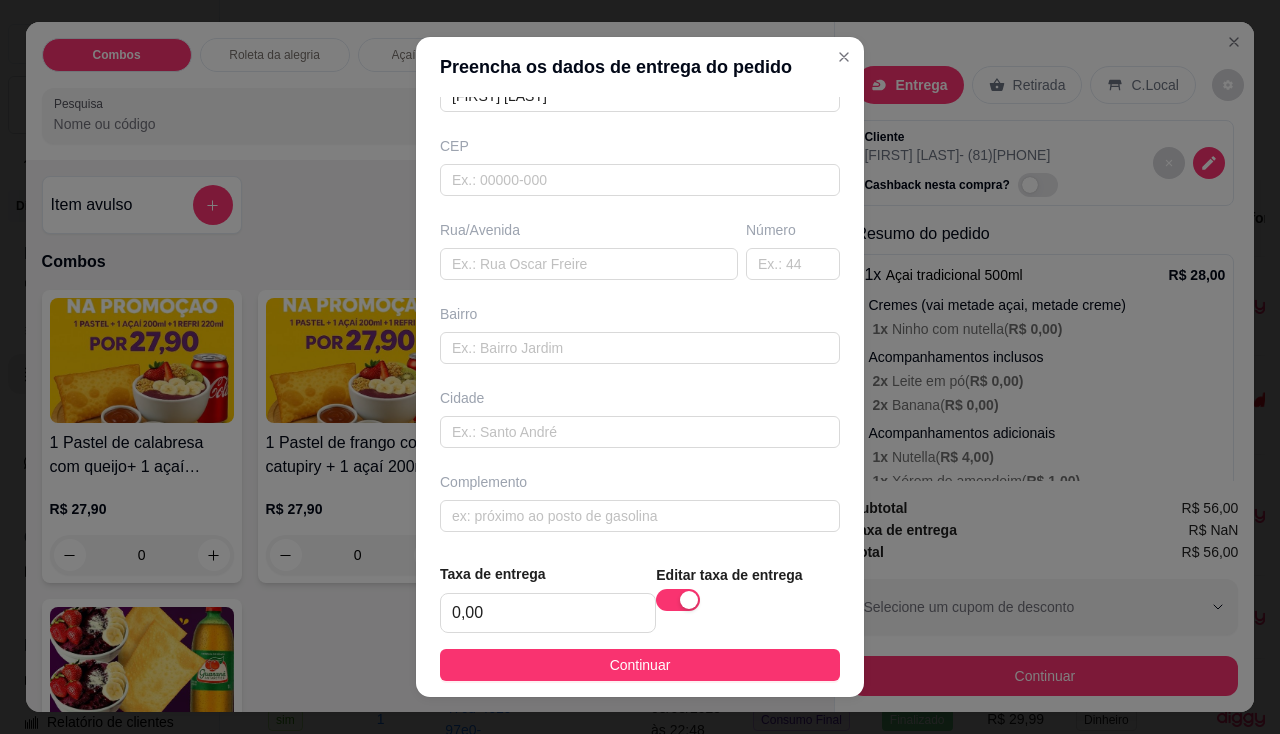 click on "Taxa de entrega 0,00" at bounding box center [548, 598] 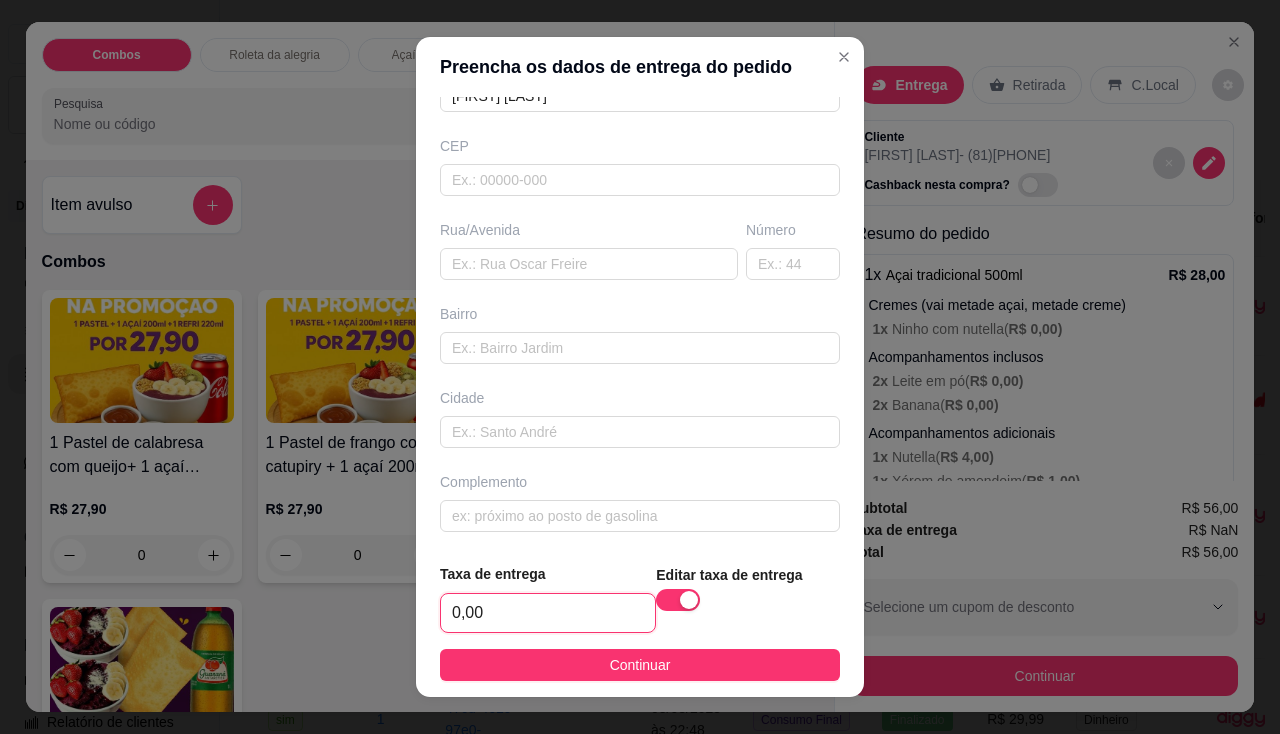 click on "0,00" at bounding box center [548, 613] 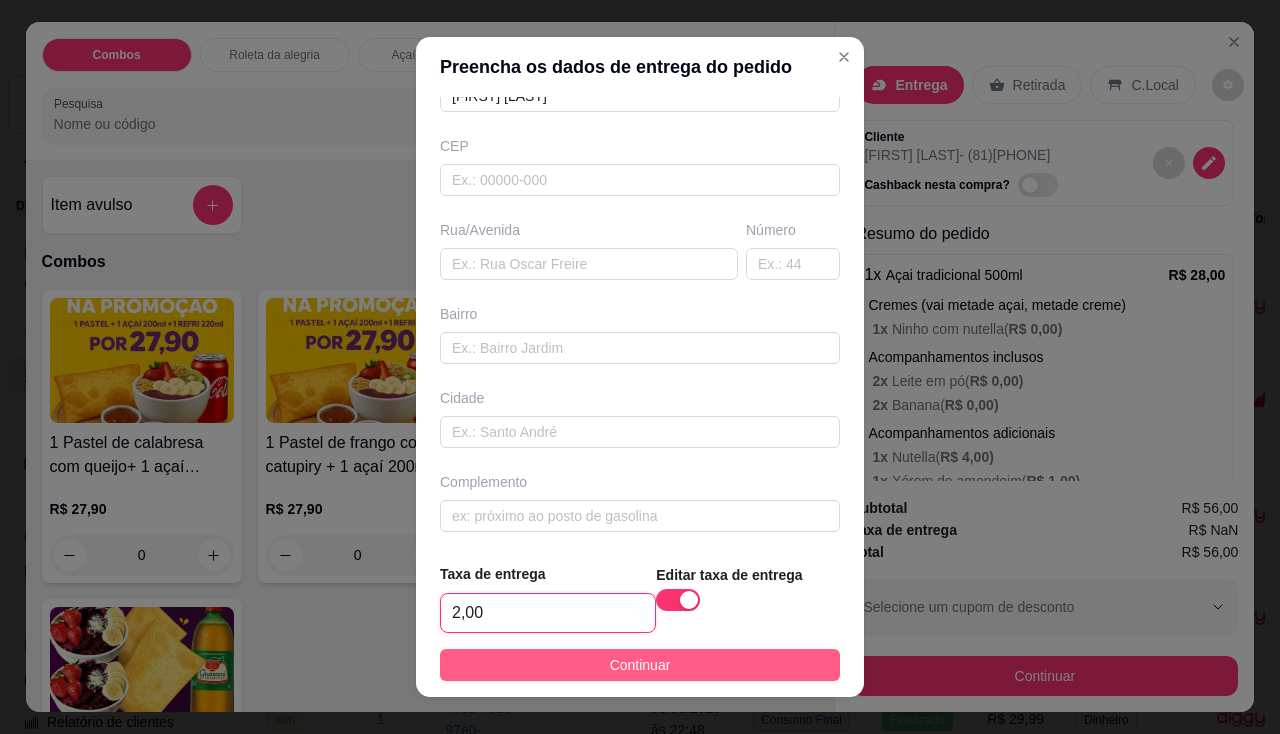 type on "2,00" 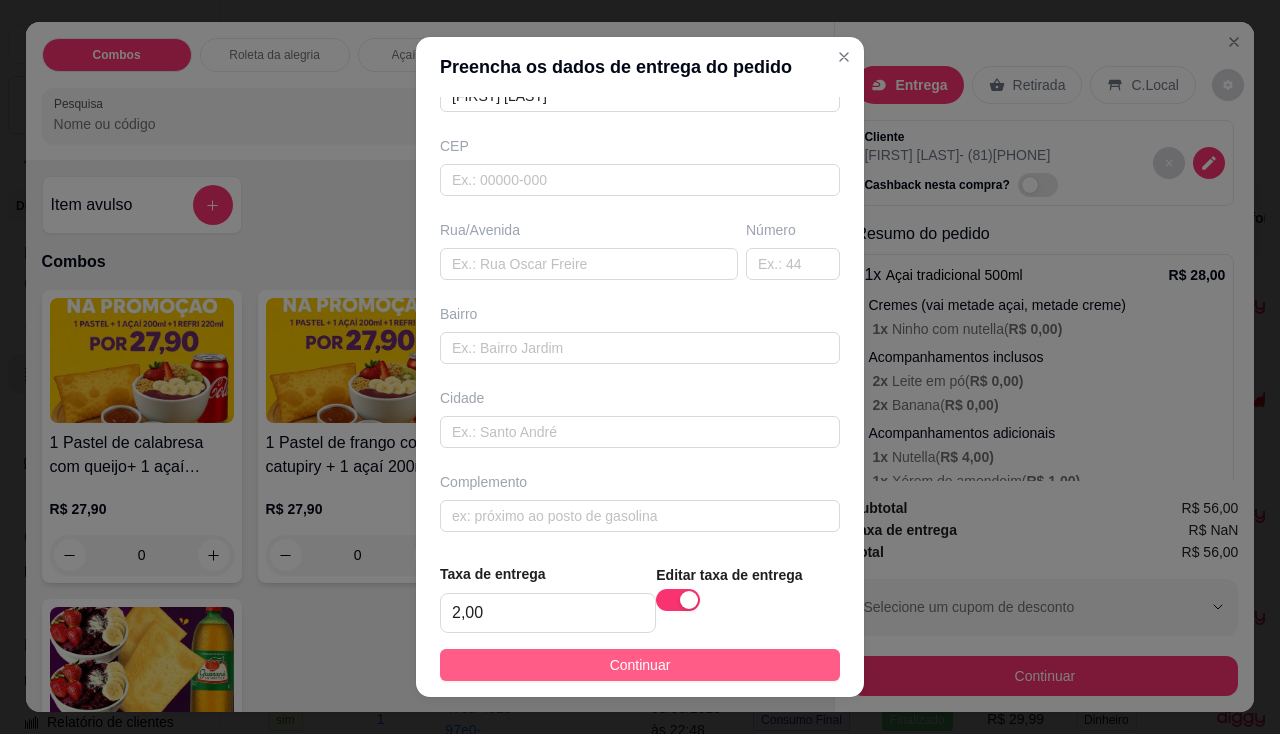 click on "Continuar" at bounding box center [640, 665] 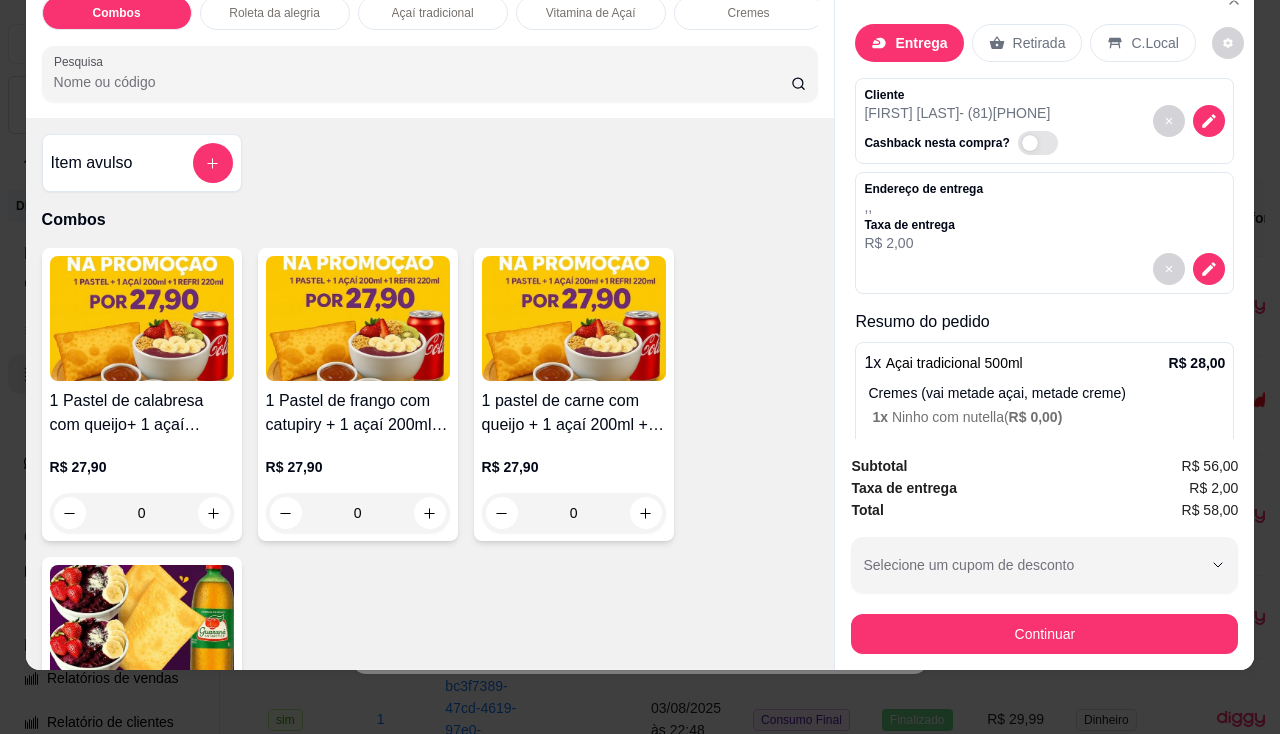 scroll, scrollTop: 0, scrollLeft: 0, axis: both 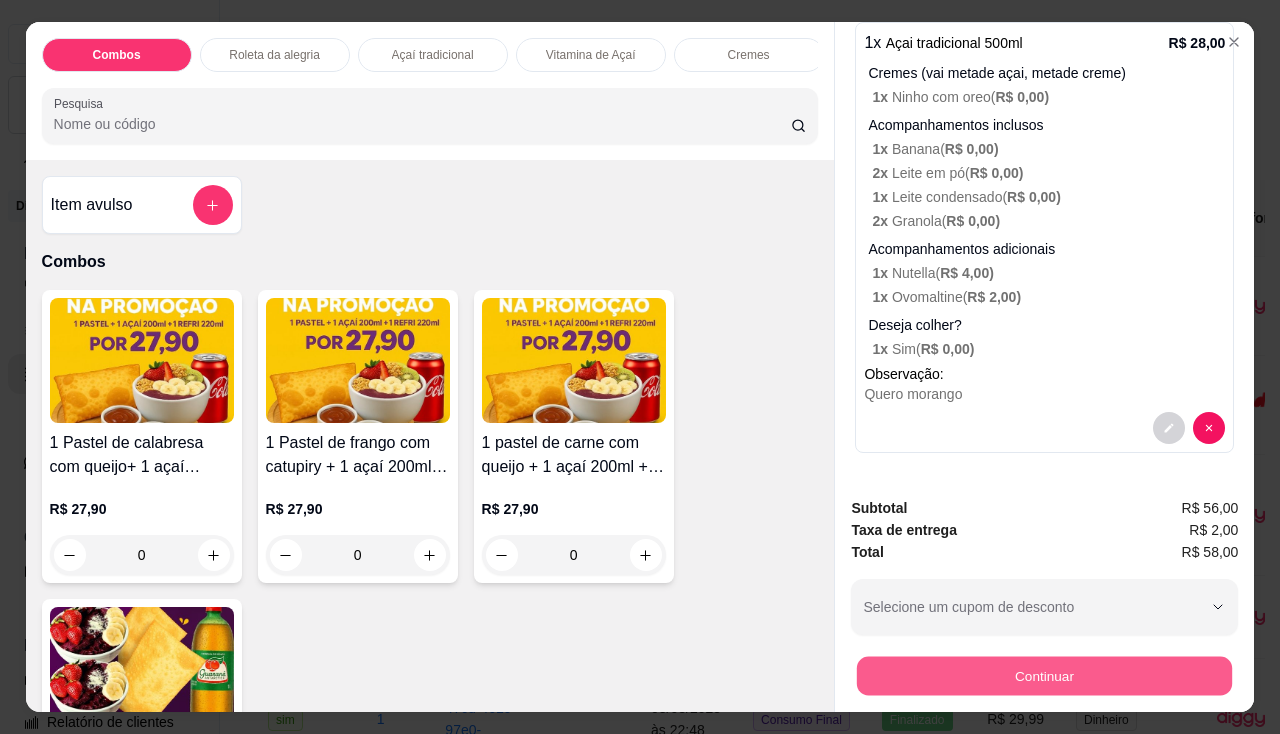 click on "Continuar" at bounding box center (1044, 676) 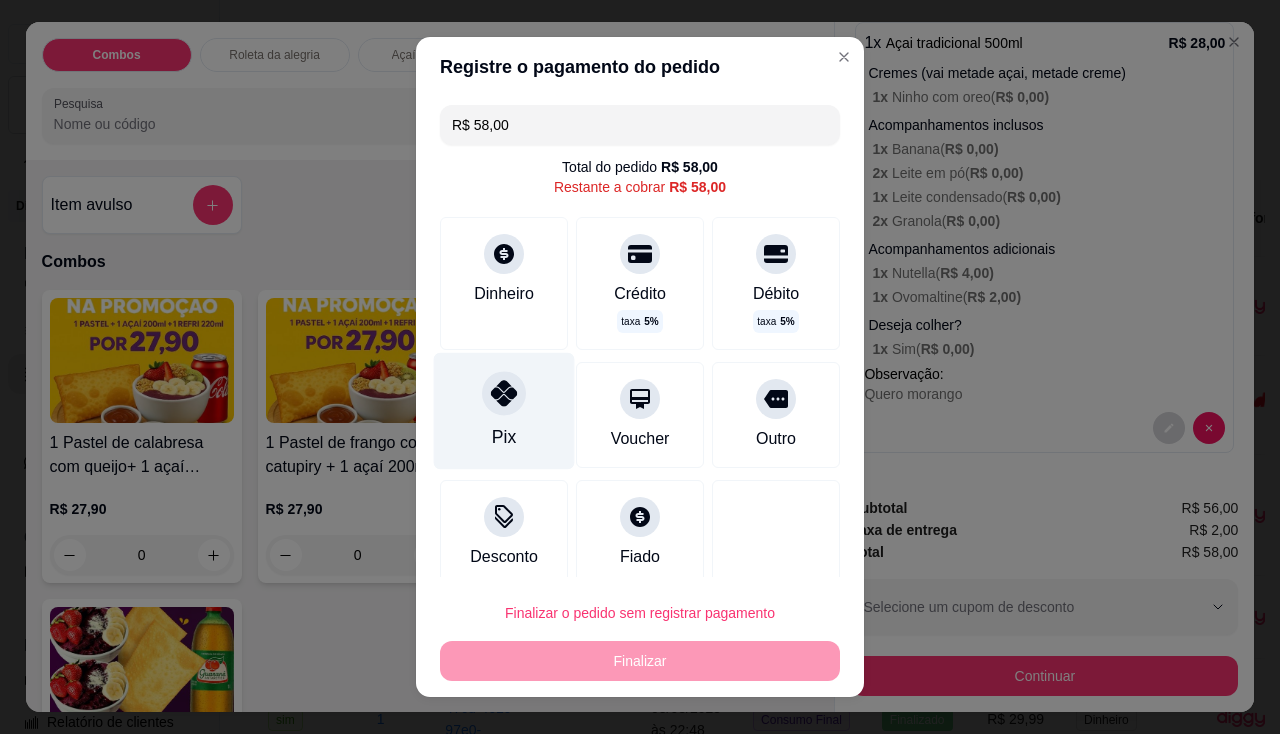 click on "Pix" at bounding box center [504, 437] 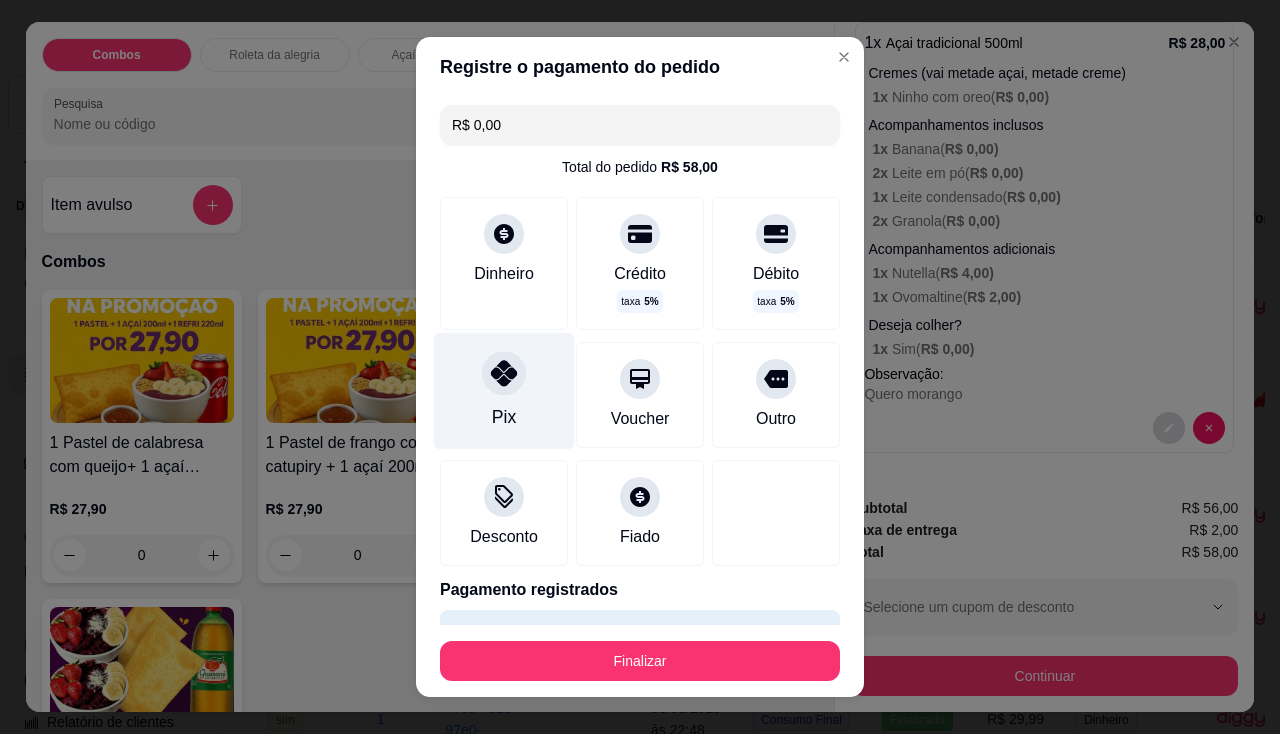 click on "Pix" at bounding box center (504, 390) 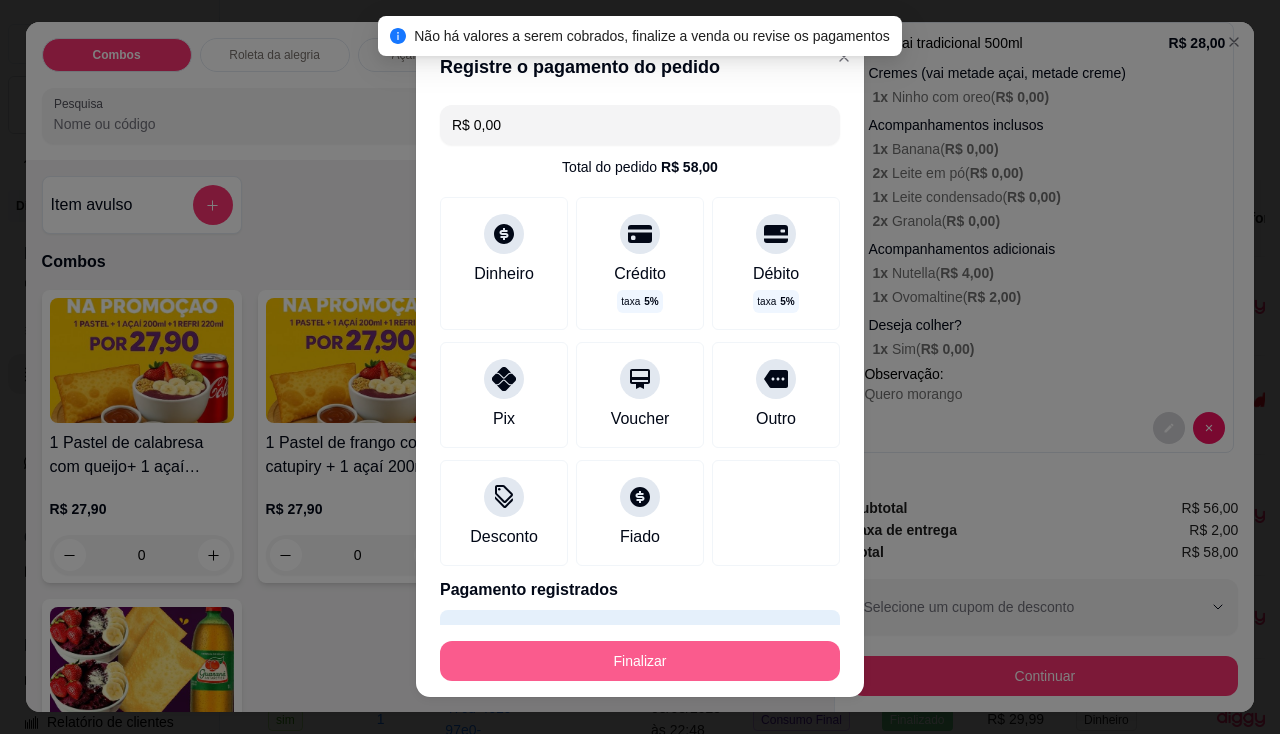 click on "Finalizar" at bounding box center (640, 661) 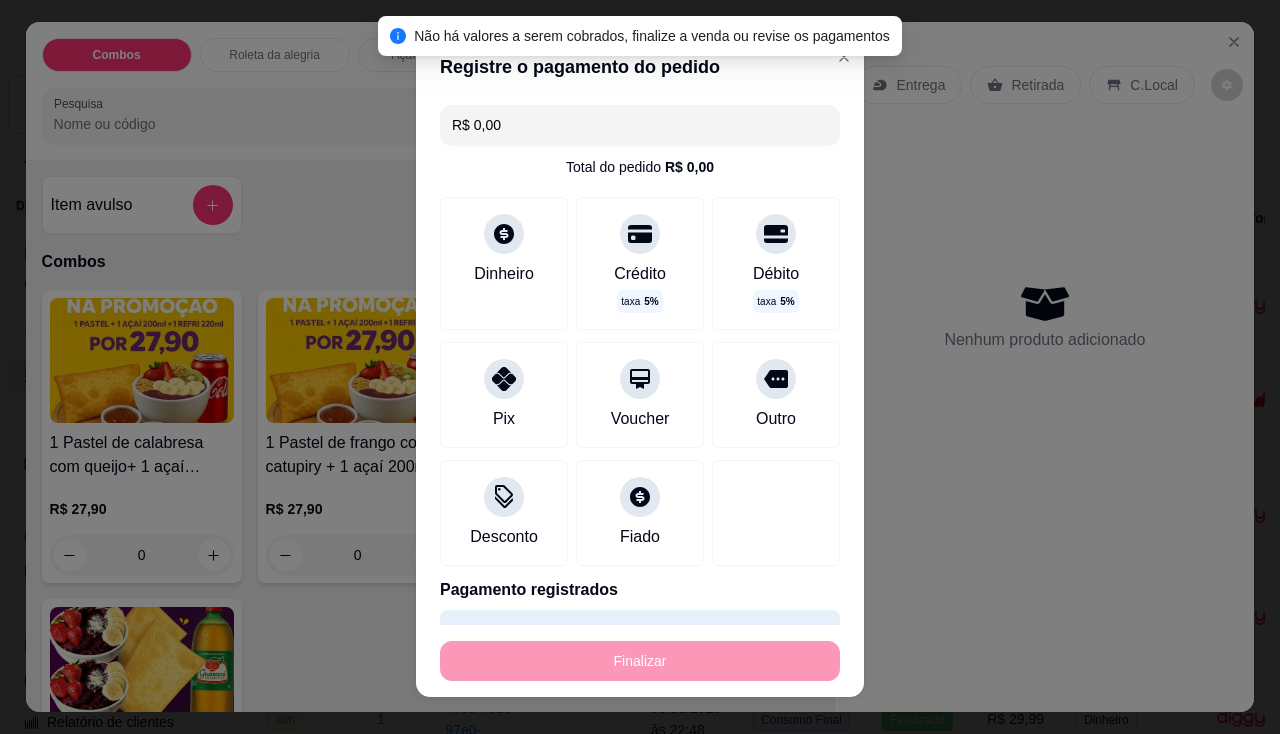 type on "-R$ 58,00" 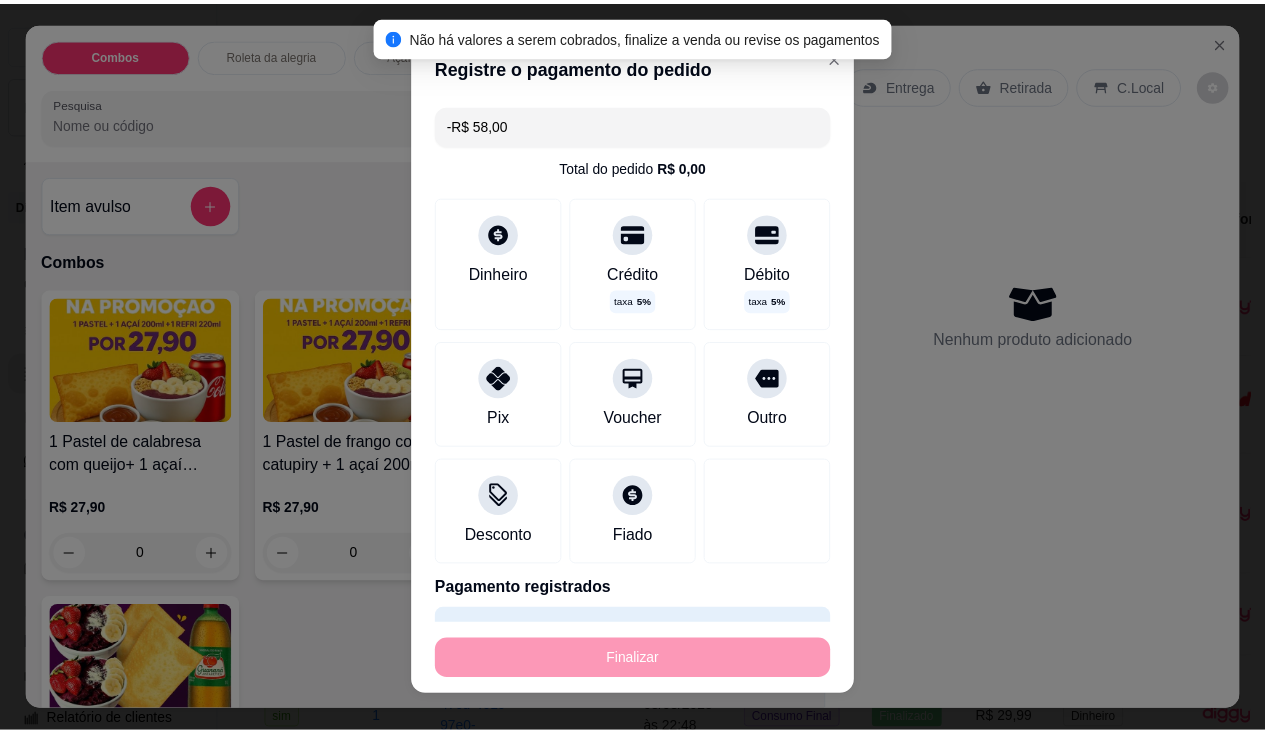 scroll, scrollTop: 0, scrollLeft: 0, axis: both 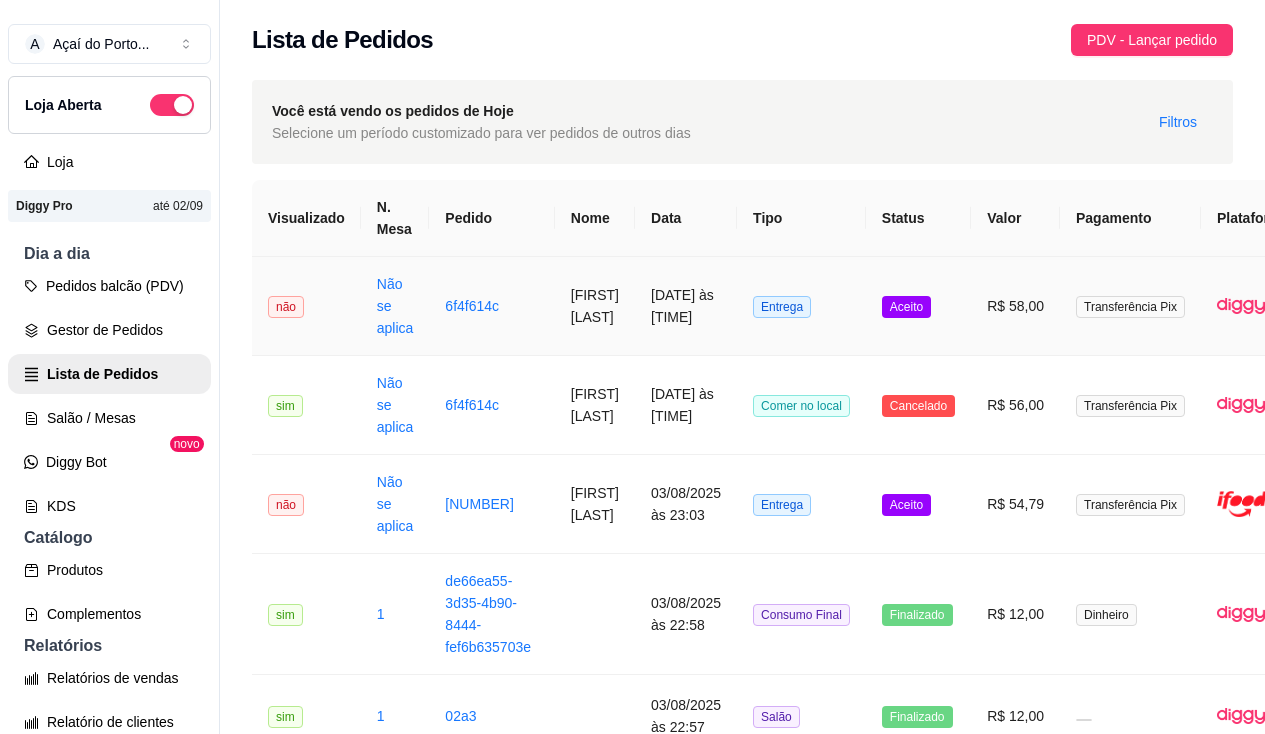 click on "Aceito" at bounding box center [918, 306] 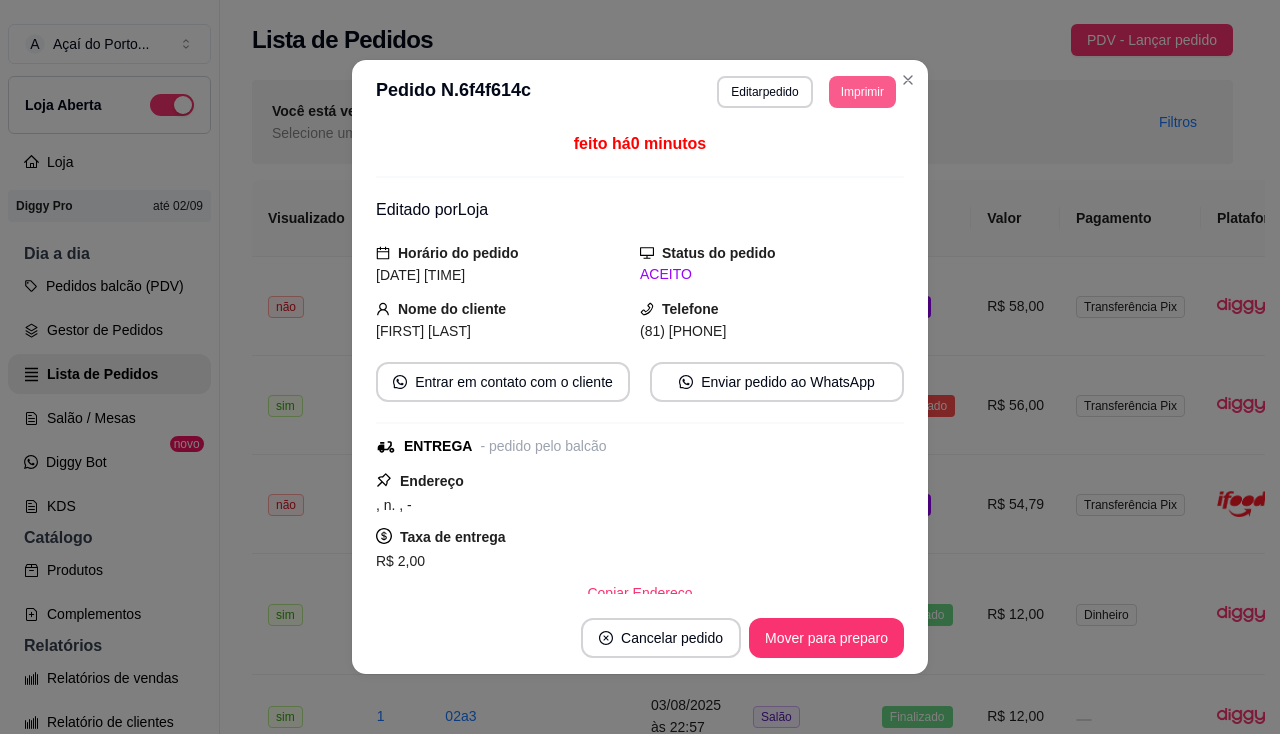 click on "Imprimir" at bounding box center (862, 92) 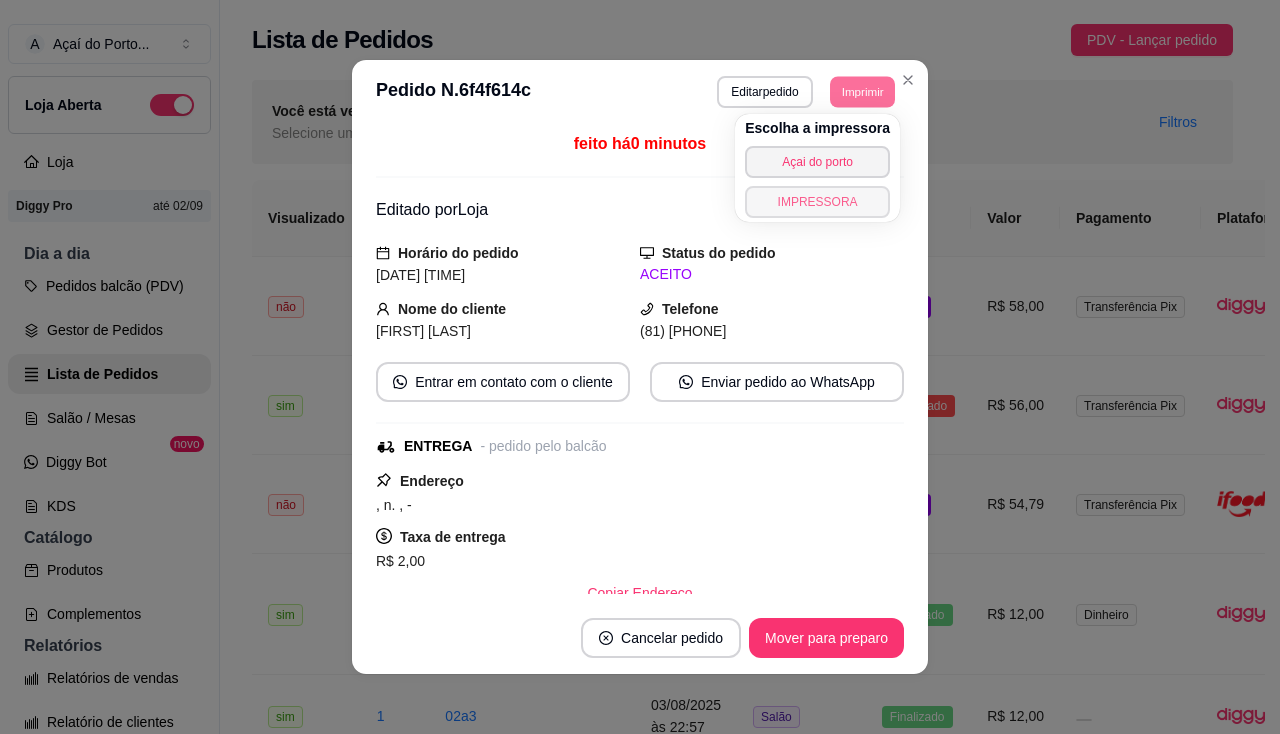 click on "IMPRESSORA" at bounding box center [817, 202] 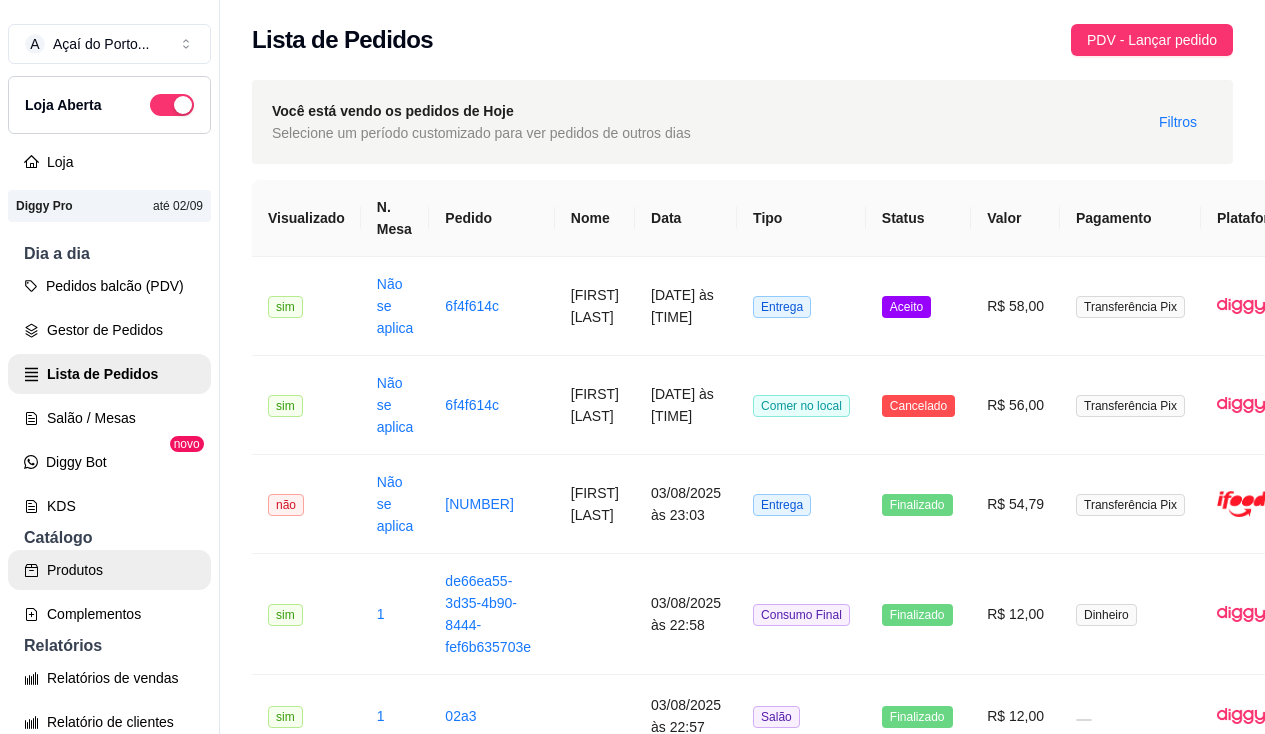 click on "Produtos" at bounding box center (109, 570) 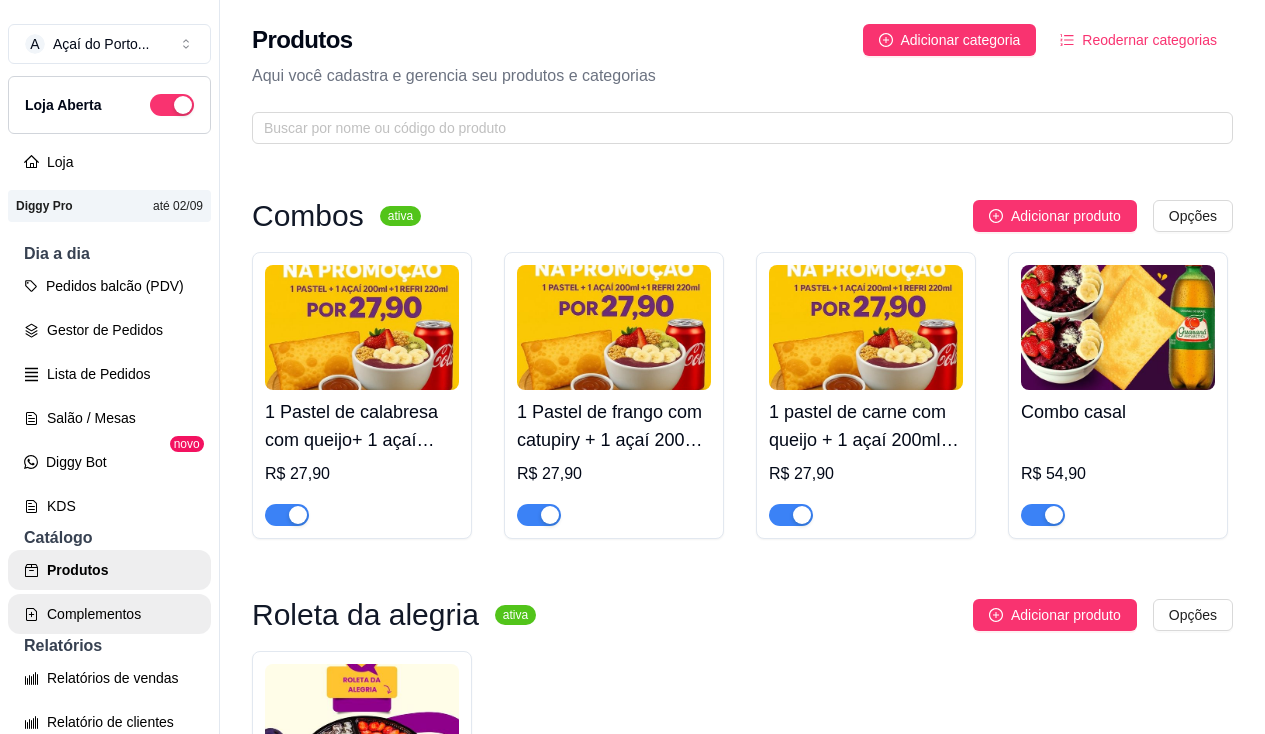 click on "Complementos" at bounding box center [109, 614] 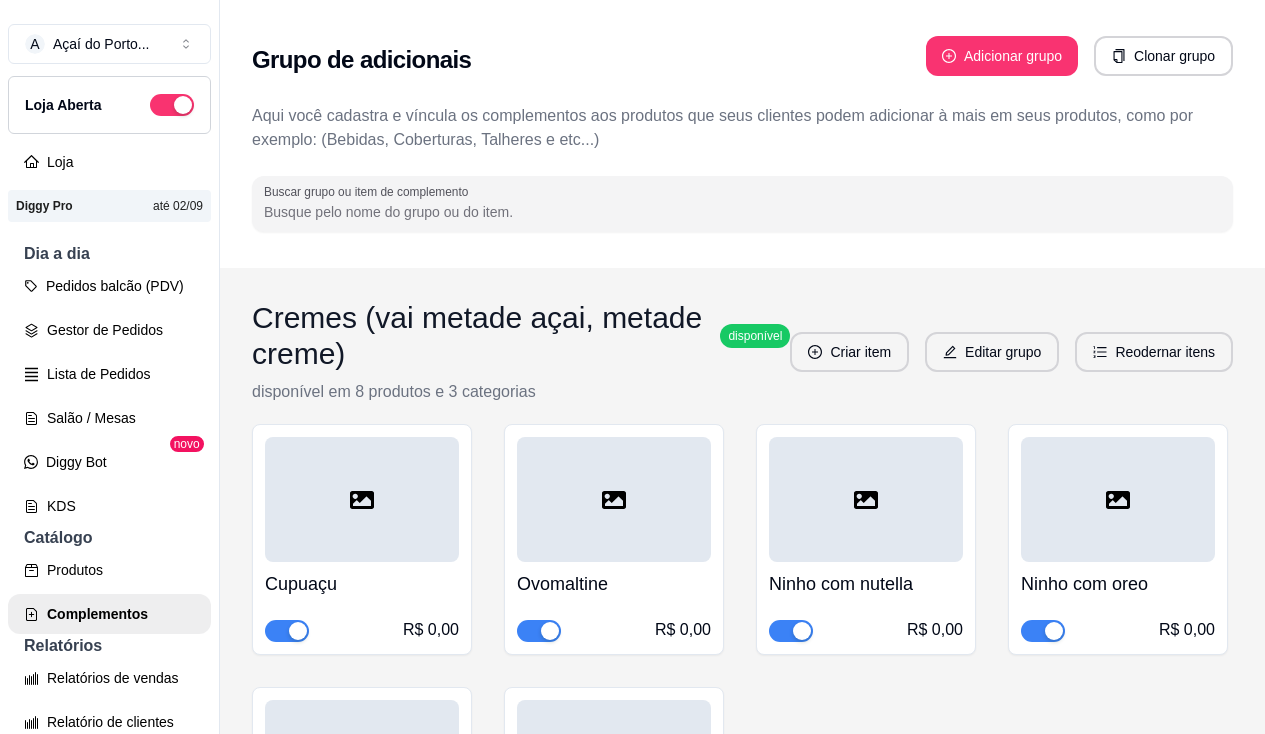 scroll, scrollTop: 200, scrollLeft: 0, axis: vertical 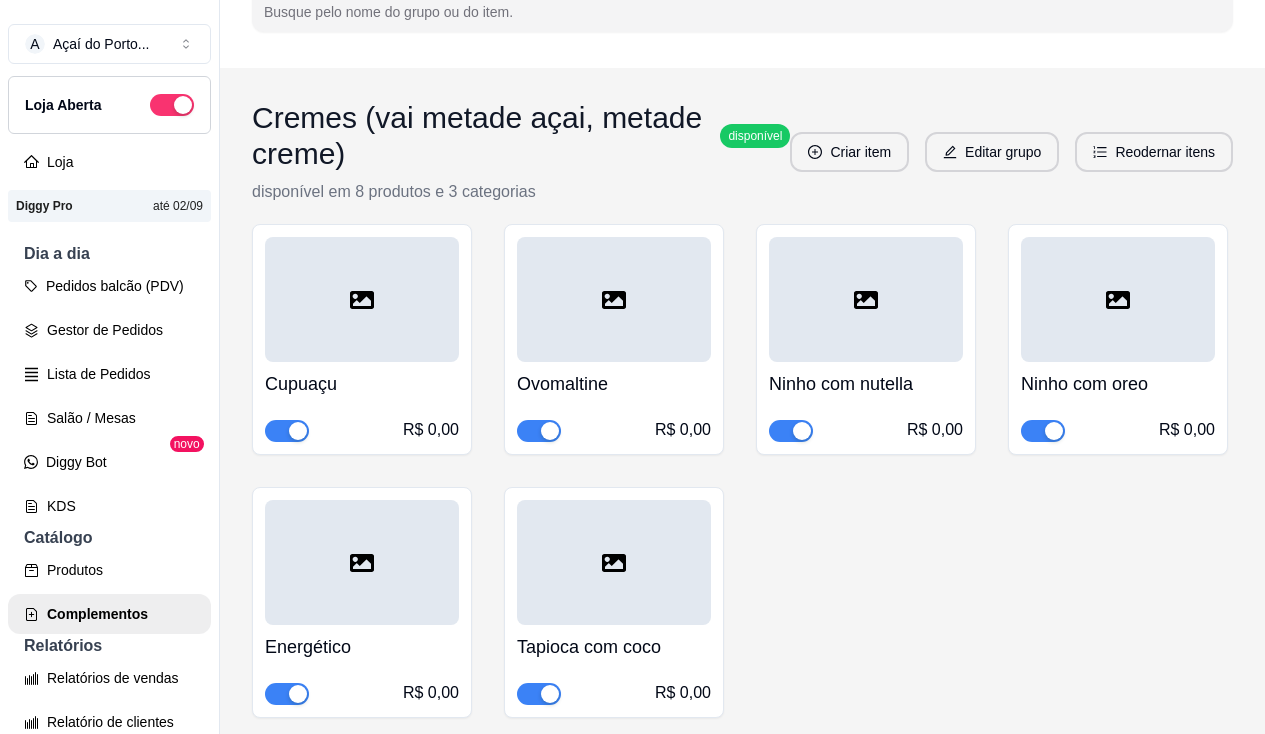 click at bounding box center (802, 431) 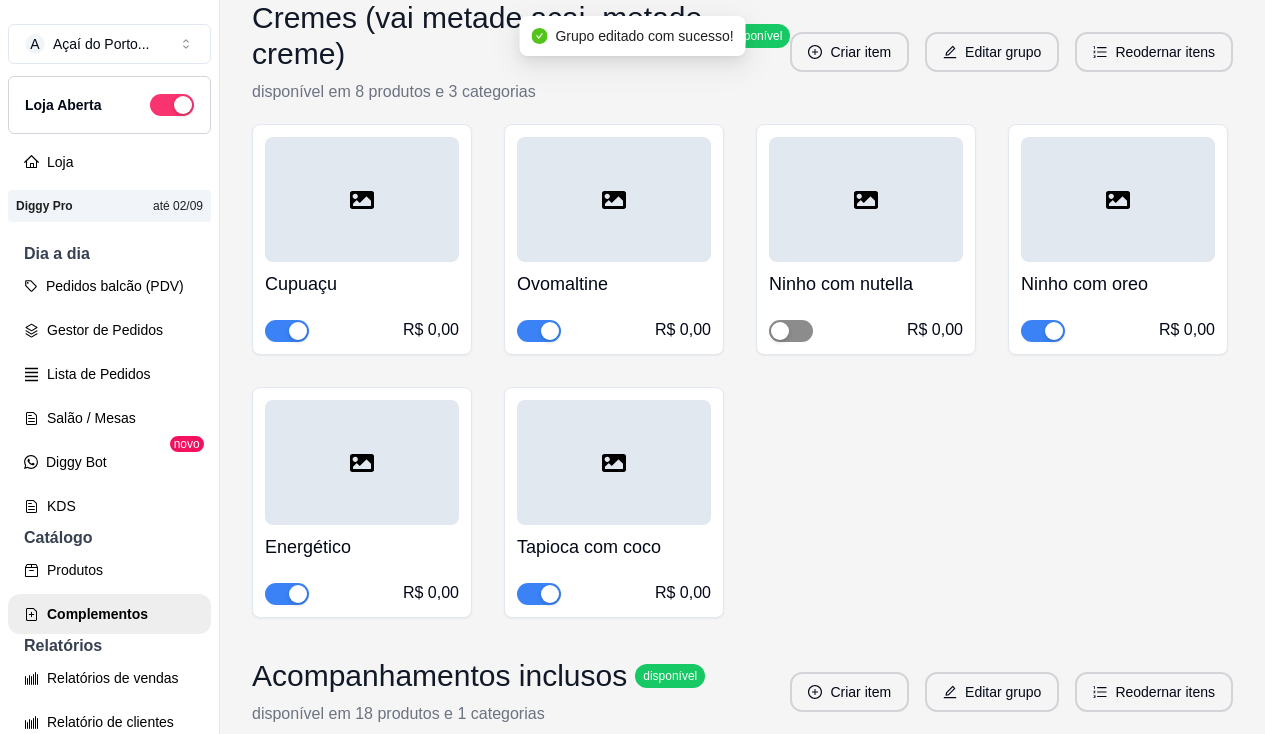 scroll, scrollTop: 400, scrollLeft: 0, axis: vertical 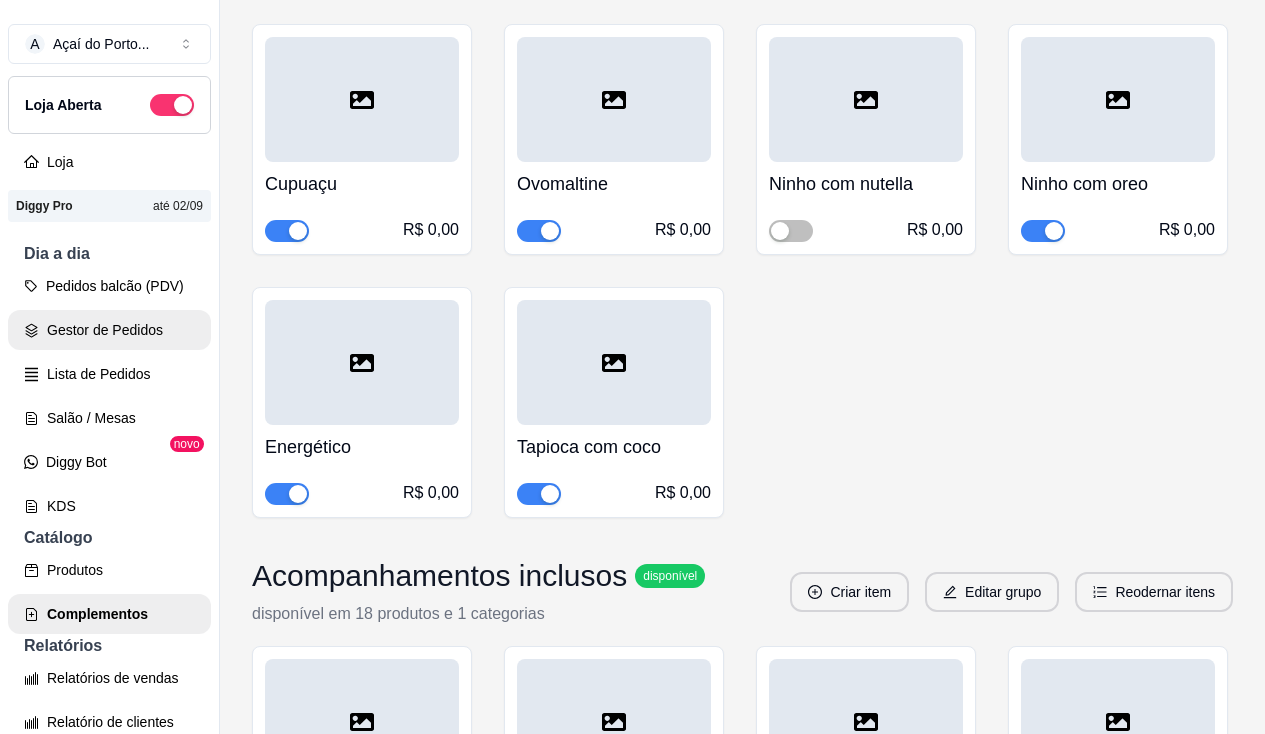 click on "Gestor de Pedidos" at bounding box center [109, 330] 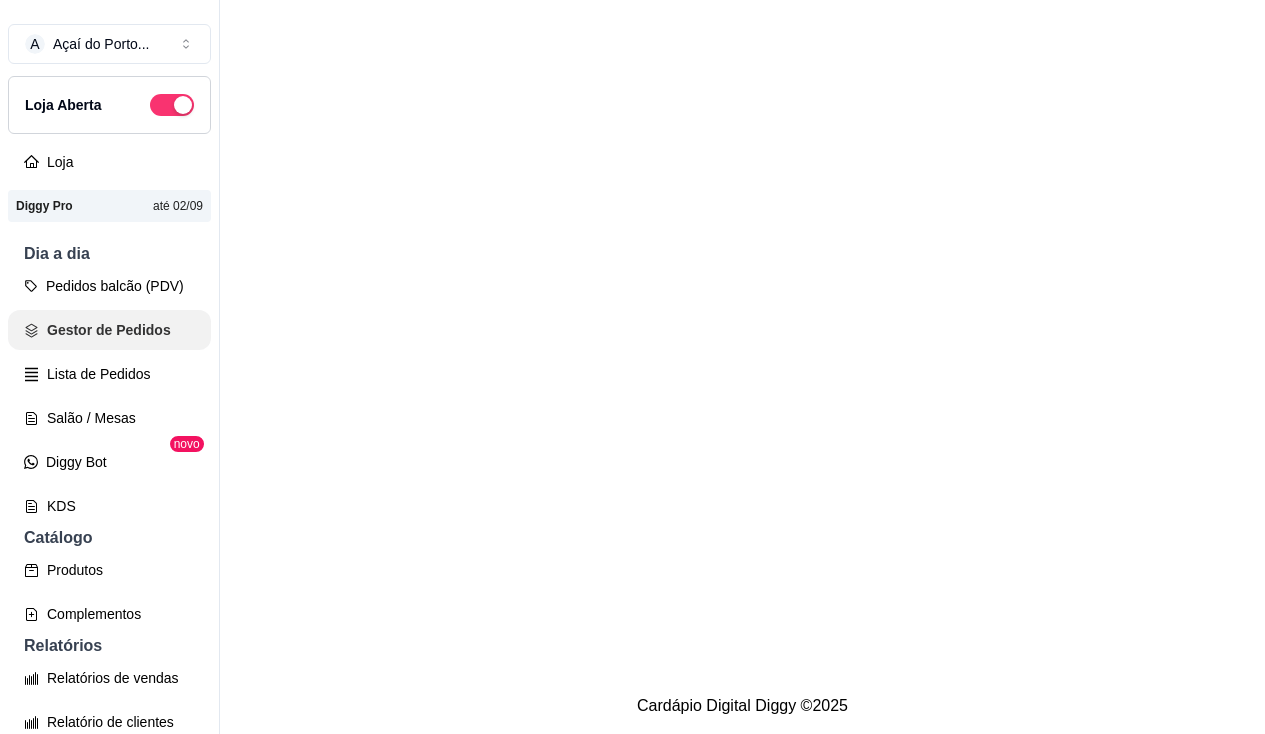 scroll, scrollTop: 0, scrollLeft: 0, axis: both 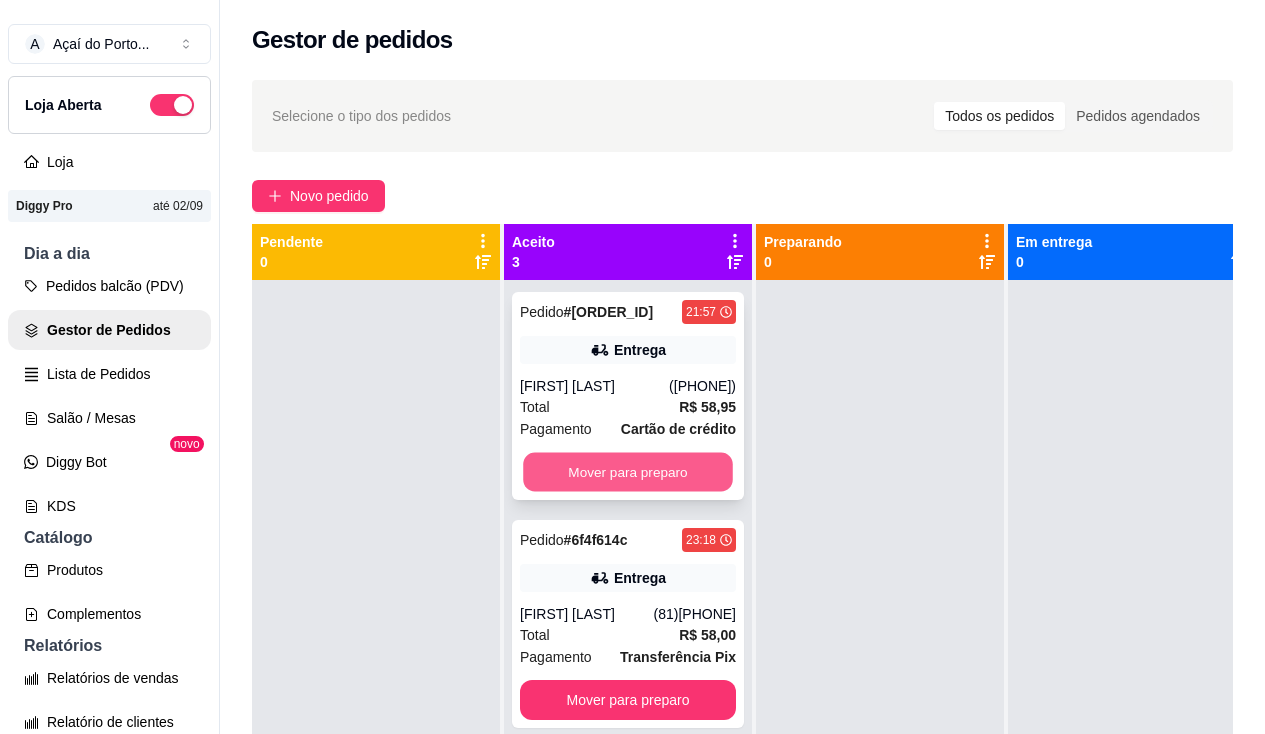 click on "Mover para preparo" at bounding box center (628, 472) 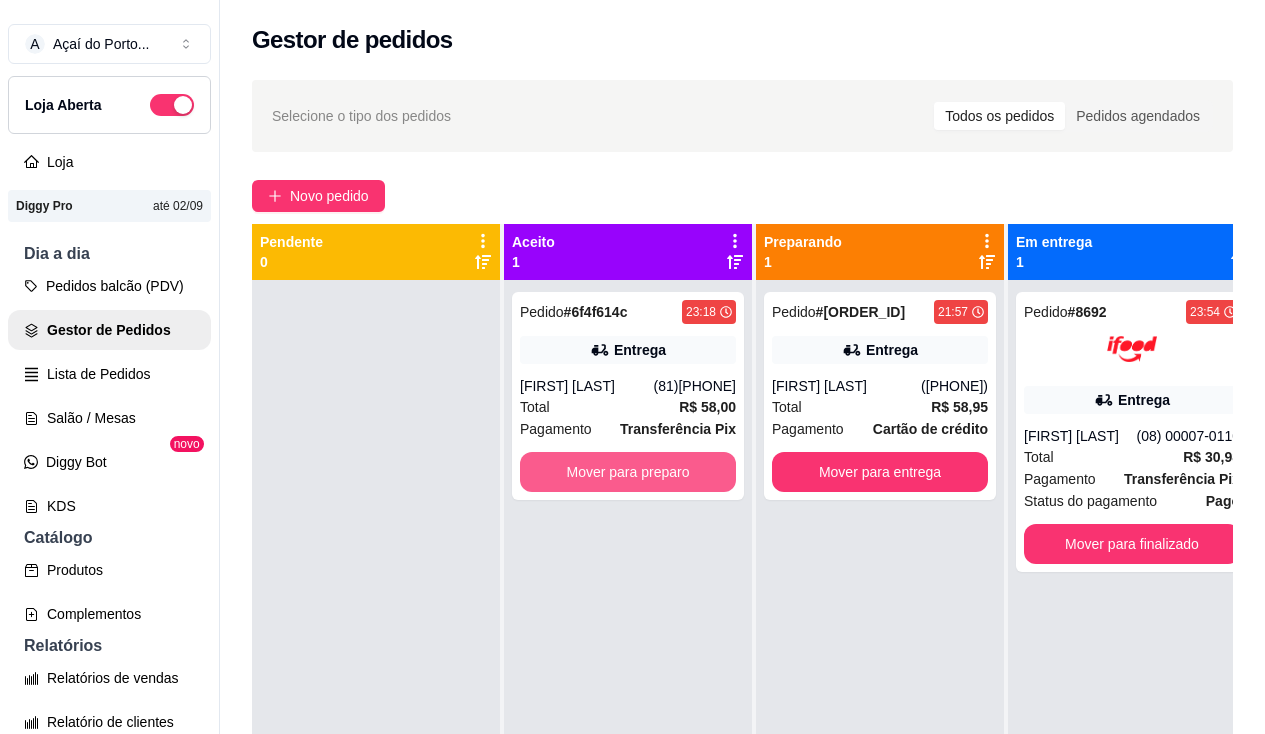 click on "Mover para preparo" at bounding box center [628, 472] 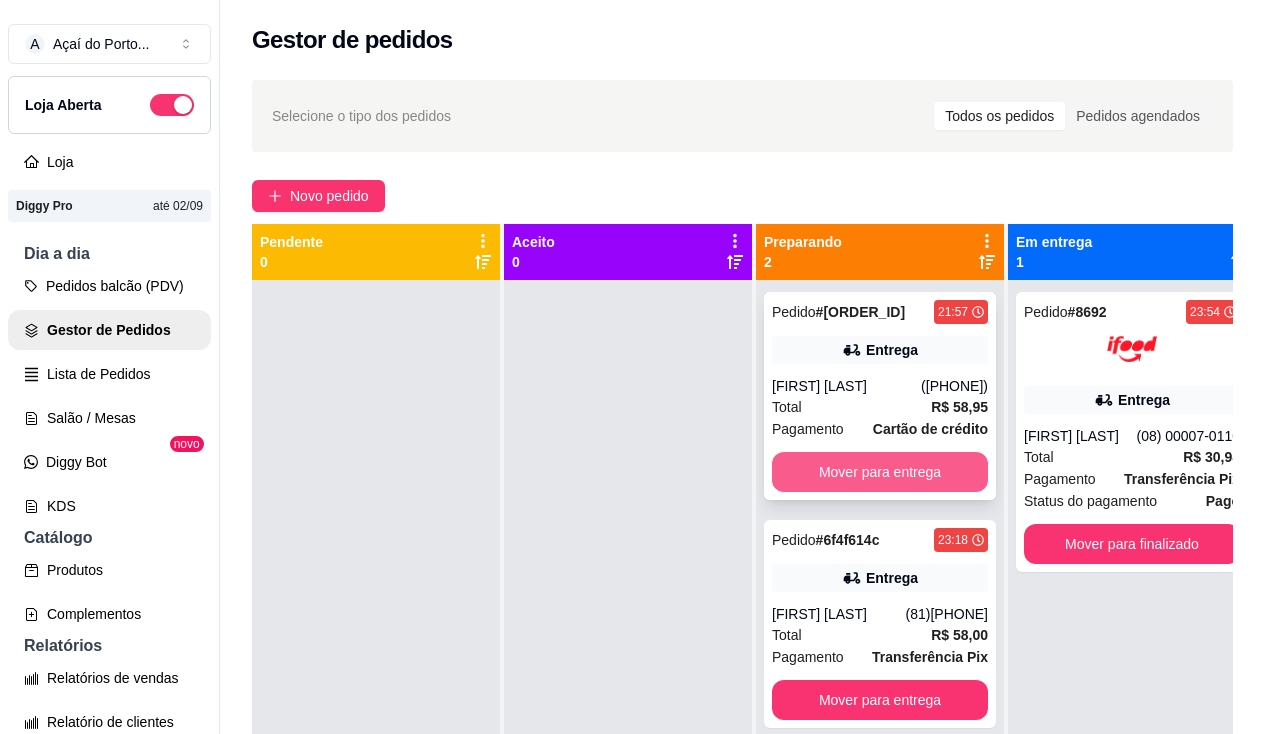 click on "Mover para entrega" at bounding box center [880, 472] 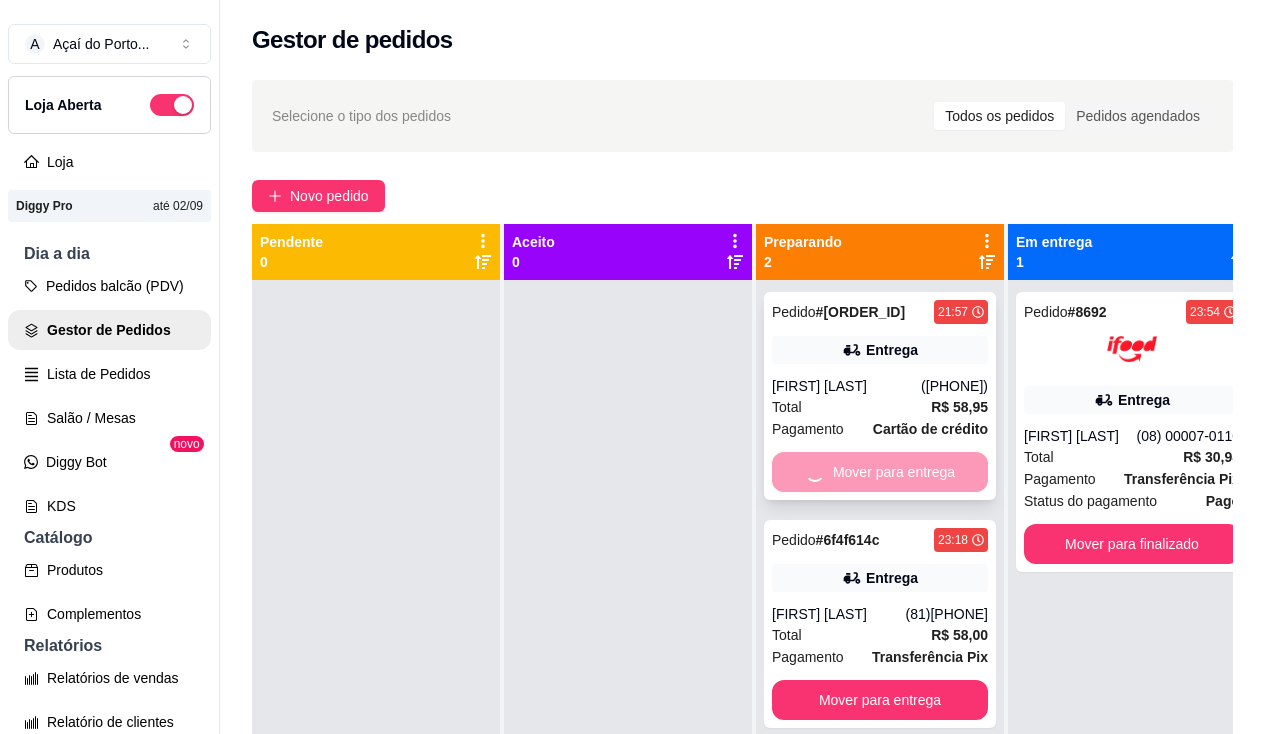 click on "Mover para entrega" at bounding box center (880, 472) 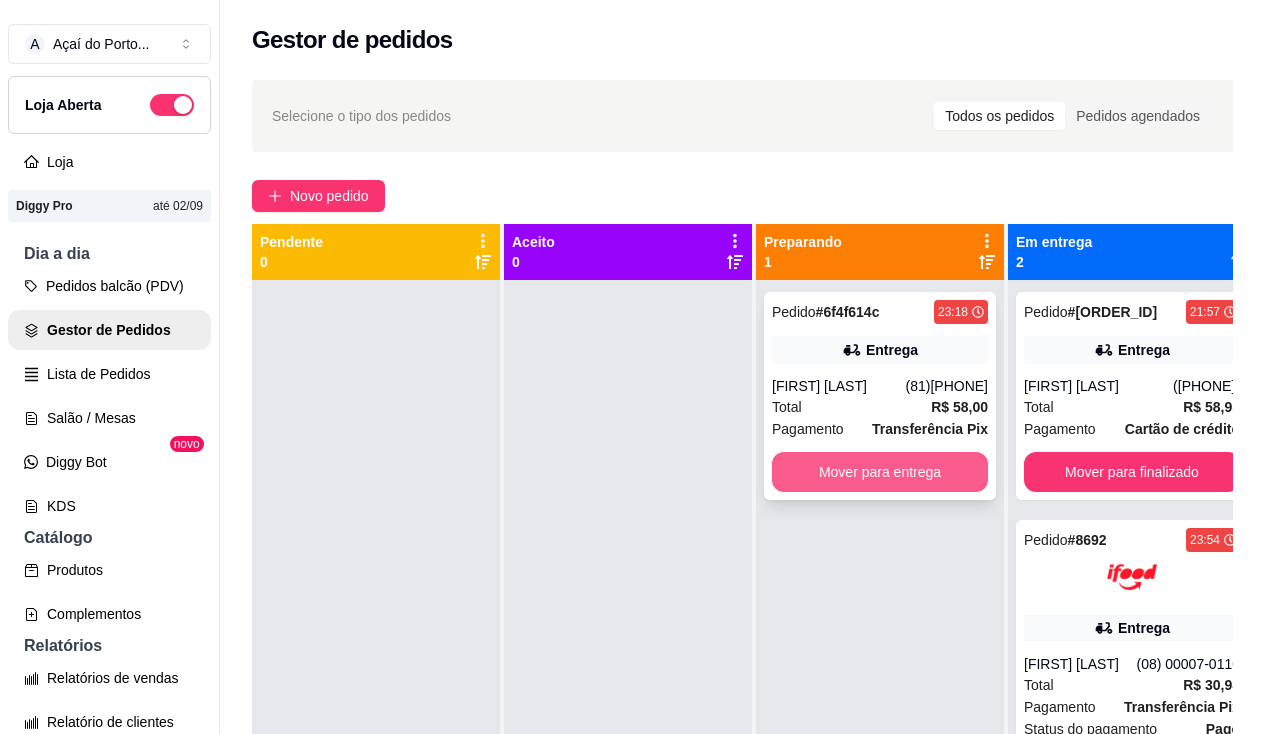 click on "Mover para entrega" at bounding box center (880, 472) 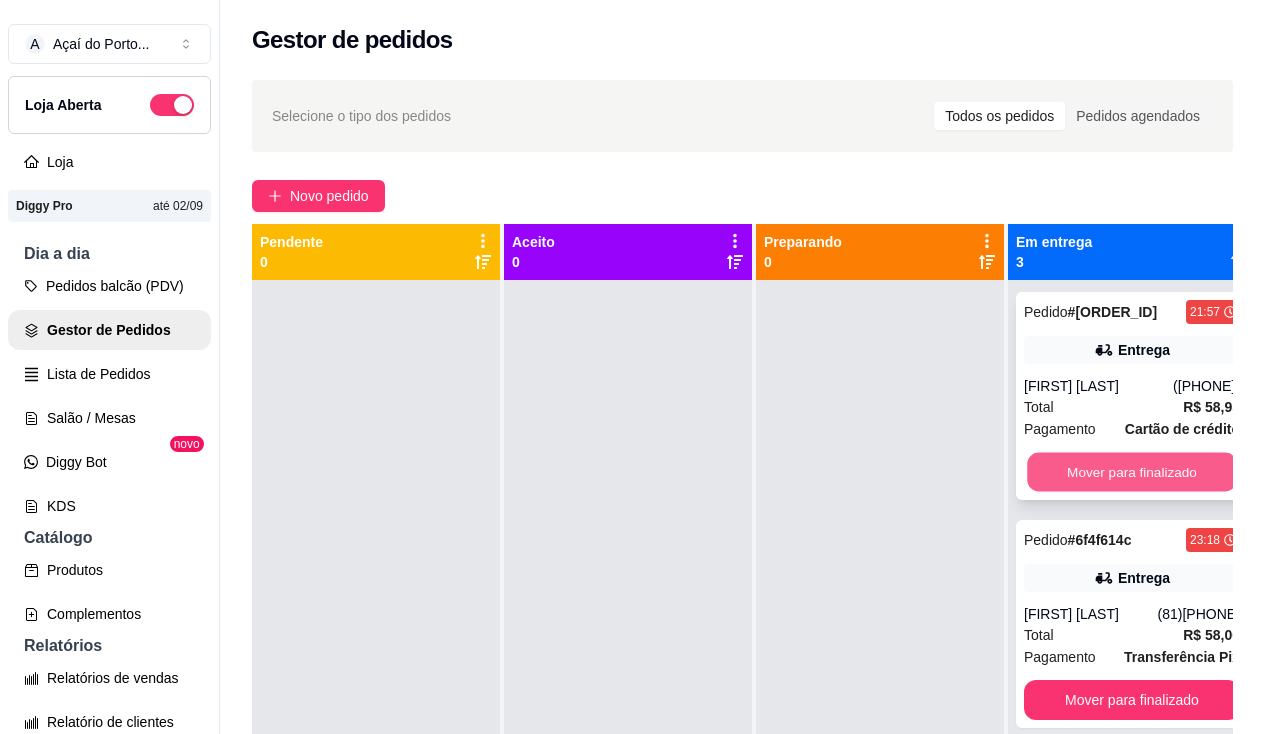 click on "Mover para finalizado" at bounding box center (1132, 472) 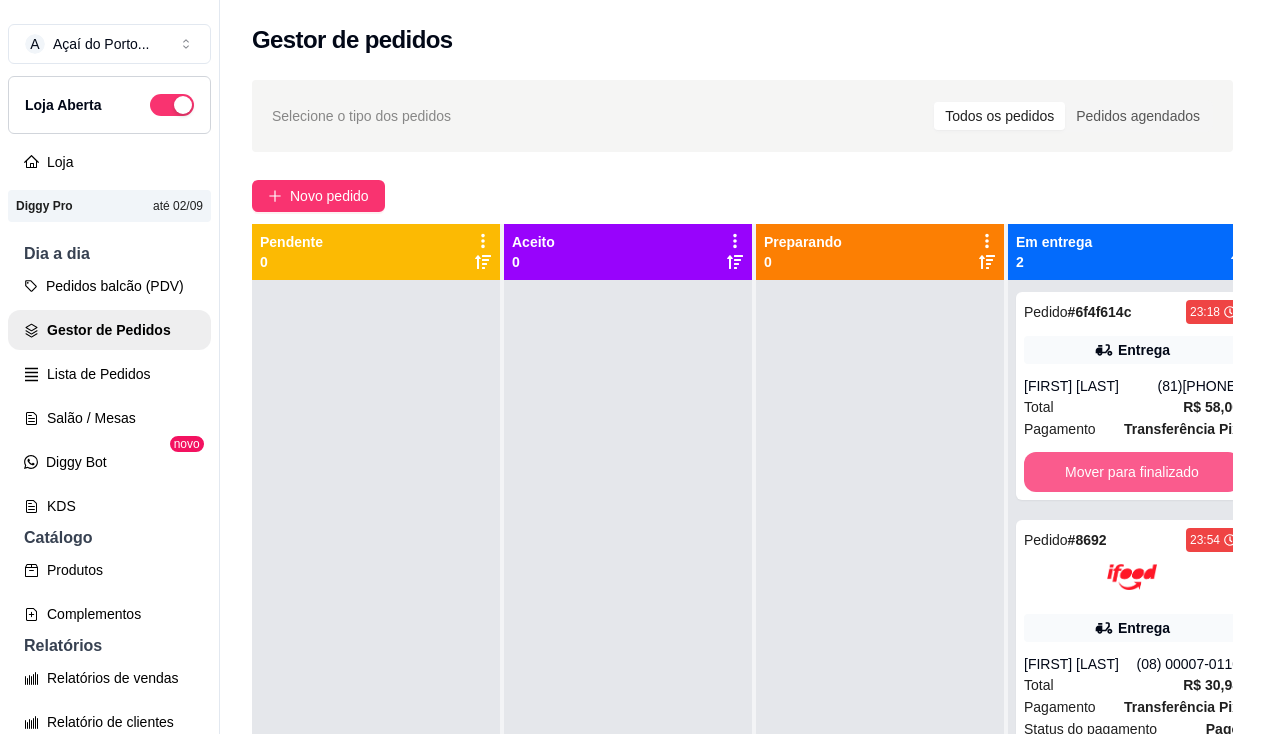 click on "Mover para finalizado" at bounding box center [1132, 472] 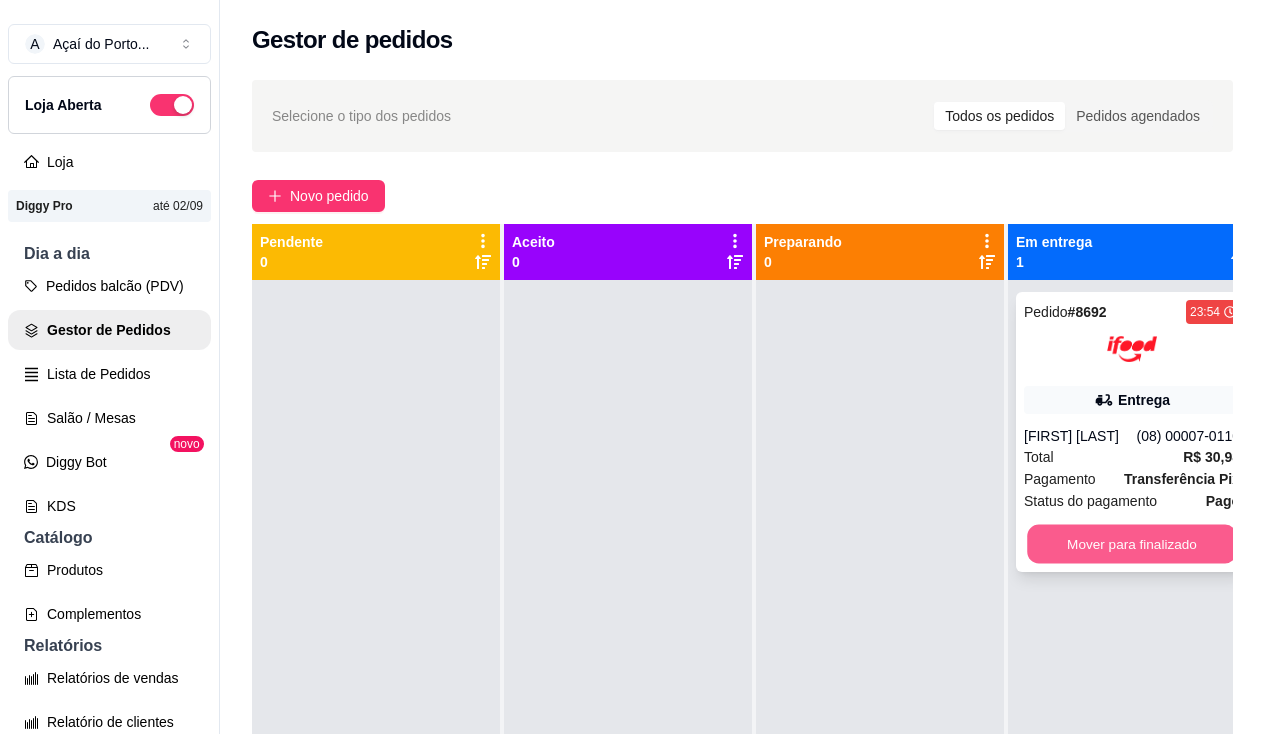 click on "Mover para finalizado" at bounding box center [1132, 544] 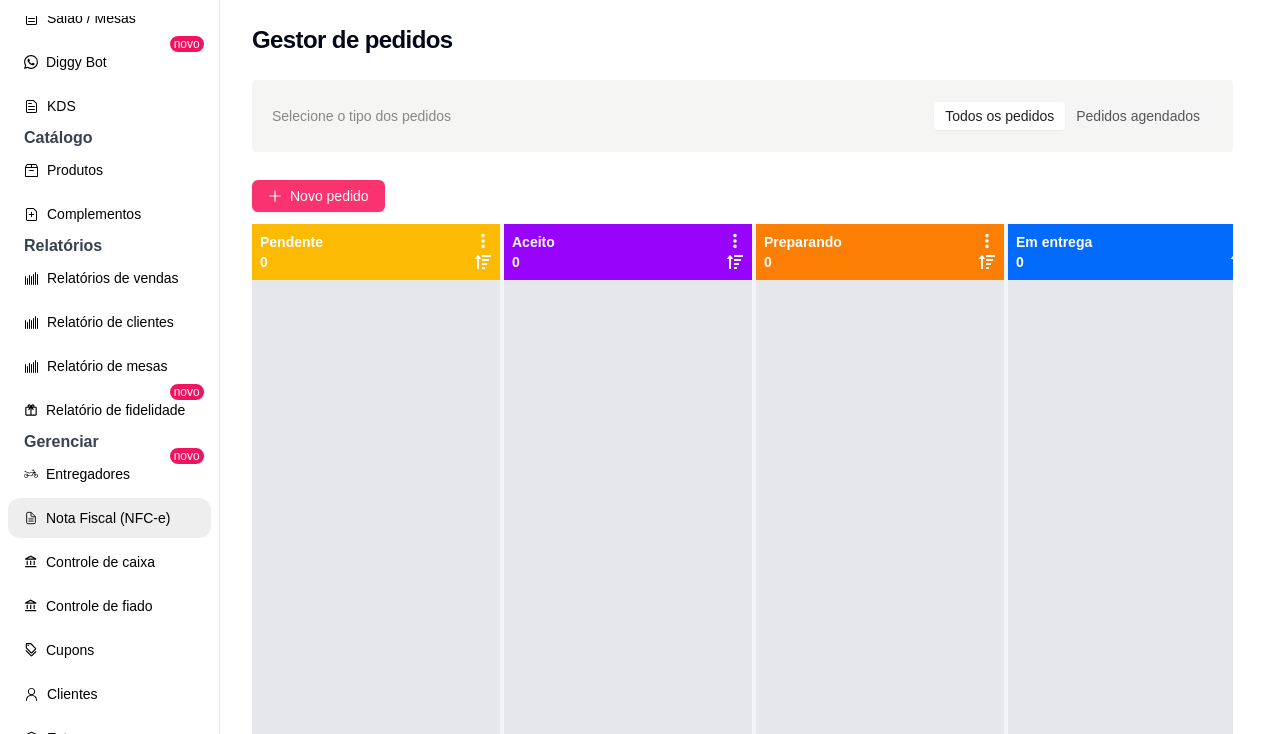 scroll, scrollTop: 500, scrollLeft: 0, axis: vertical 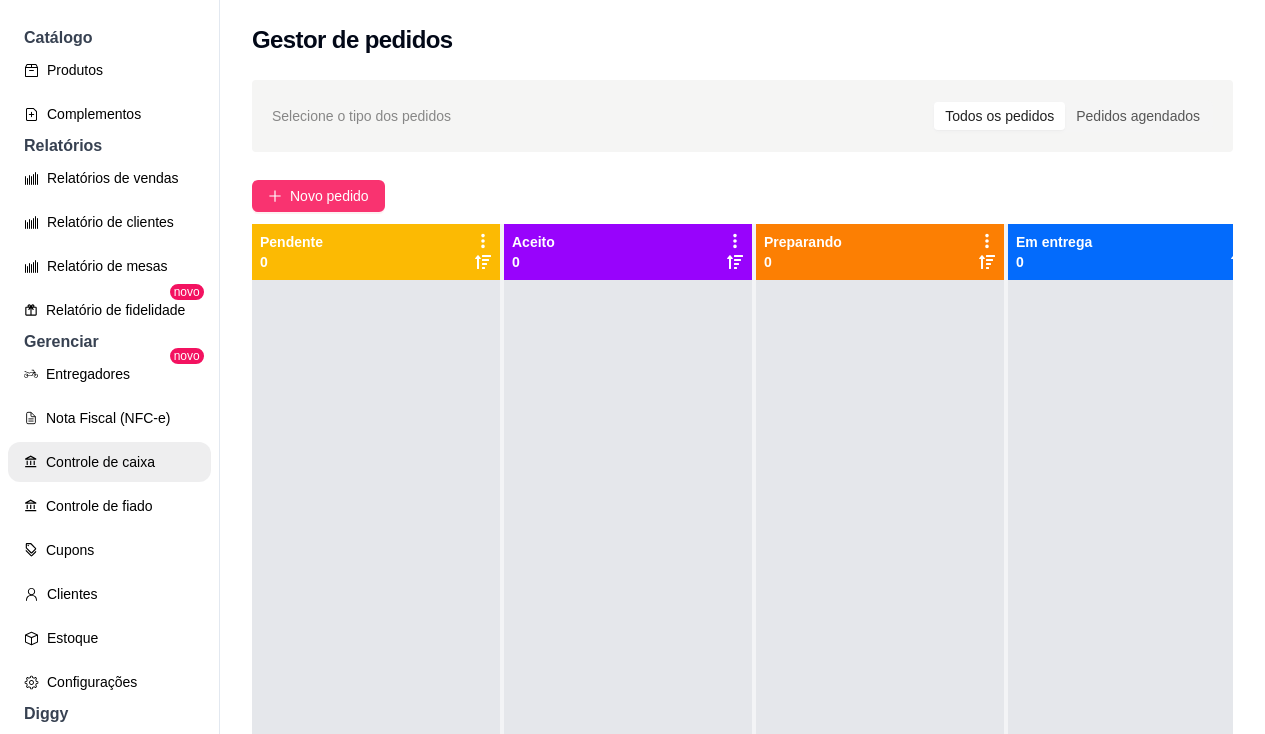 click on "Controle de caixa" at bounding box center [109, 462] 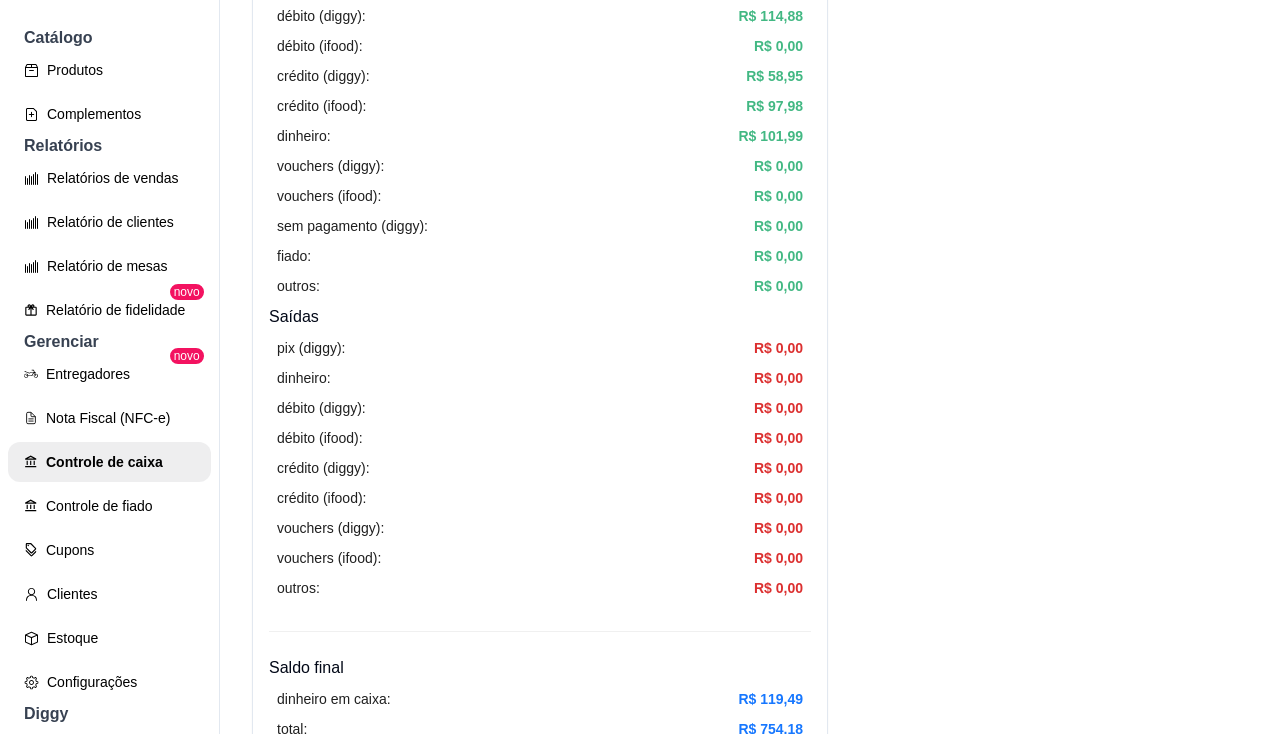 scroll, scrollTop: 0, scrollLeft: 0, axis: both 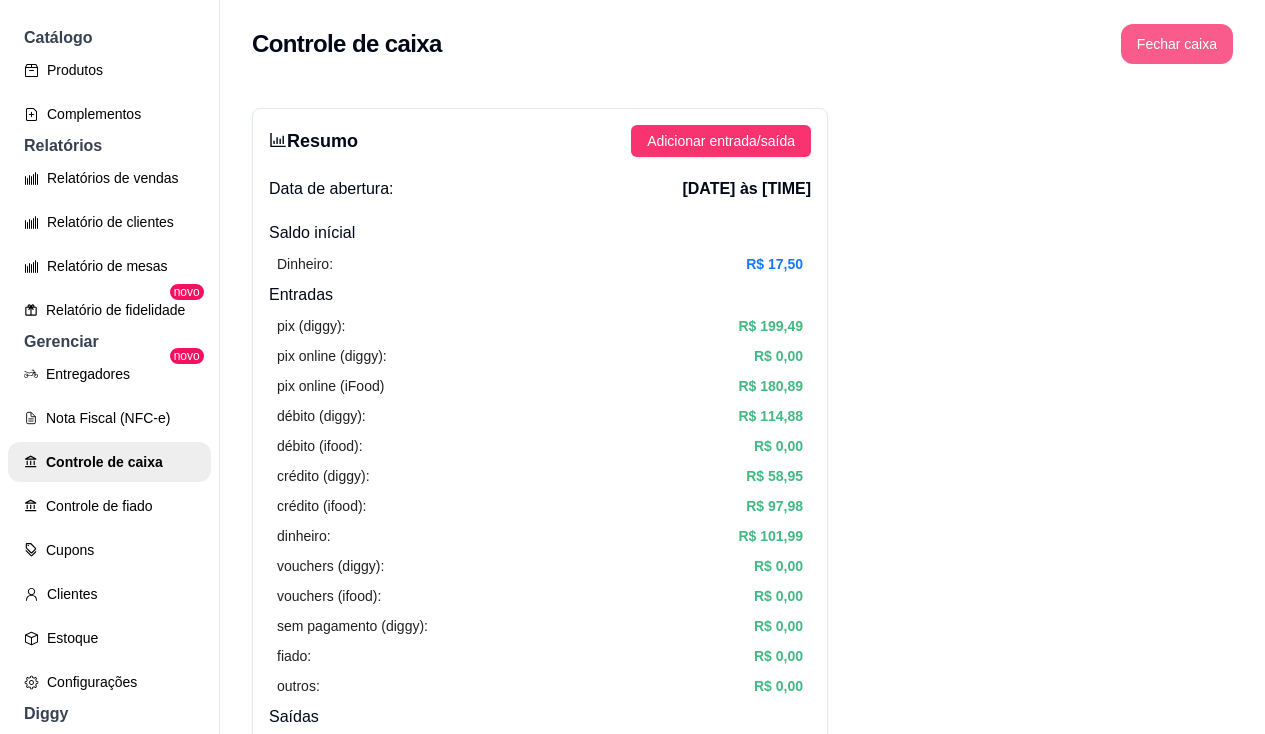 click on "Fechar caixa" at bounding box center (1177, 44) 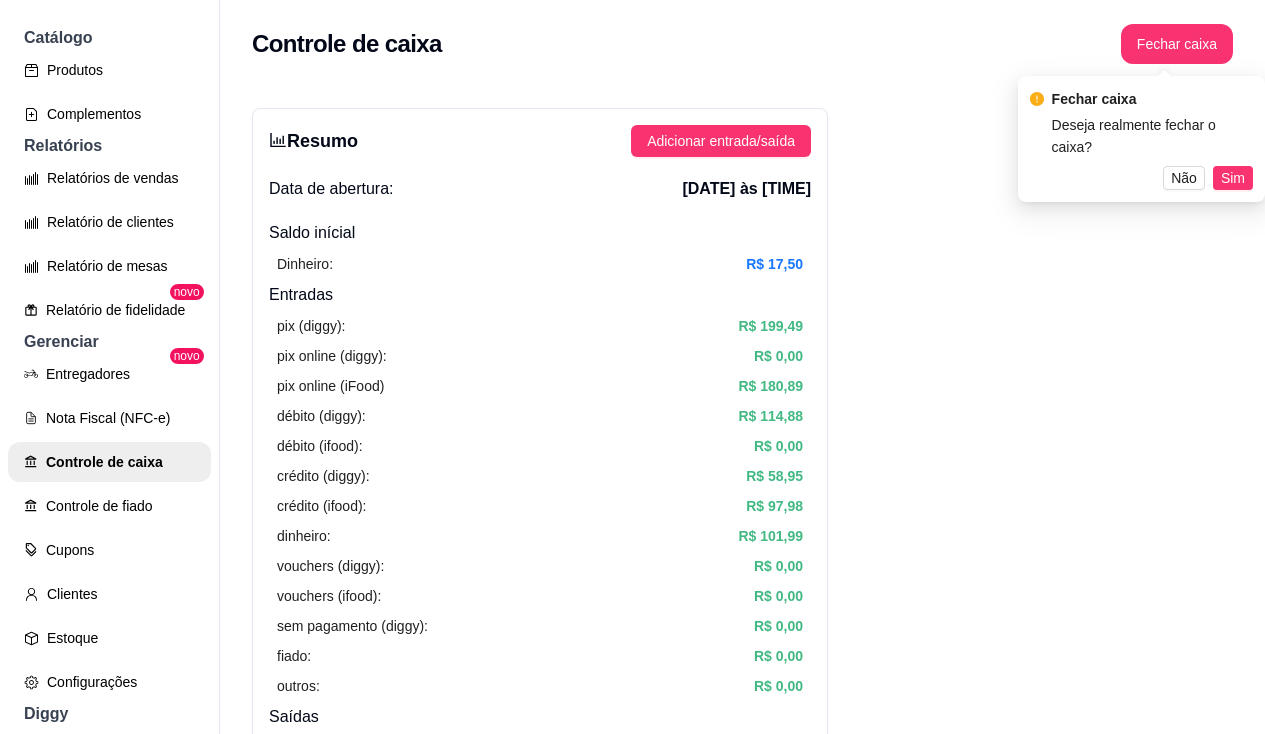 click on "Resumo Adicionar entrada/saída Data de abertura: [DATE] às [TIME] Saldo inícial Dinheiro: R$ 17,50 Entradas pix (diggy): R$ 199,49 pix online (diggy): R$ 0,00 pix online (iFood) R$ 180,89 débito (diggy): R$ 114,88 débito (ifood): R$ 0,00 crédito (diggy): R$ 58,95 crédito (ifood): R$ 97,98 dinheiro: R$ 101,99 vouchers (diggy): R$ 0,00 vouchers (ifood): R$ 0,00 sem pagamento (diggy): R$ 0,00 fiado: R$ 0,00 outros: R$ 0,00 Saídas pix (diggy): R$ 0,00 dinheiro: R$ 0,00 débito (diggy): R$ 0,00 débito (ifood): R$ 0,00 crédito (diggy): R$ 0,00 crédito (ifood): R$ 0,00 vouchers (diggy): R$ 0,00 vouchers (ifood): R$ 0,00 outros: R$ 0,00 Saldo final dinheiro em caixa: R$ 119,49 total: R$ 754,18" at bounding box center [540, 636] 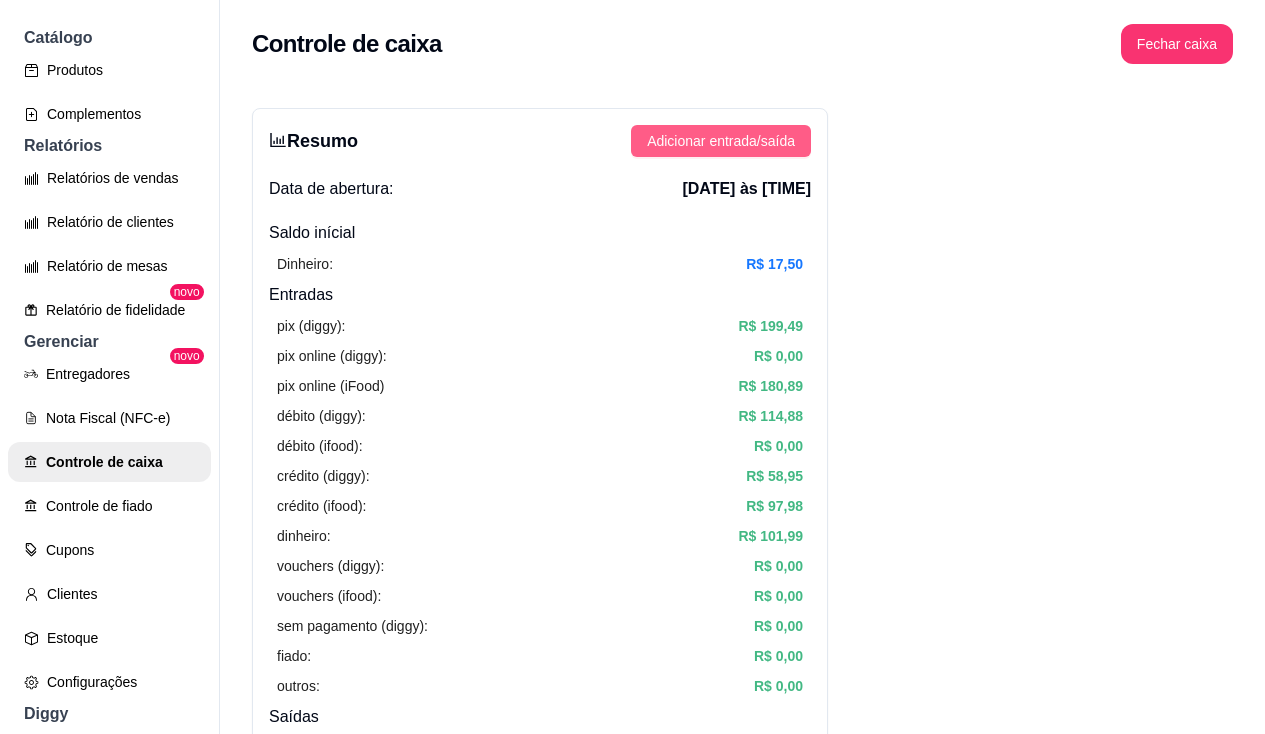 click on "Adicionar entrada/saída" at bounding box center [721, 141] 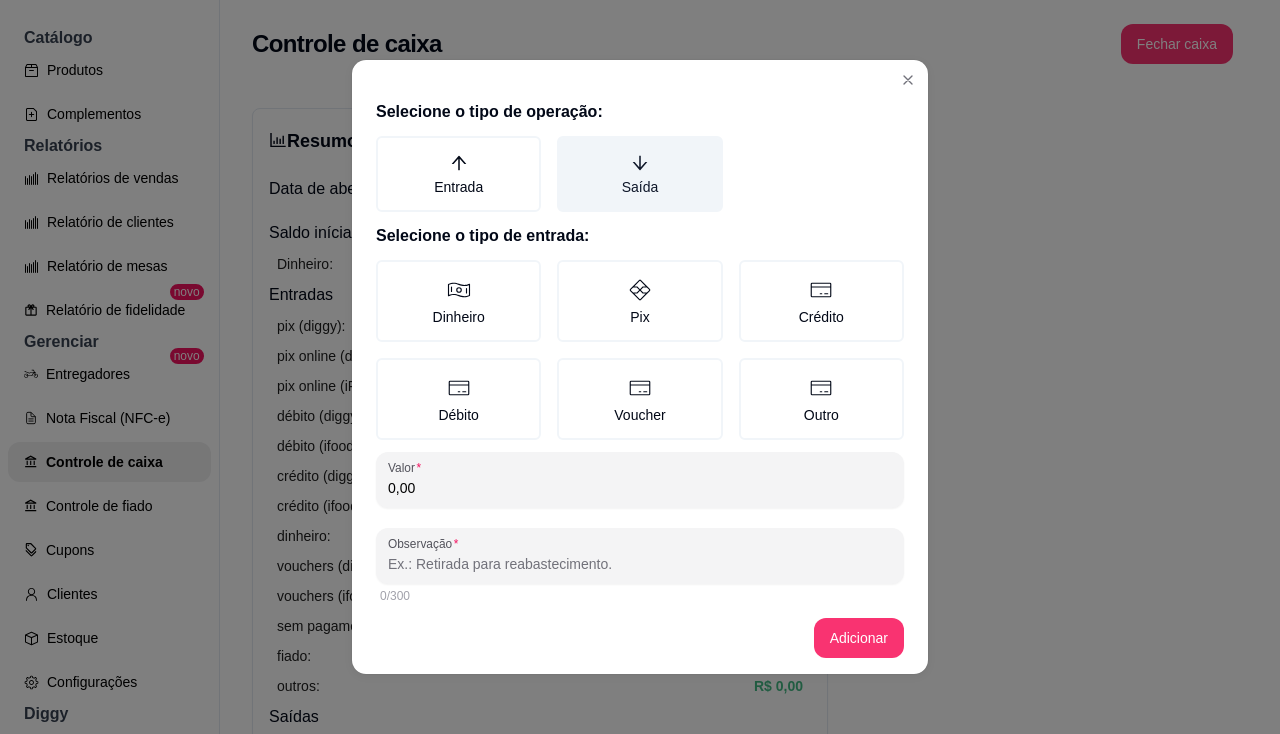 click on "Saída" at bounding box center (639, 174) 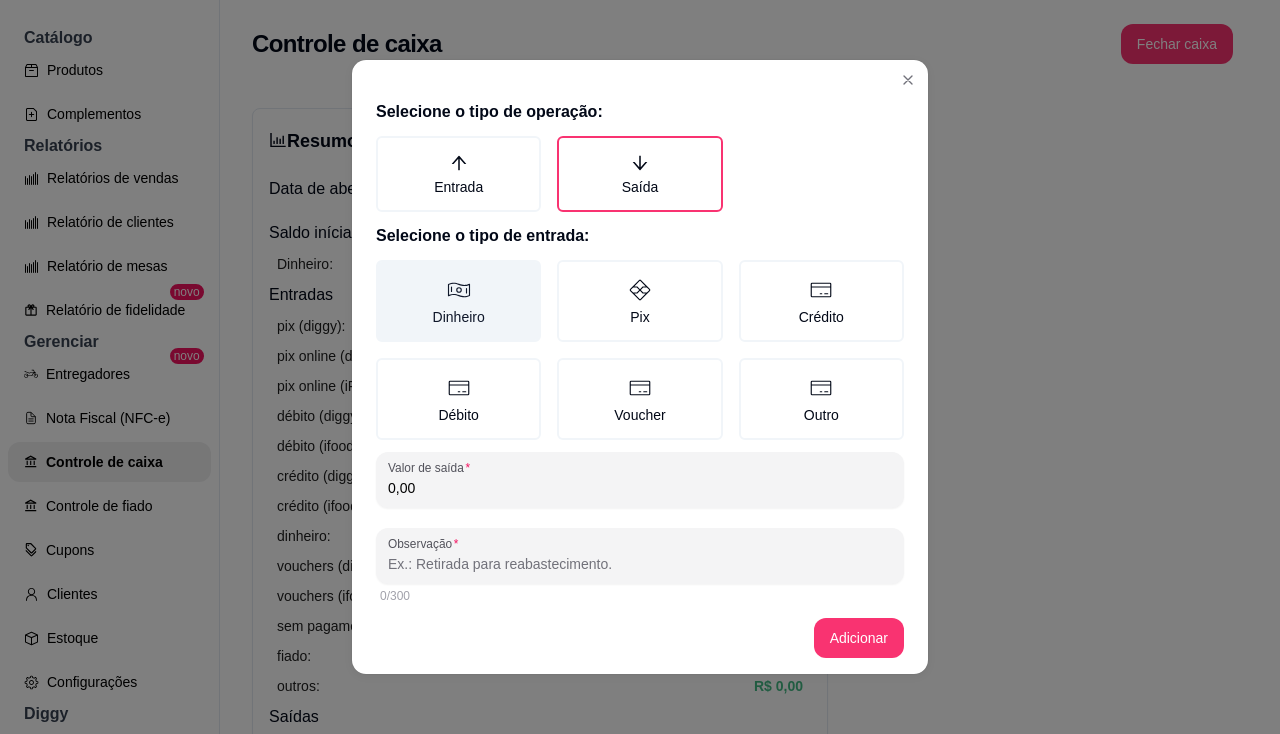 click on "Dinheiro" at bounding box center [458, 301] 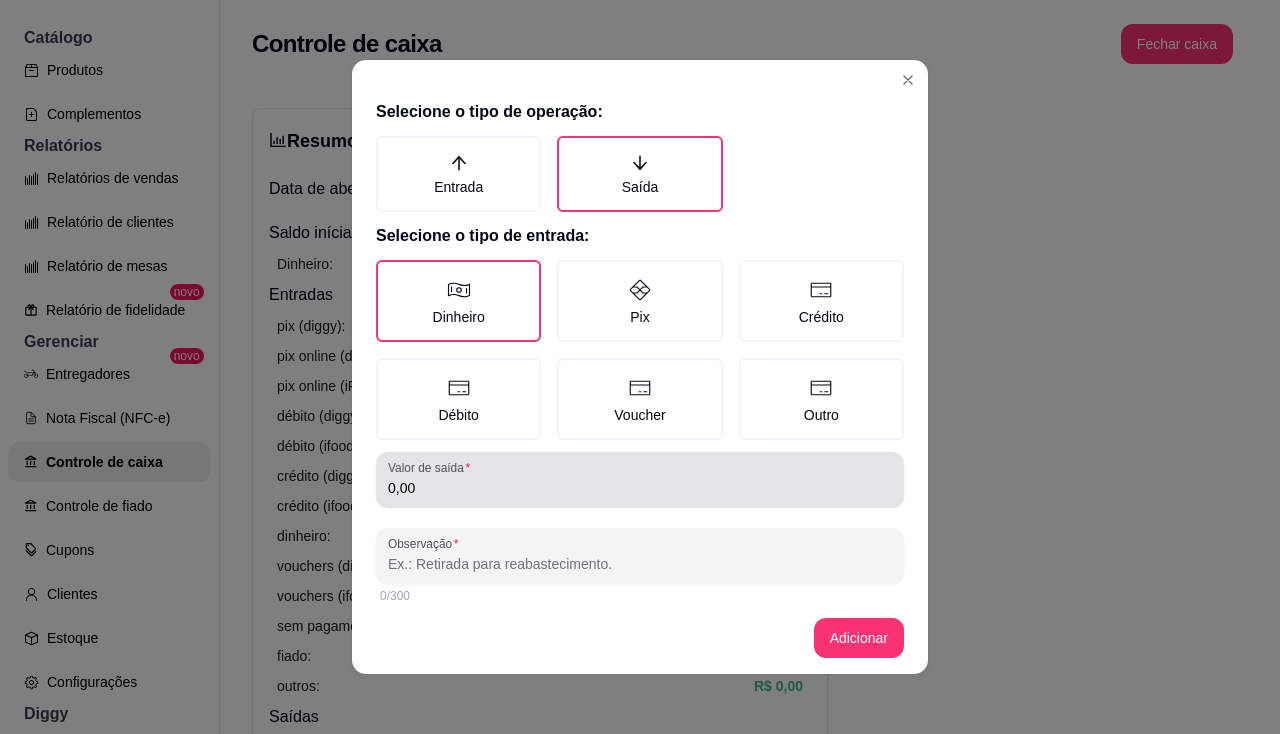 click on "Valor
de saída 0,00" at bounding box center (640, 480) 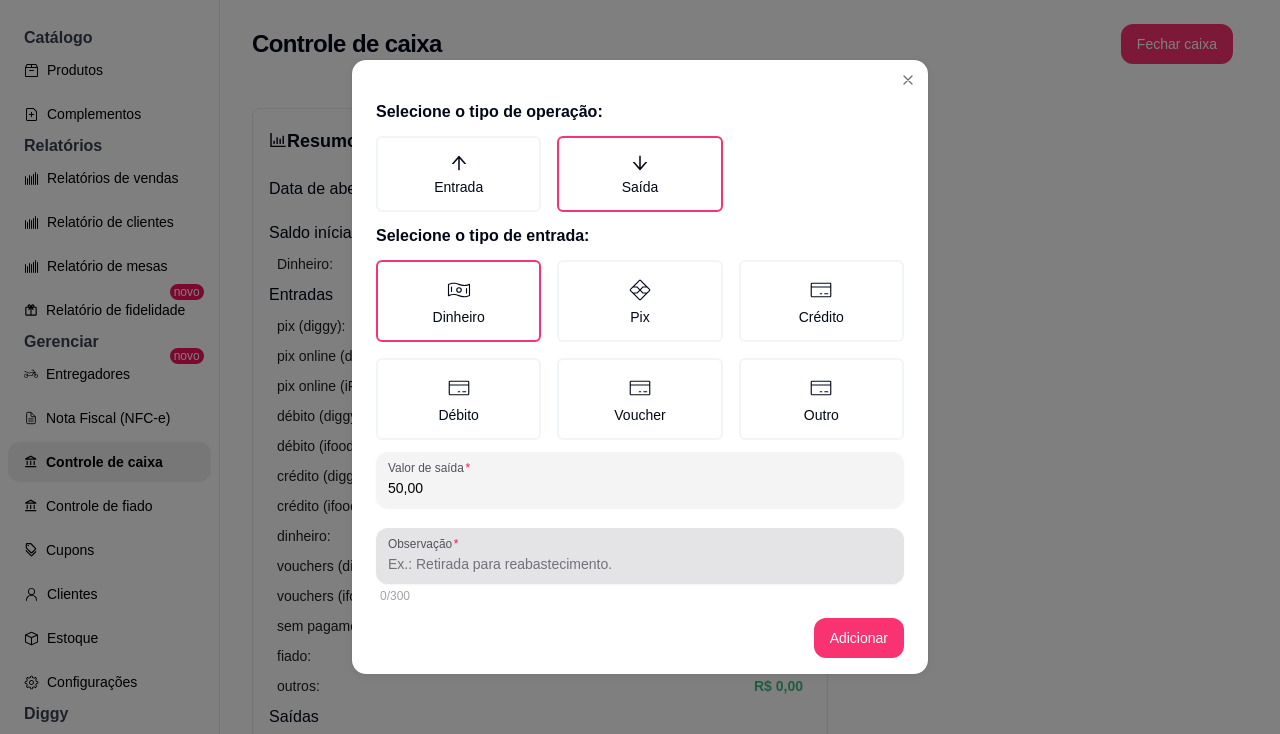 type on "50,00" 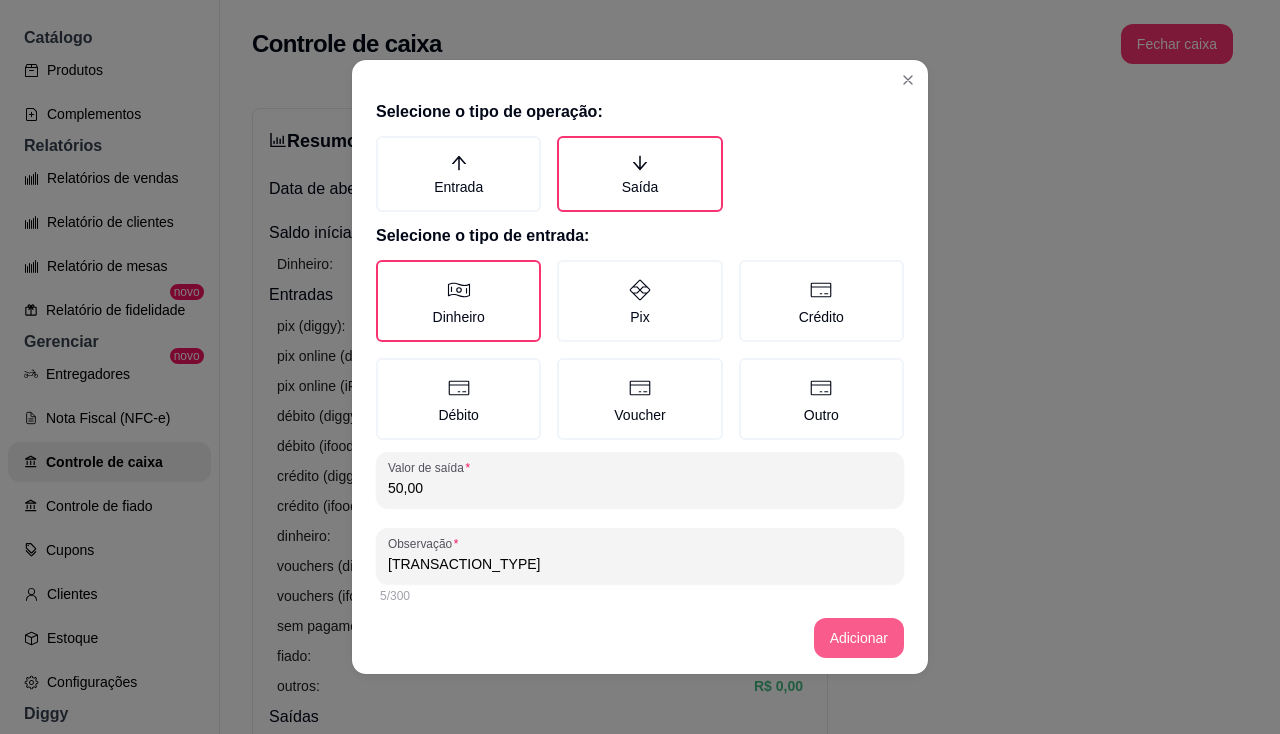 type on "[TRANSACTION_TYPE]" 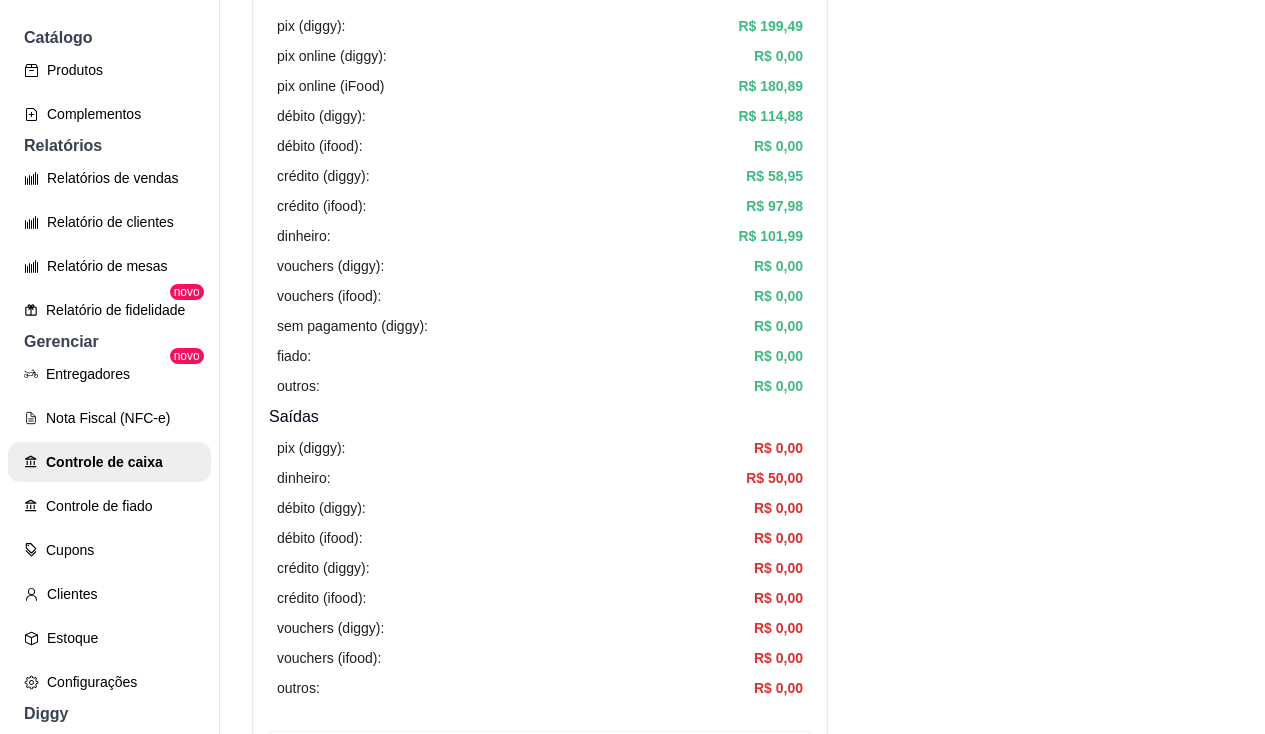 scroll, scrollTop: 500, scrollLeft: 0, axis: vertical 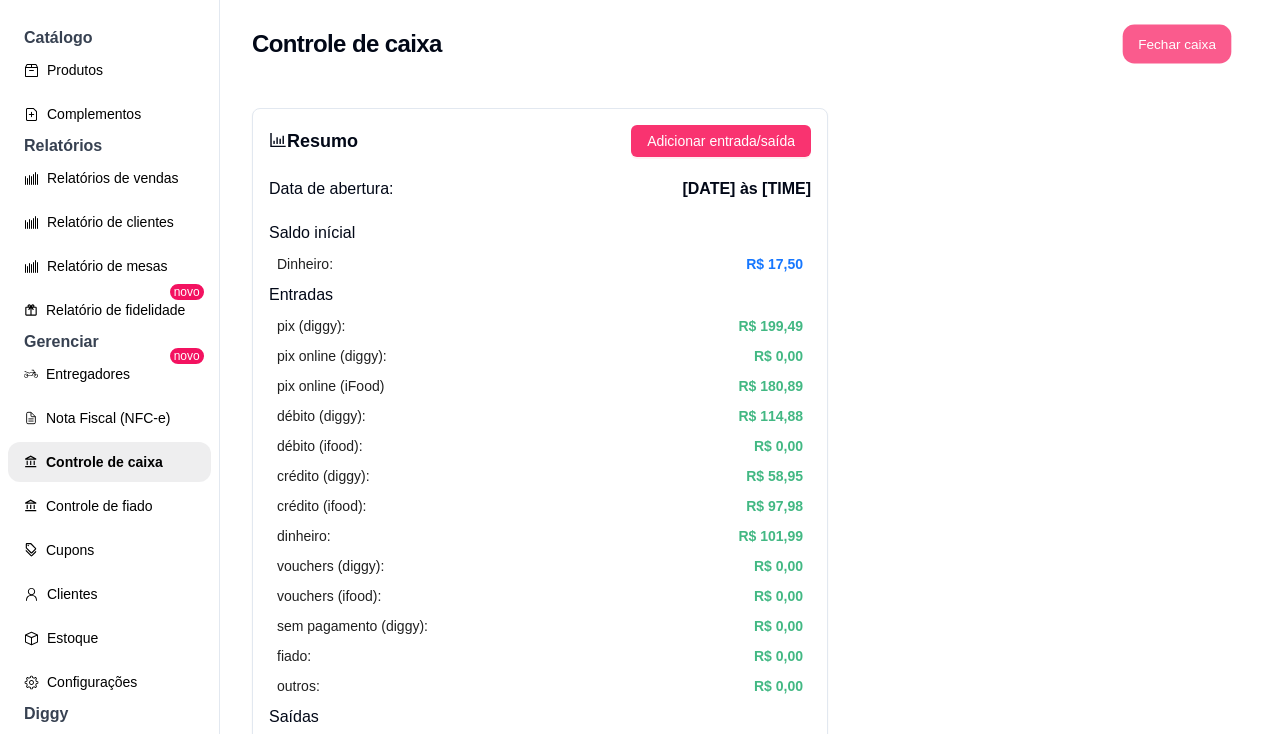 click on "Fechar caixa" at bounding box center [1177, 44] 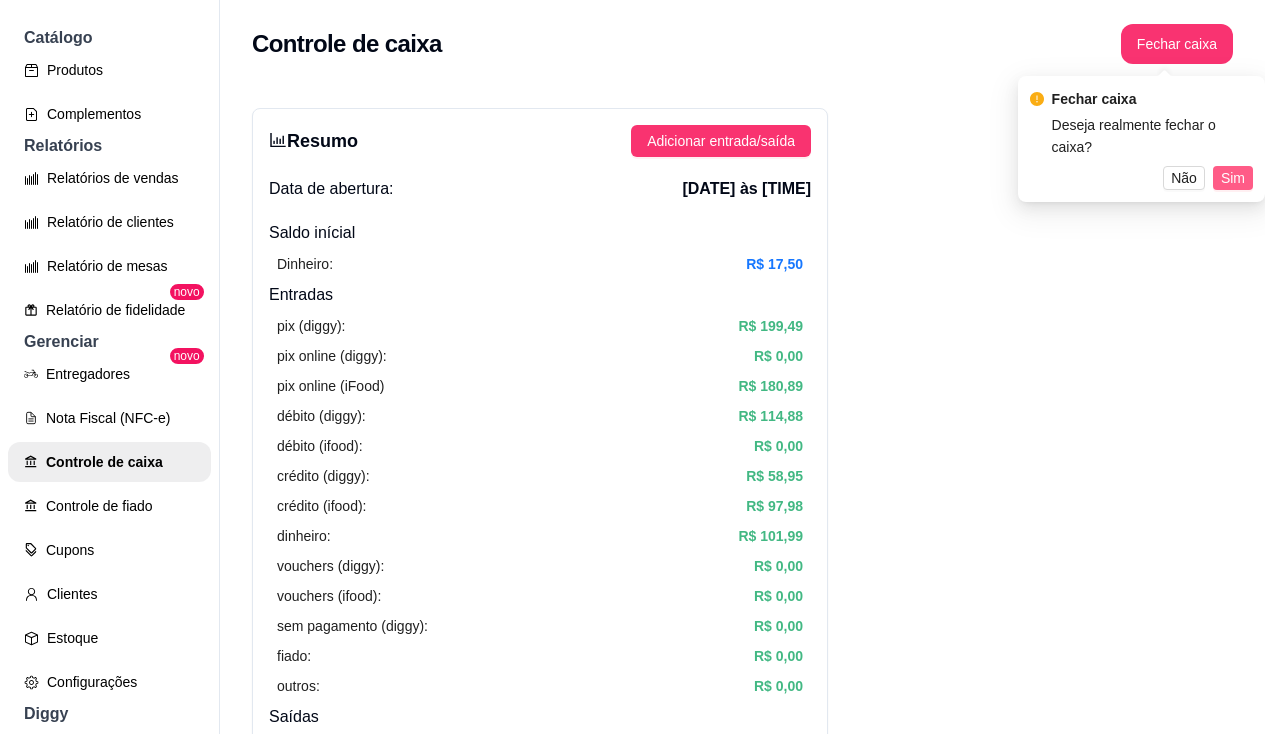 click on "Sim" at bounding box center (1233, 178) 